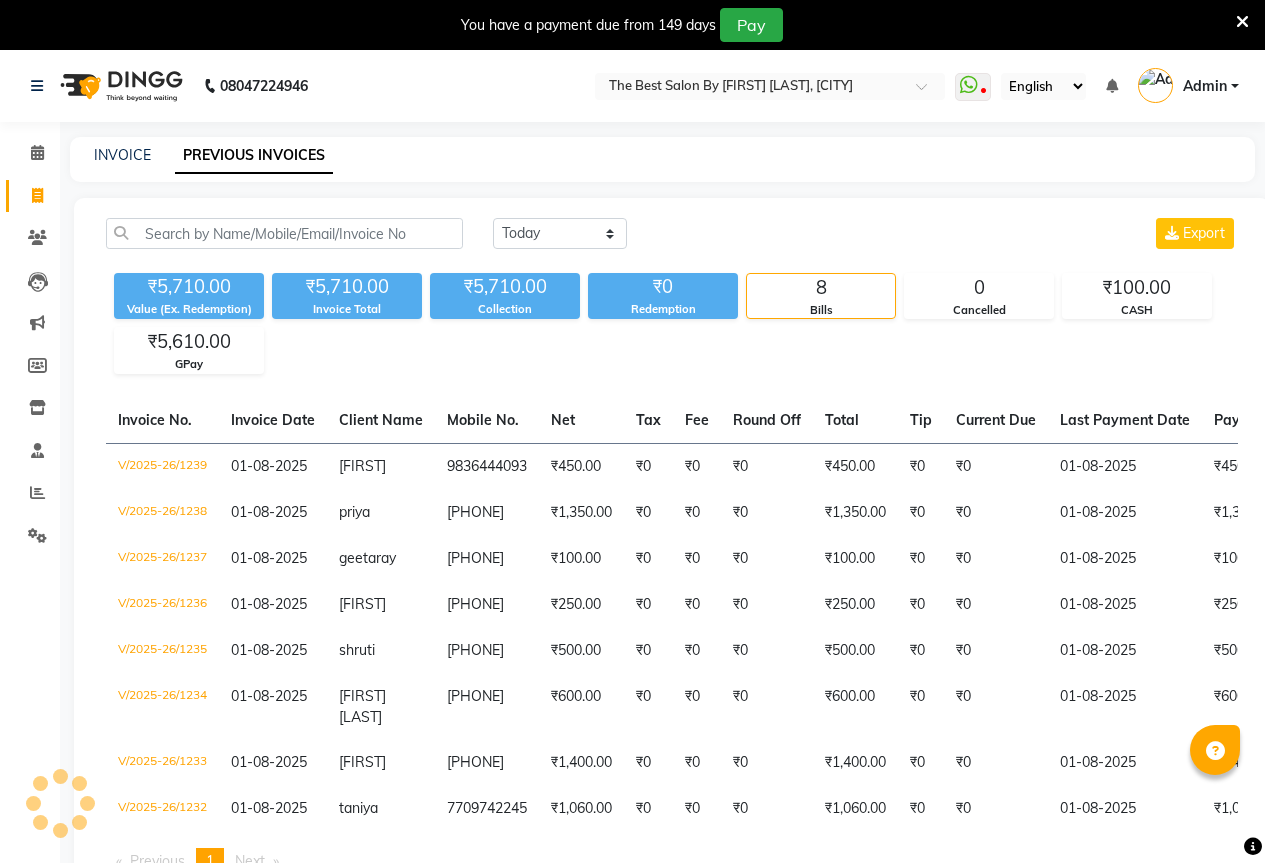 scroll, scrollTop: 50, scrollLeft: 0, axis: vertical 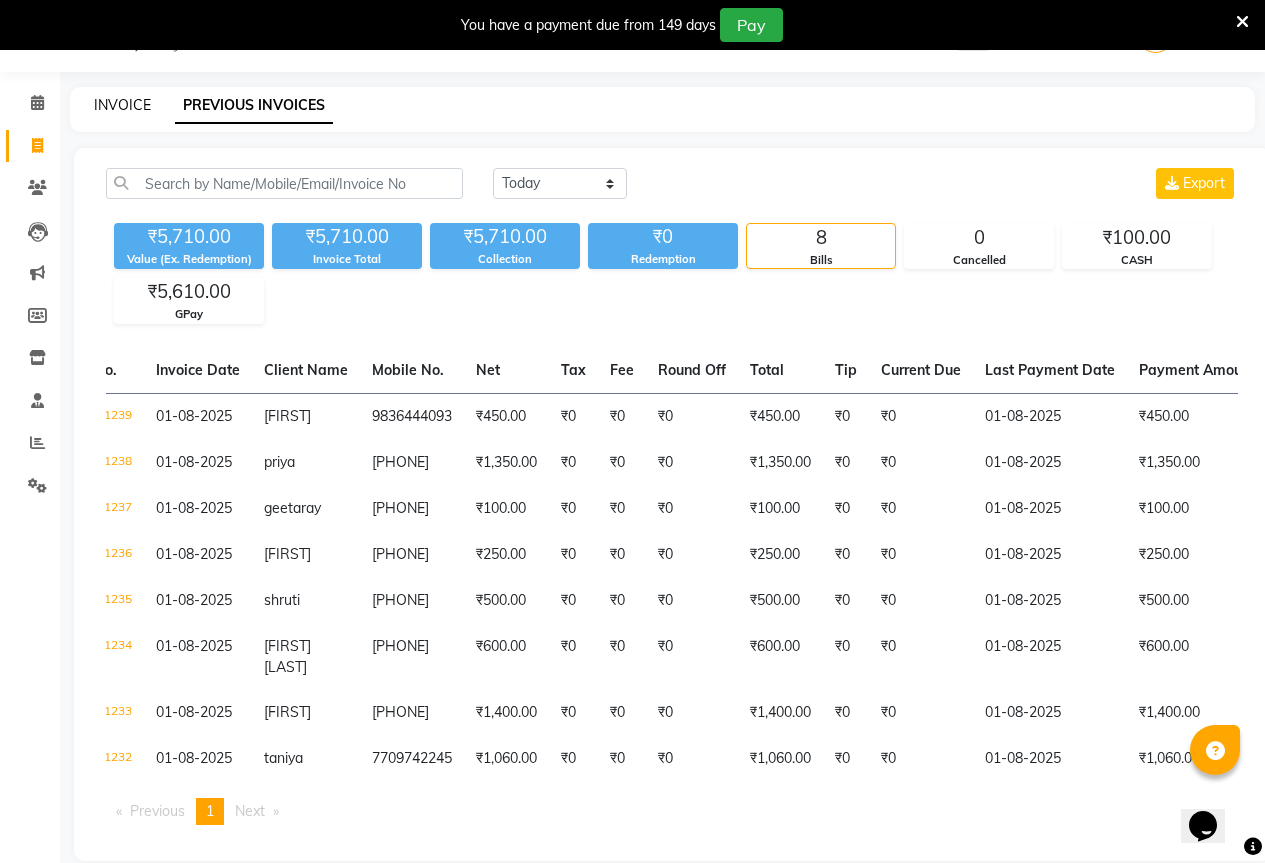 click on "INVOICE" 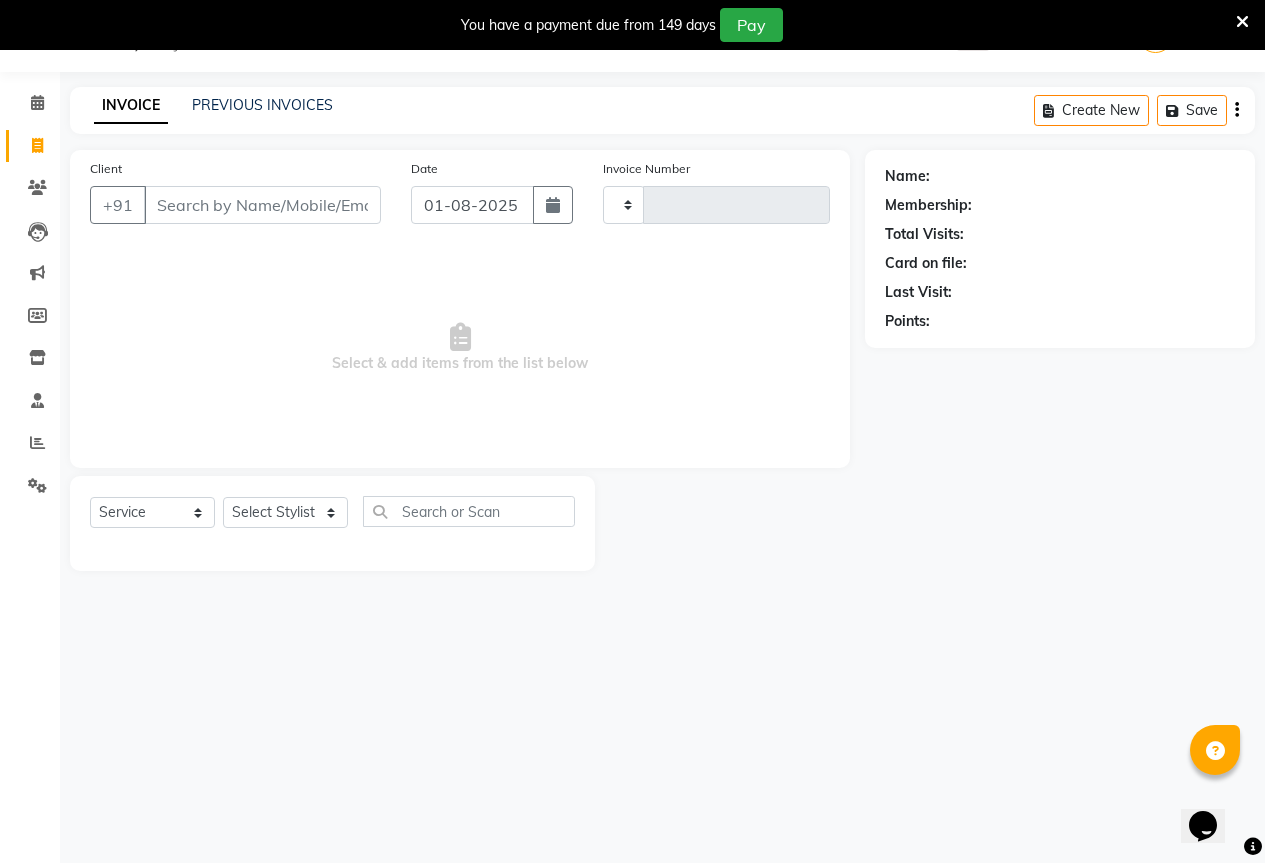 type on "1240" 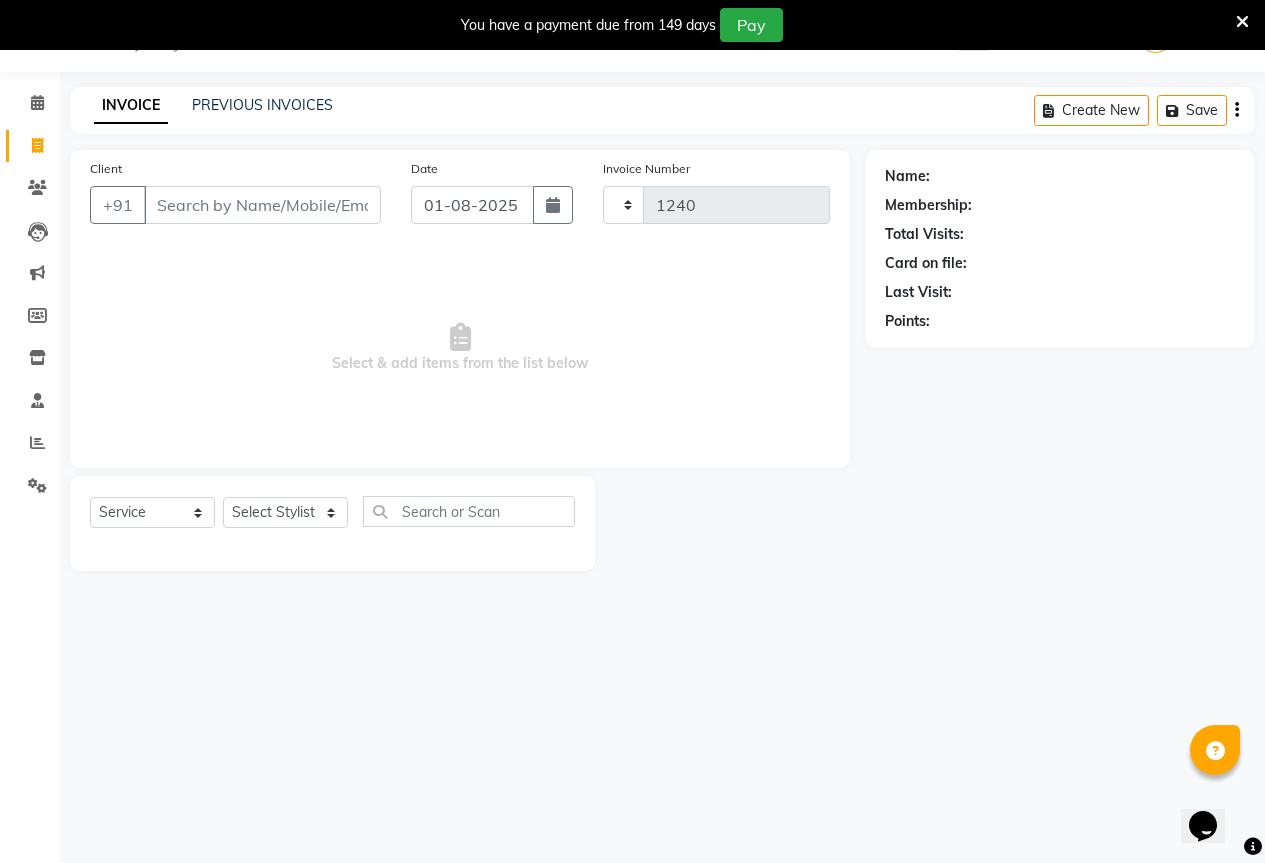 select on "7209" 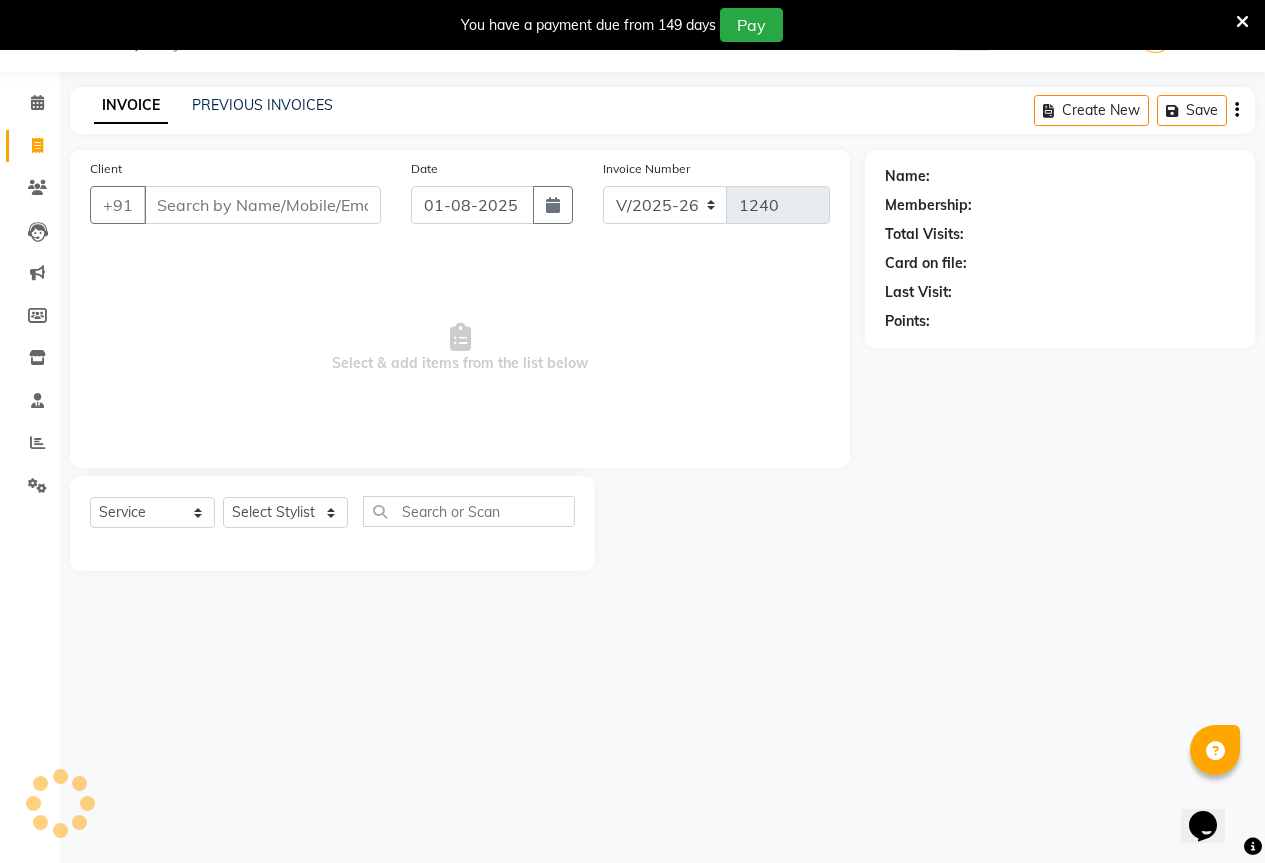 click on "Client" at bounding box center (262, 205) 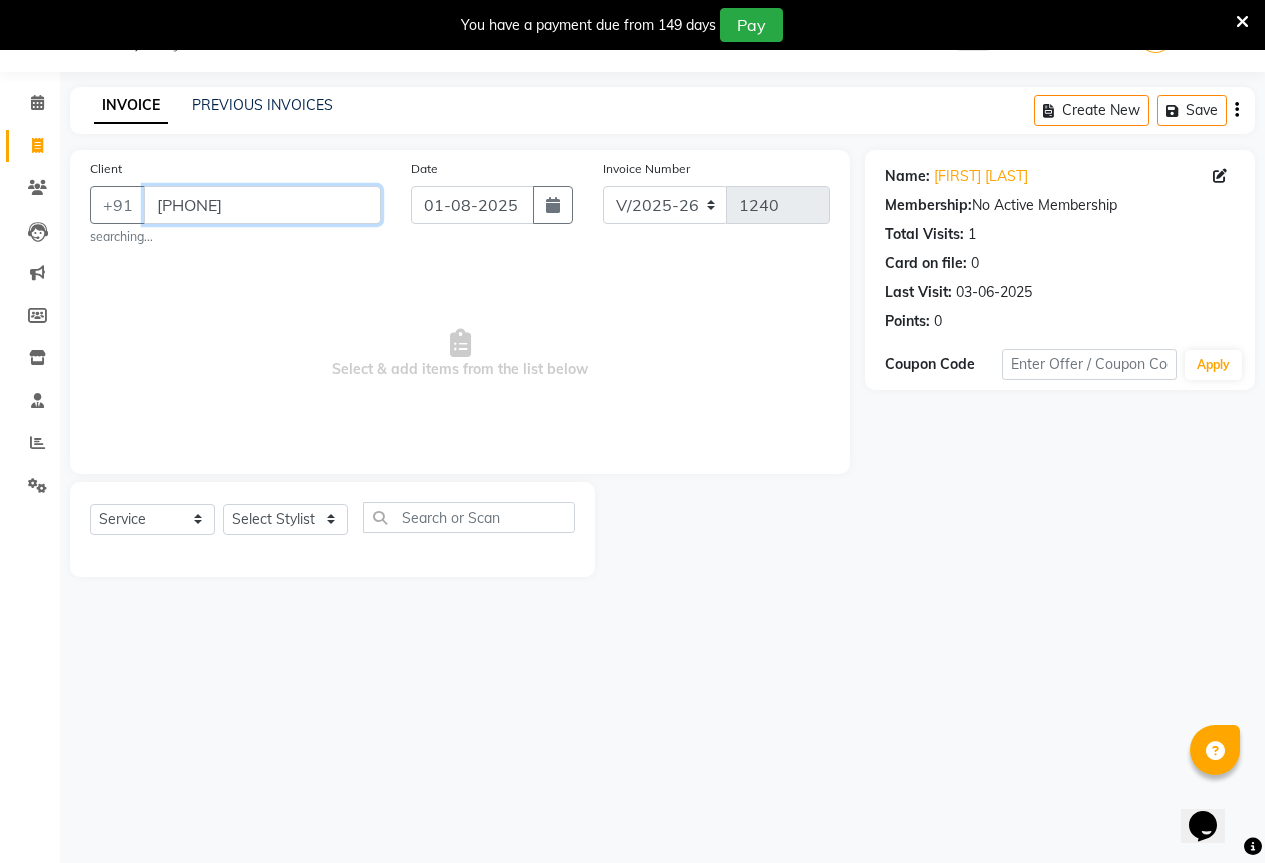 click on "[PHONE]" at bounding box center (262, 205) 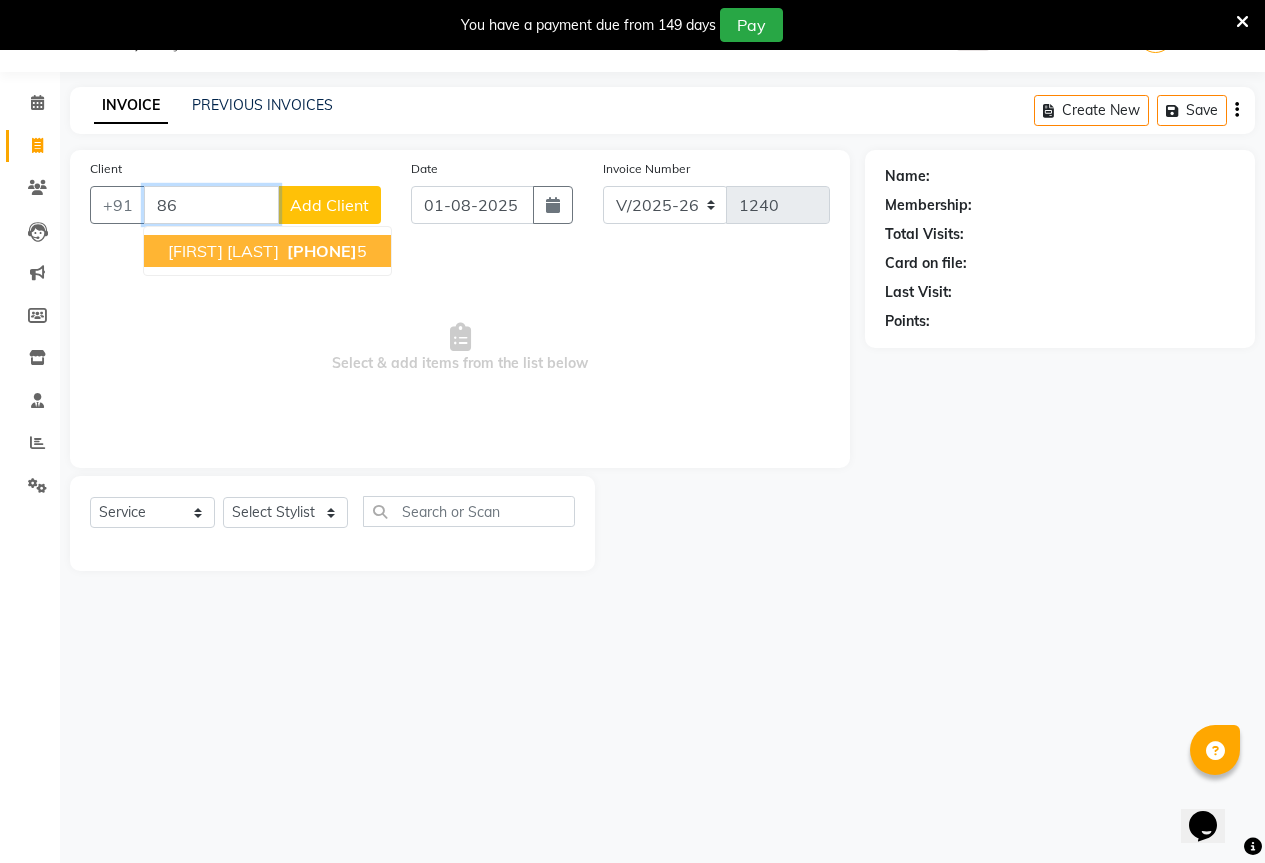 type on "8" 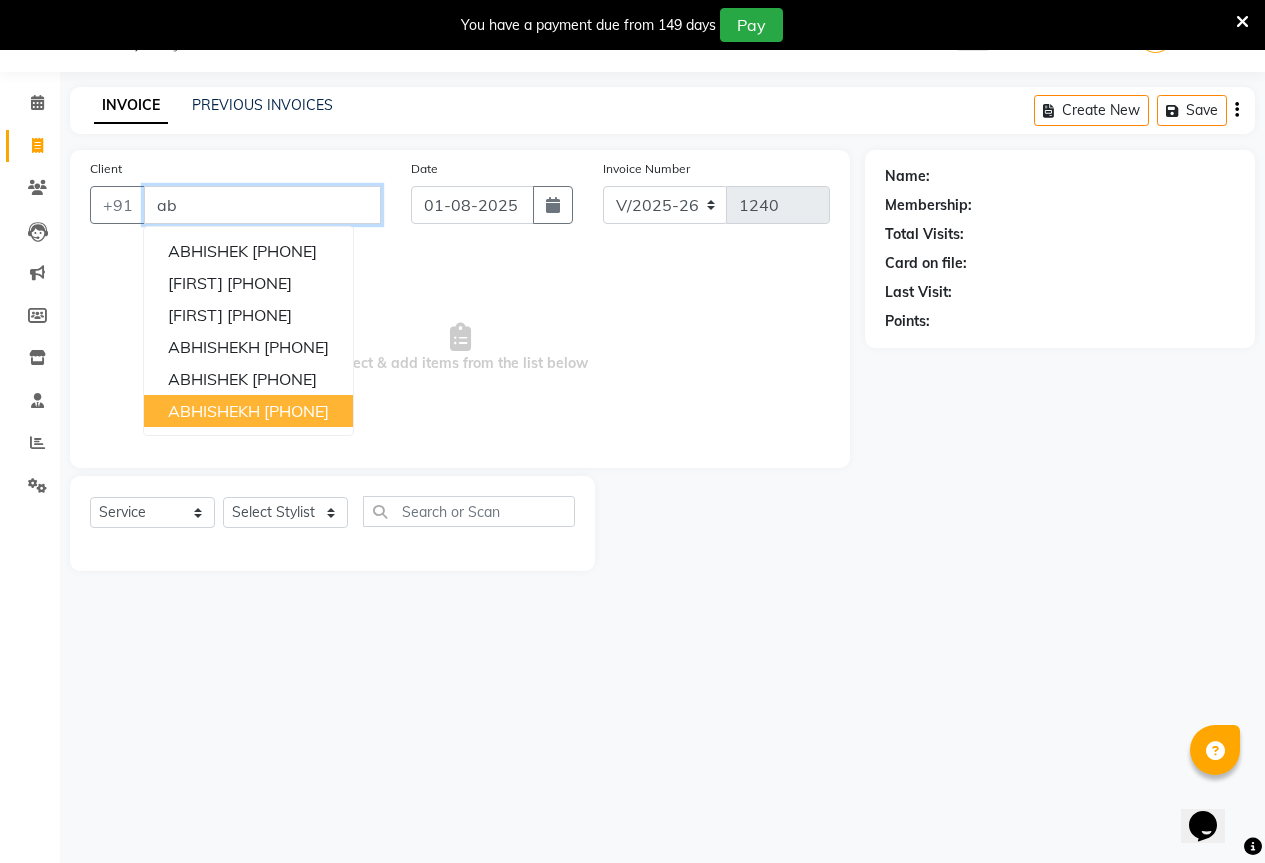 type on "a" 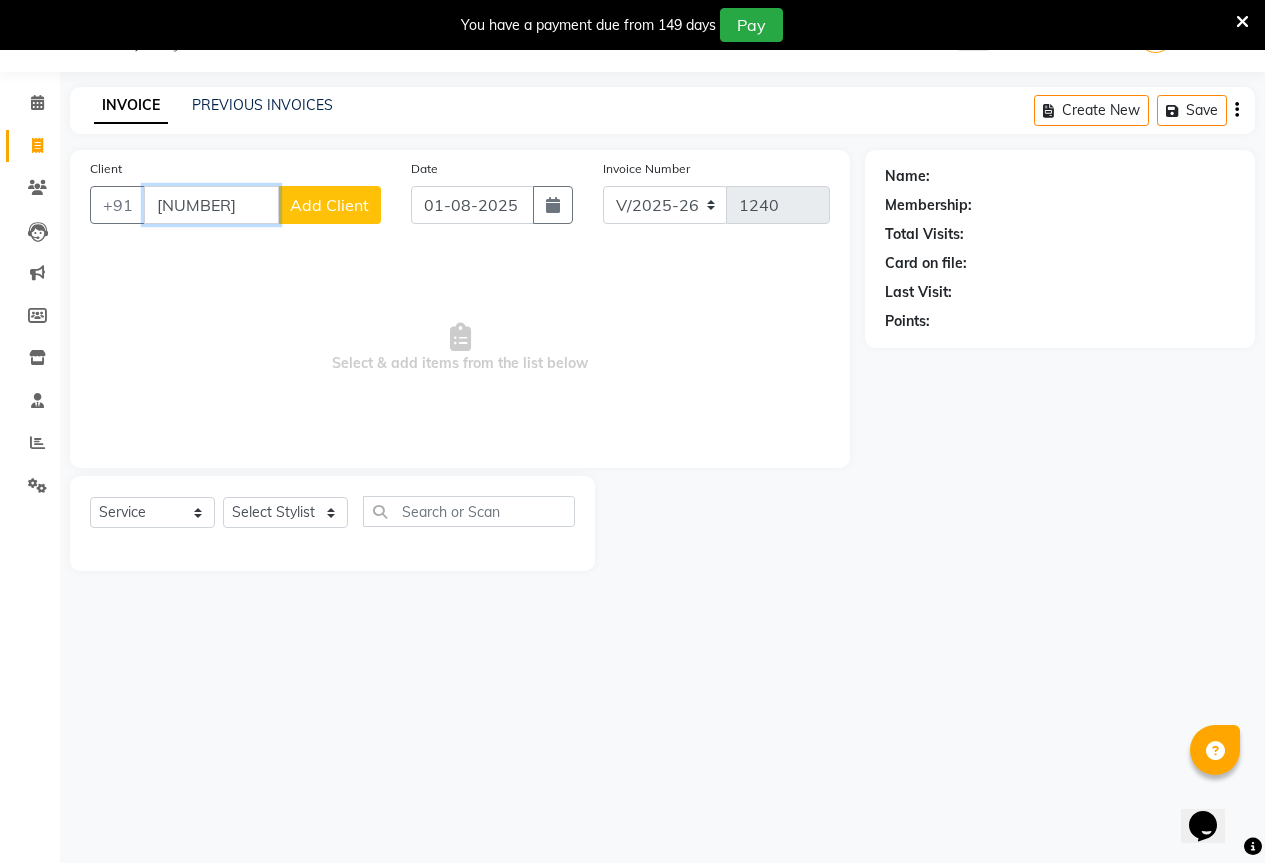 type on "[NUMBER]" 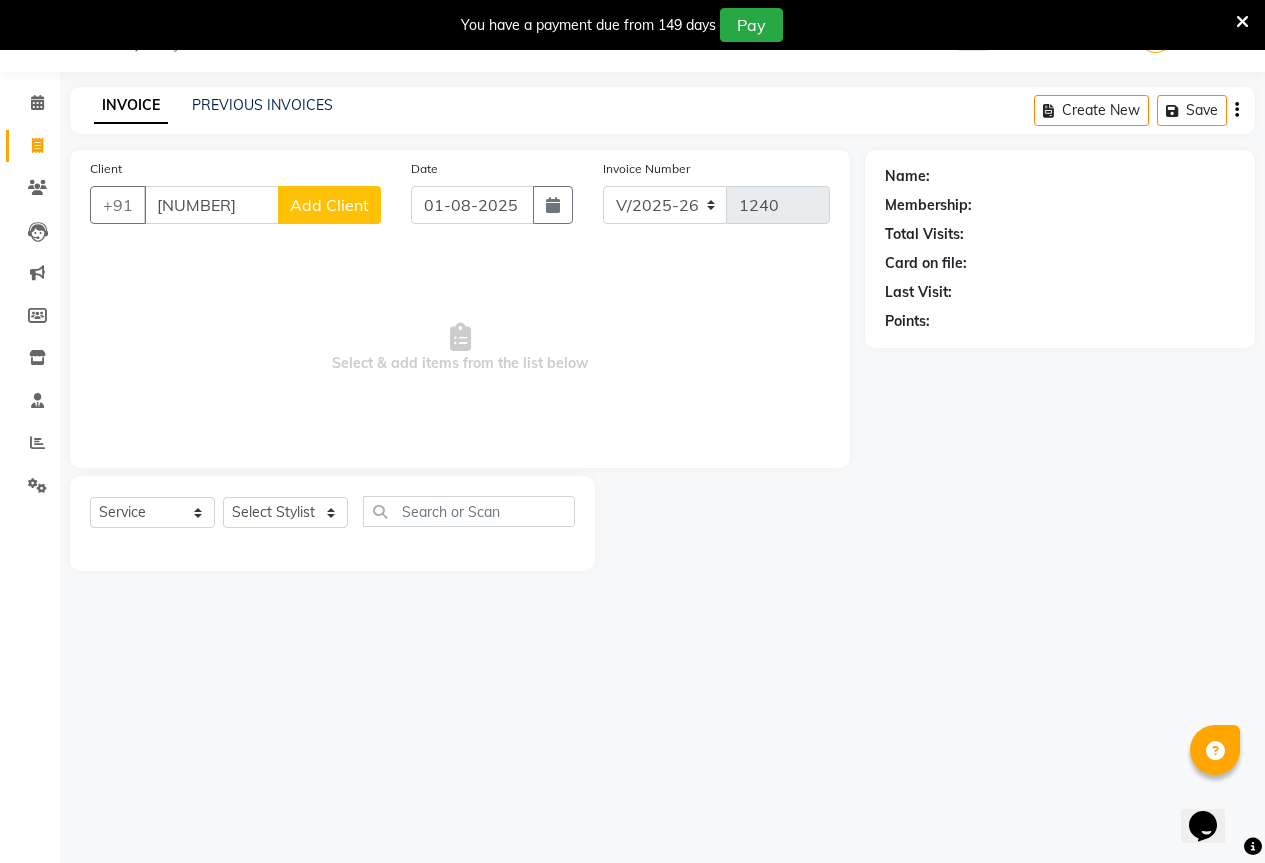 click on "Add Client" 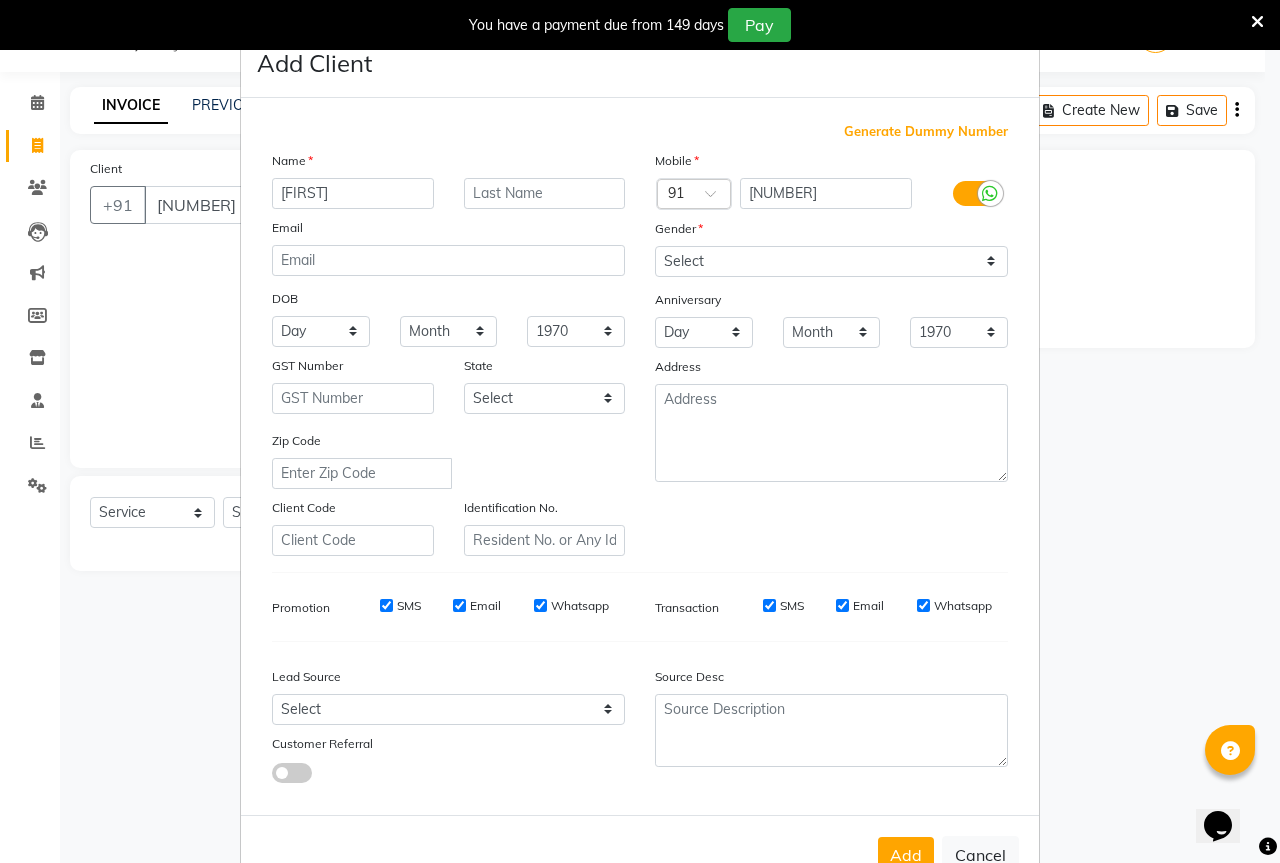 type on "[FIRST]" 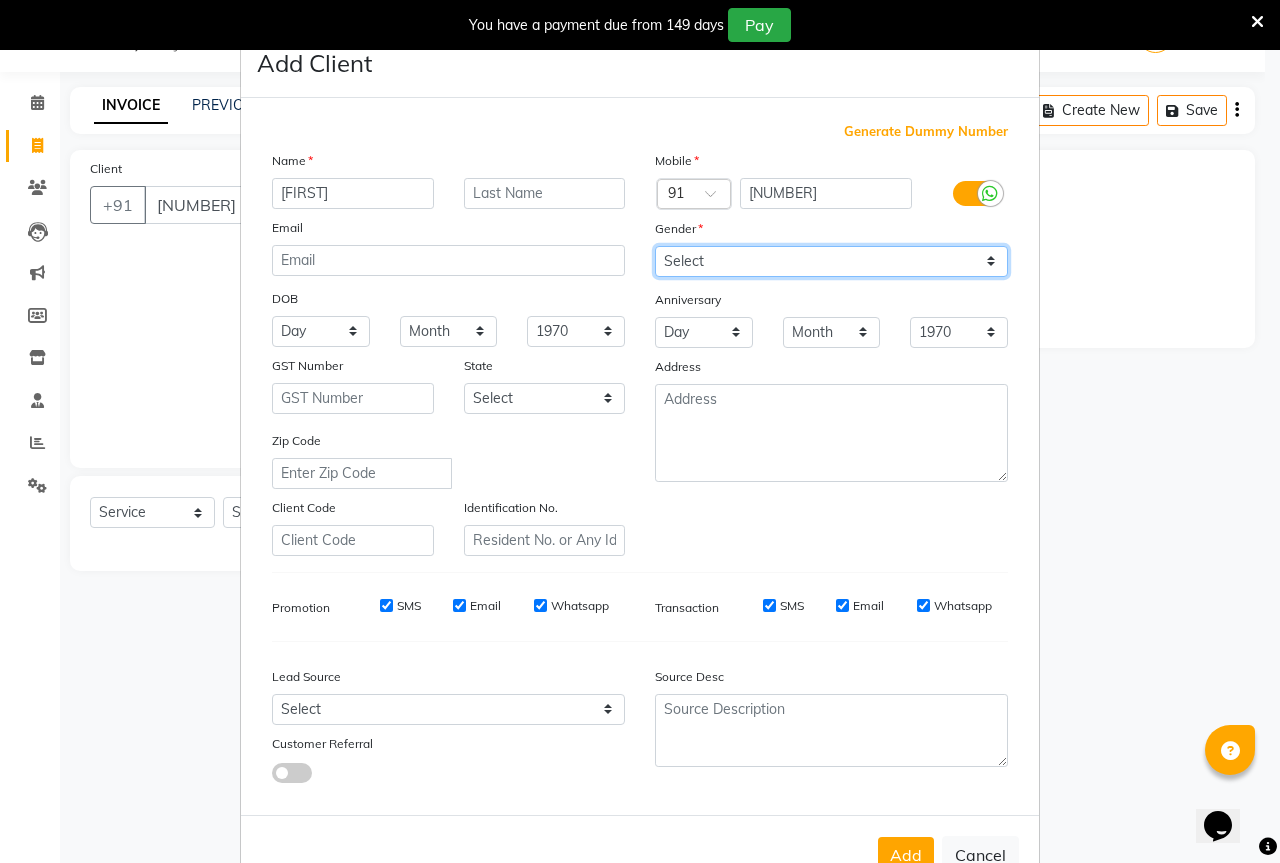 click on "Select Male Female Other Prefer Not To Say" at bounding box center [831, 261] 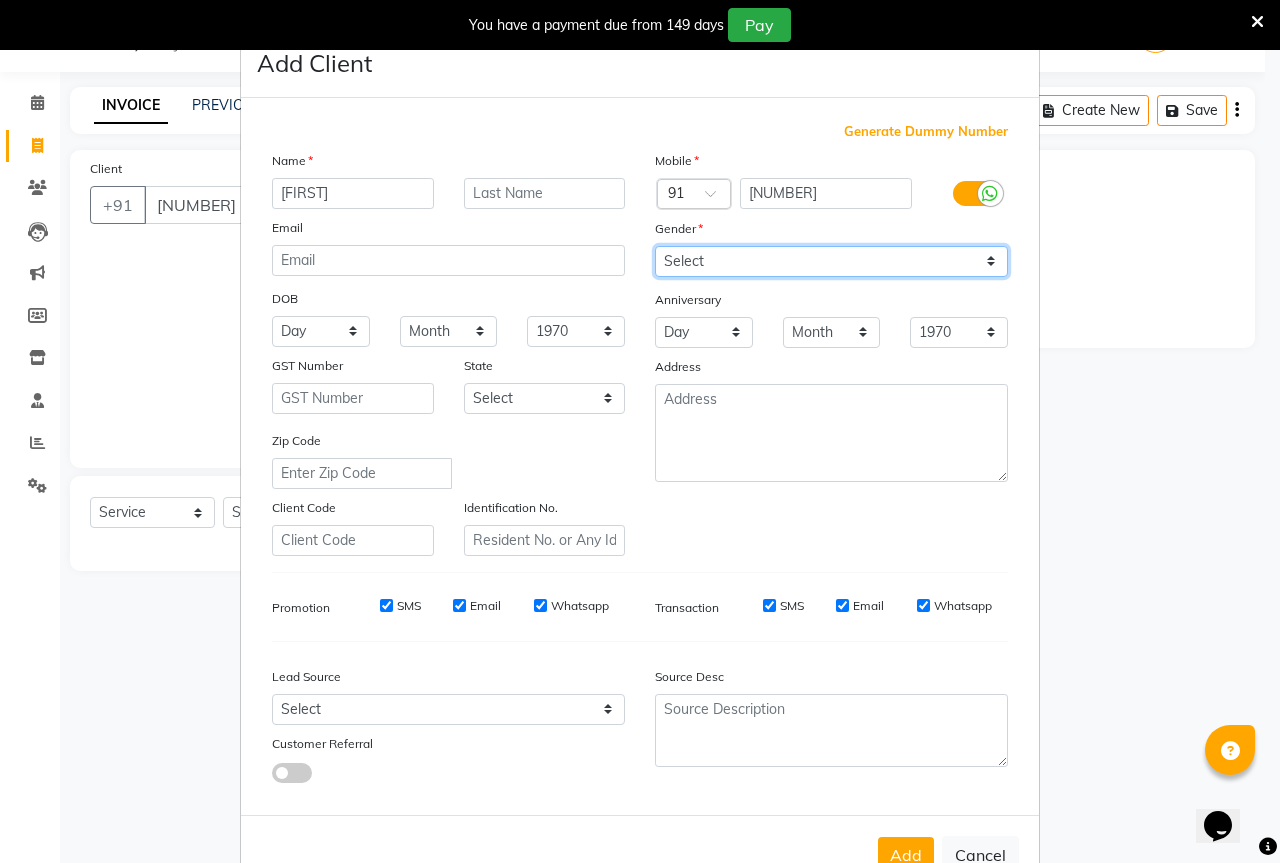 select on "male" 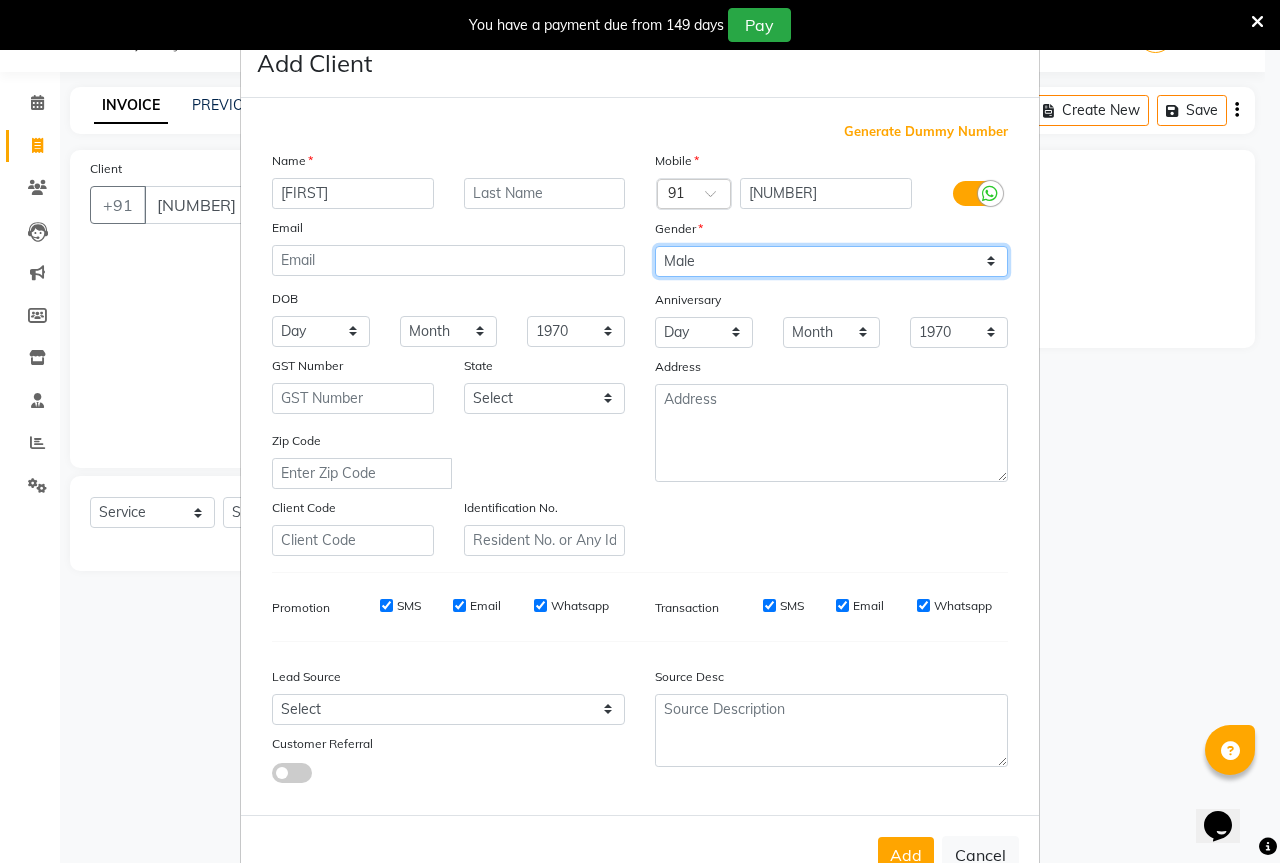 click on "Select Male Female Other Prefer Not To Say" at bounding box center (831, 261) 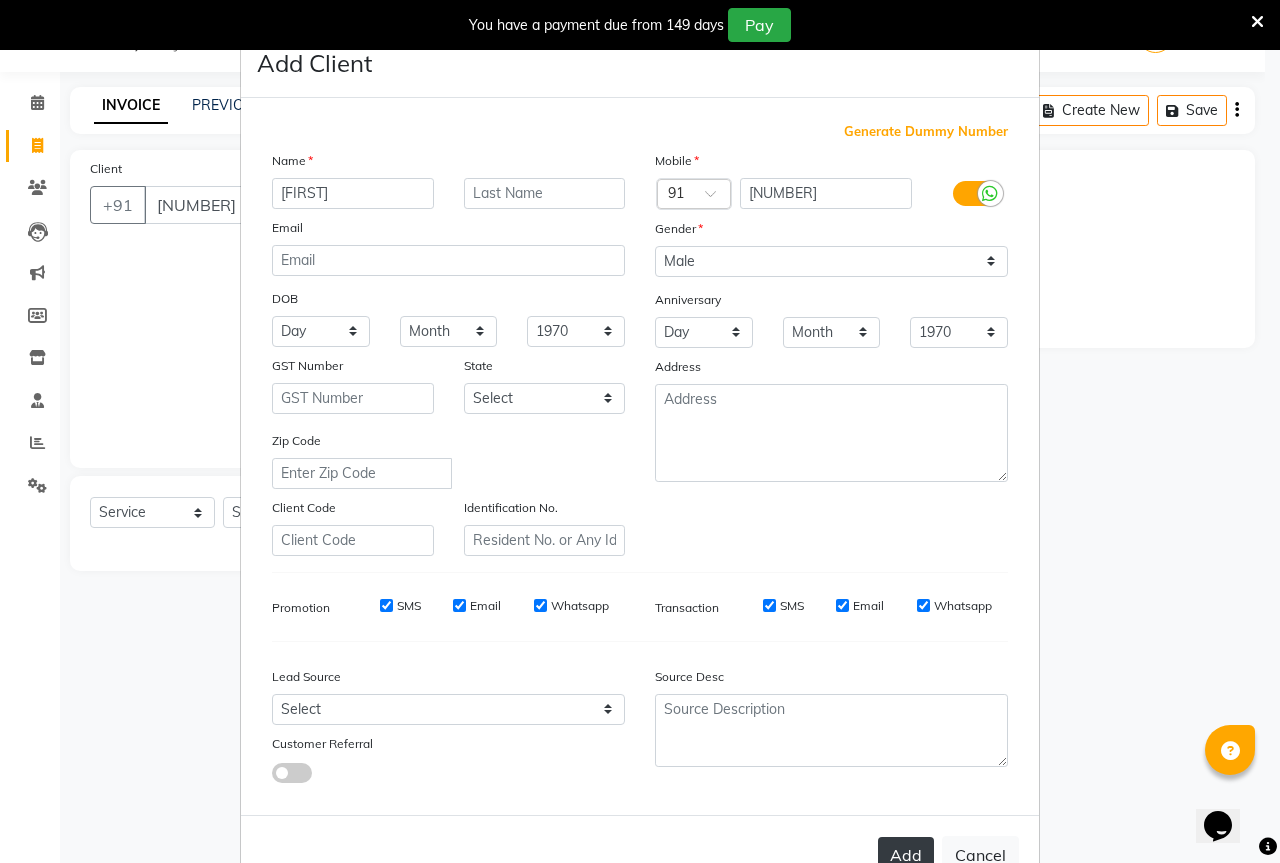 click on "Add" at bounding box center [906, 855] 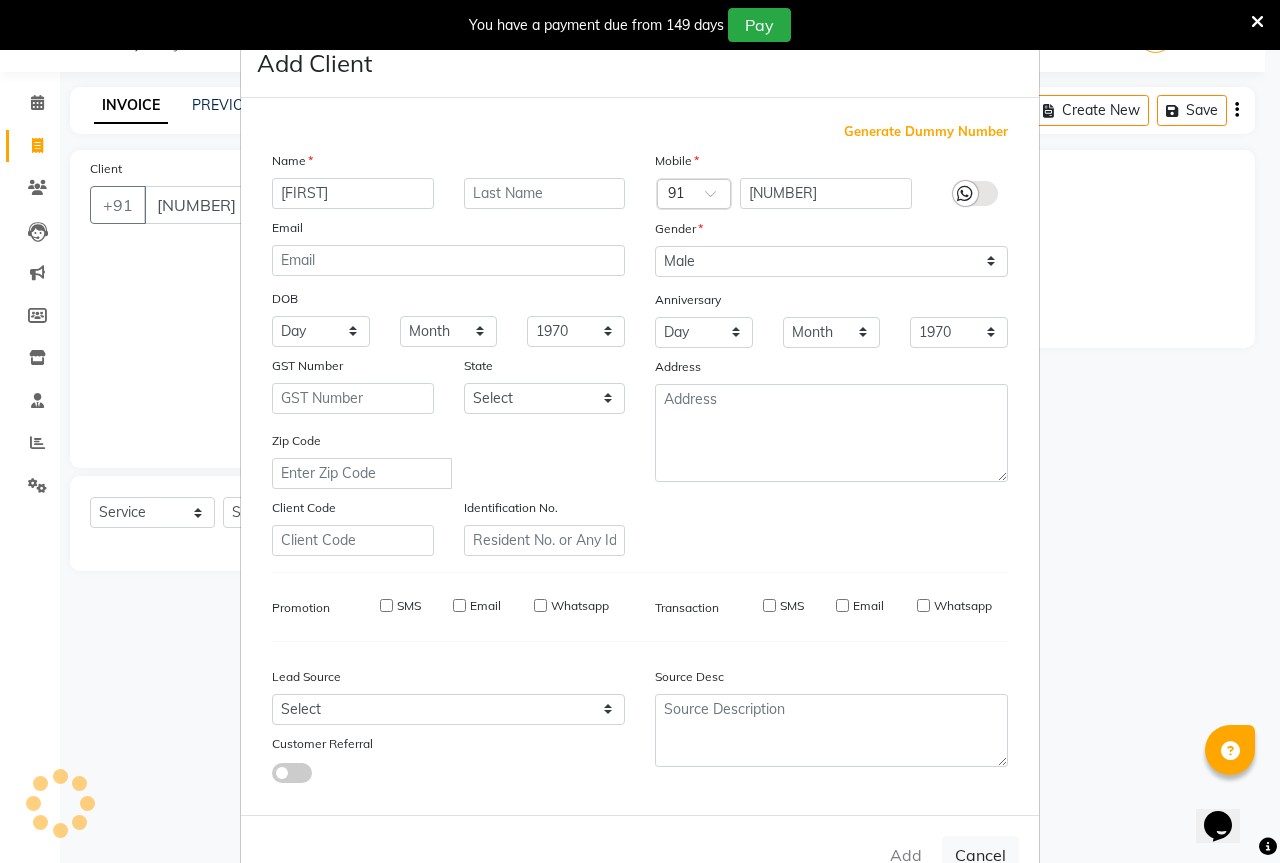 type 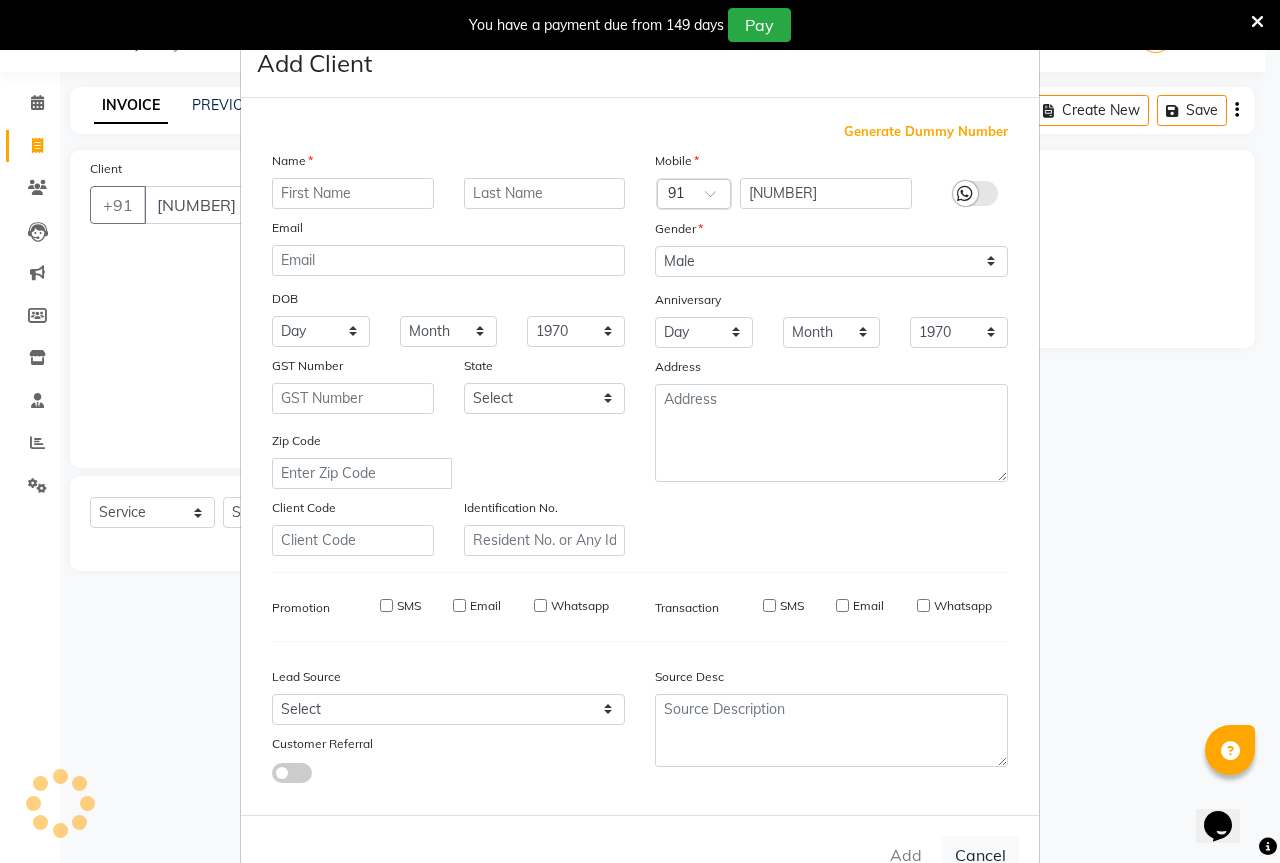 select 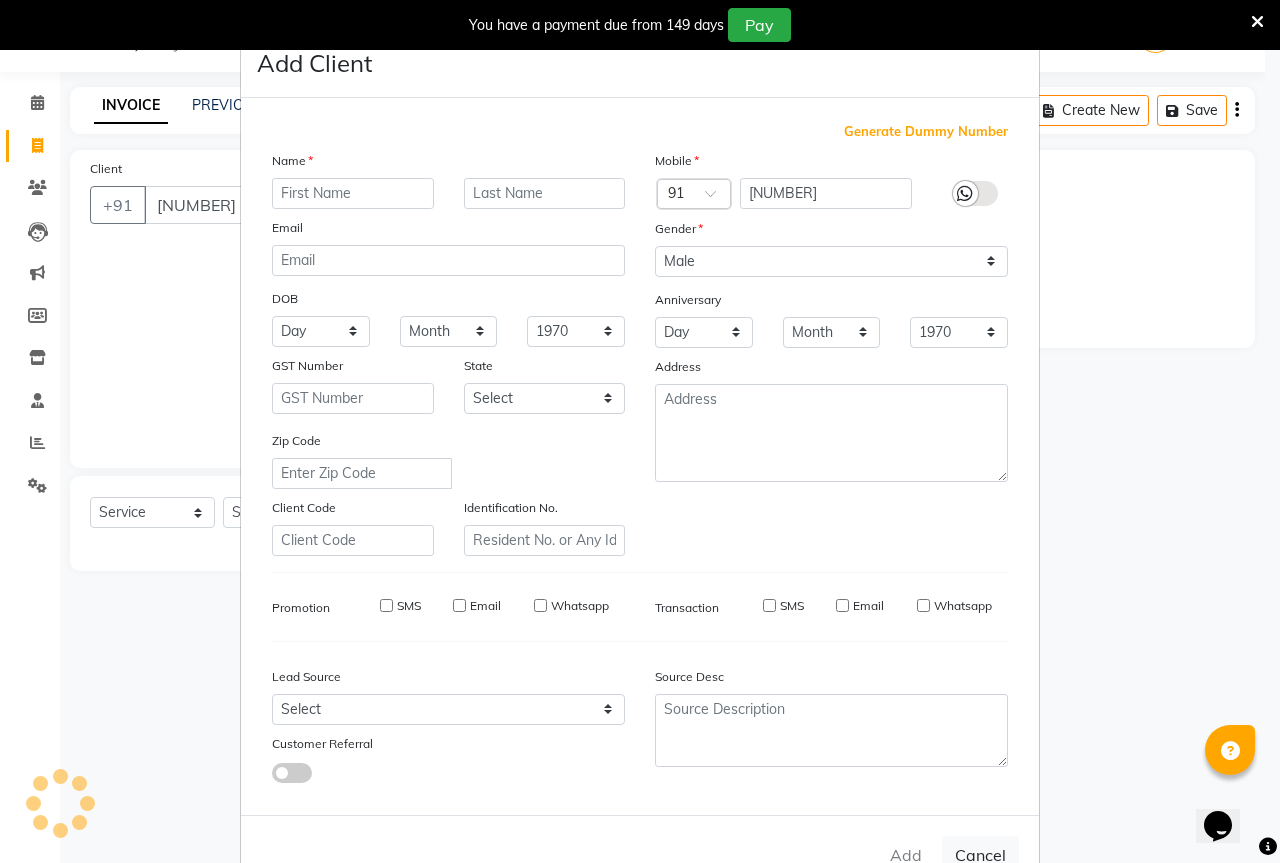 select 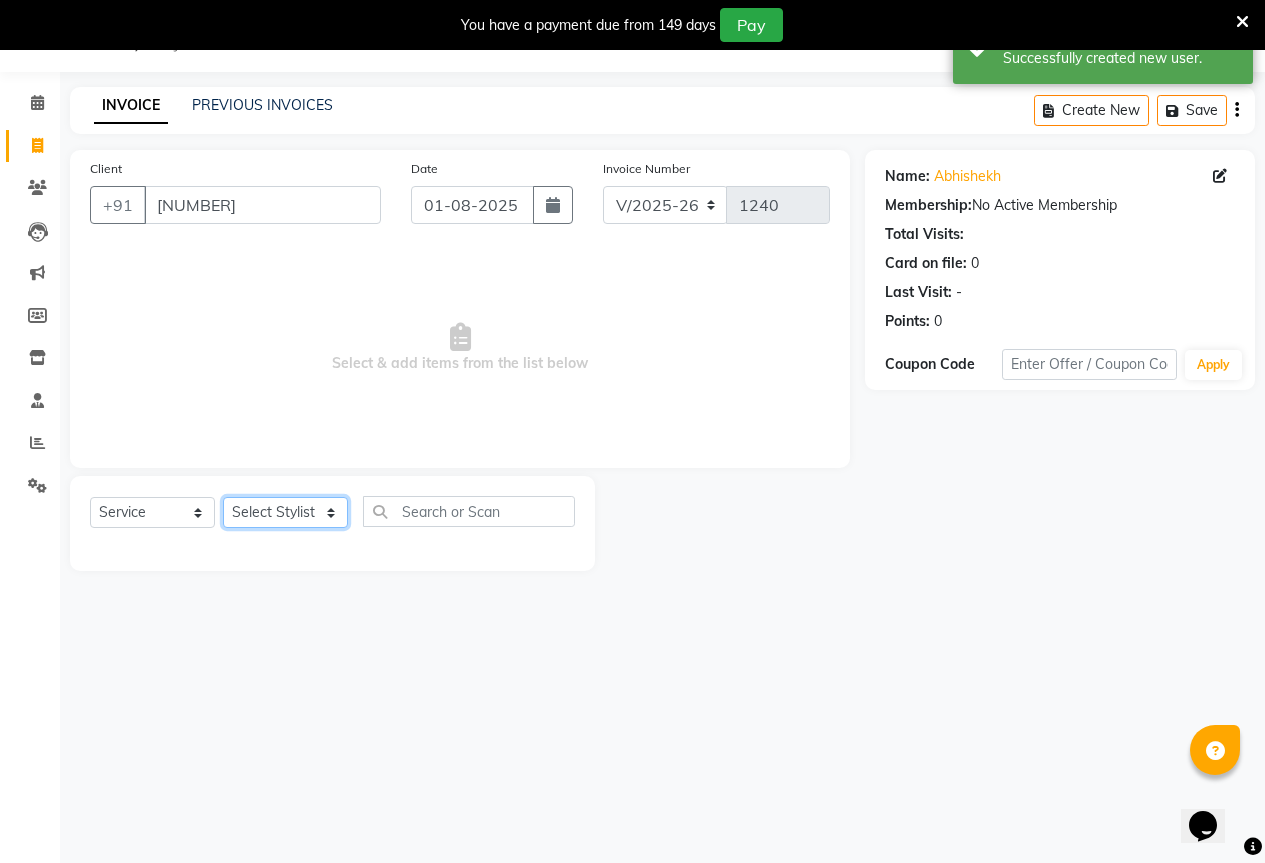 click on "Select Stylist [FIRST] [FIRST] [FIRST] [FIRST] [FIRST] [FIRST]" 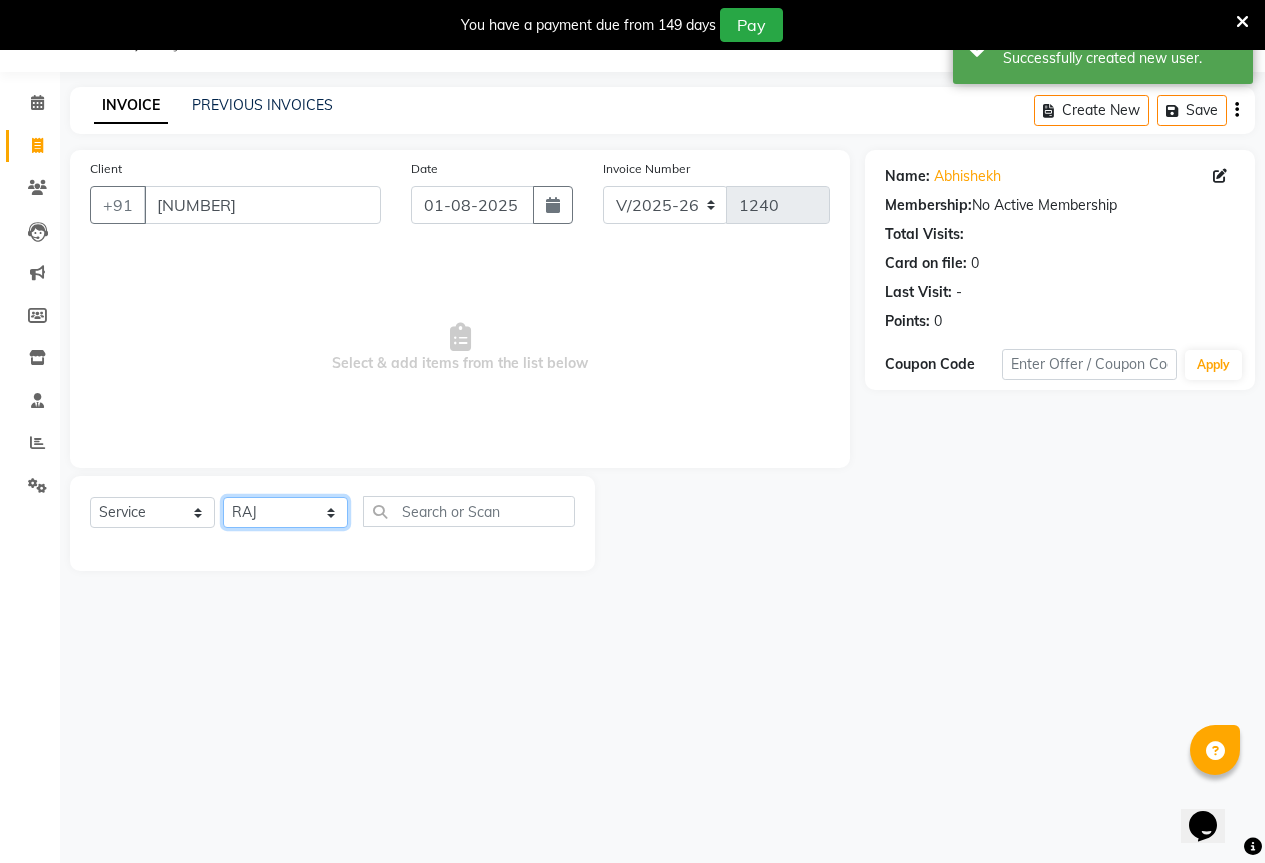 click on "Select Stylist [FIRST] [FIRST] [FIRST] [FIRST] [FIRST] [FIRST]" 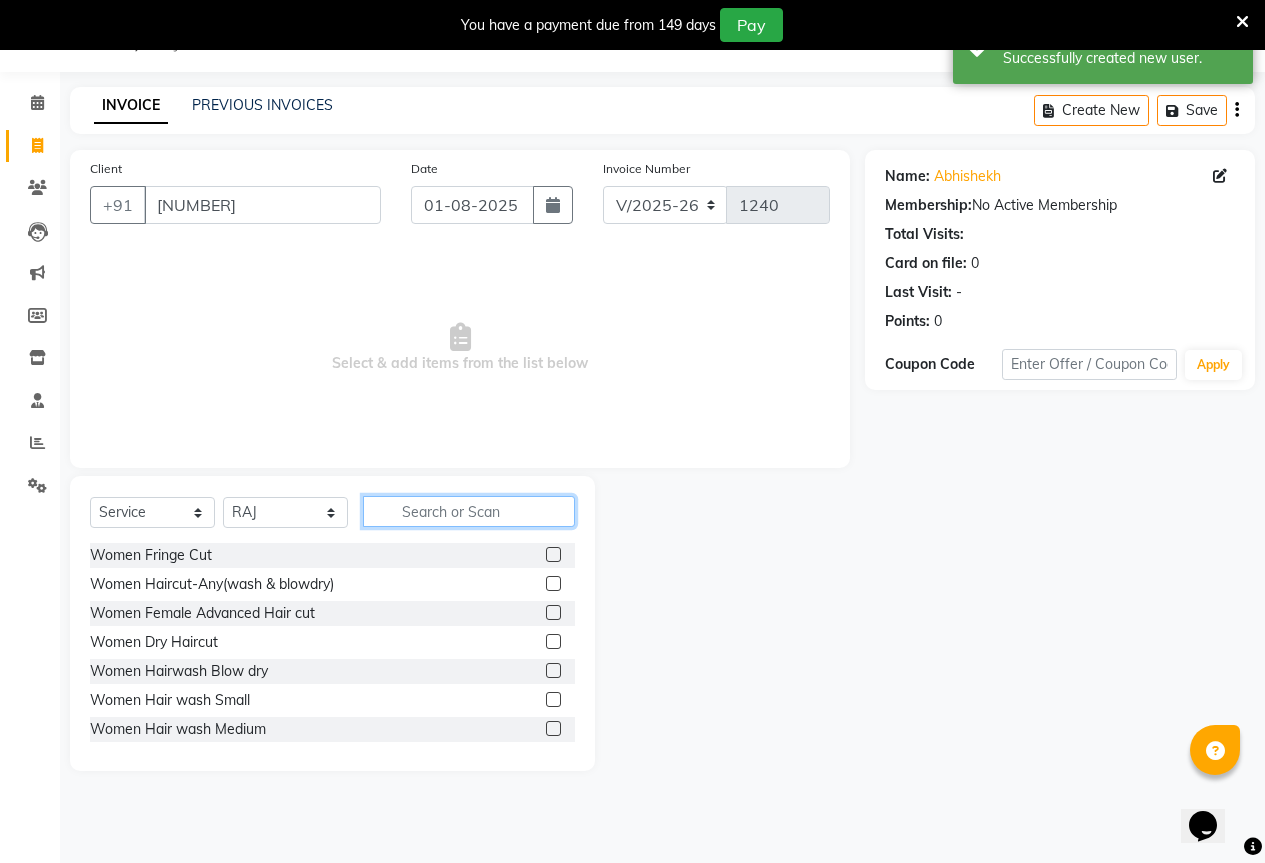 click 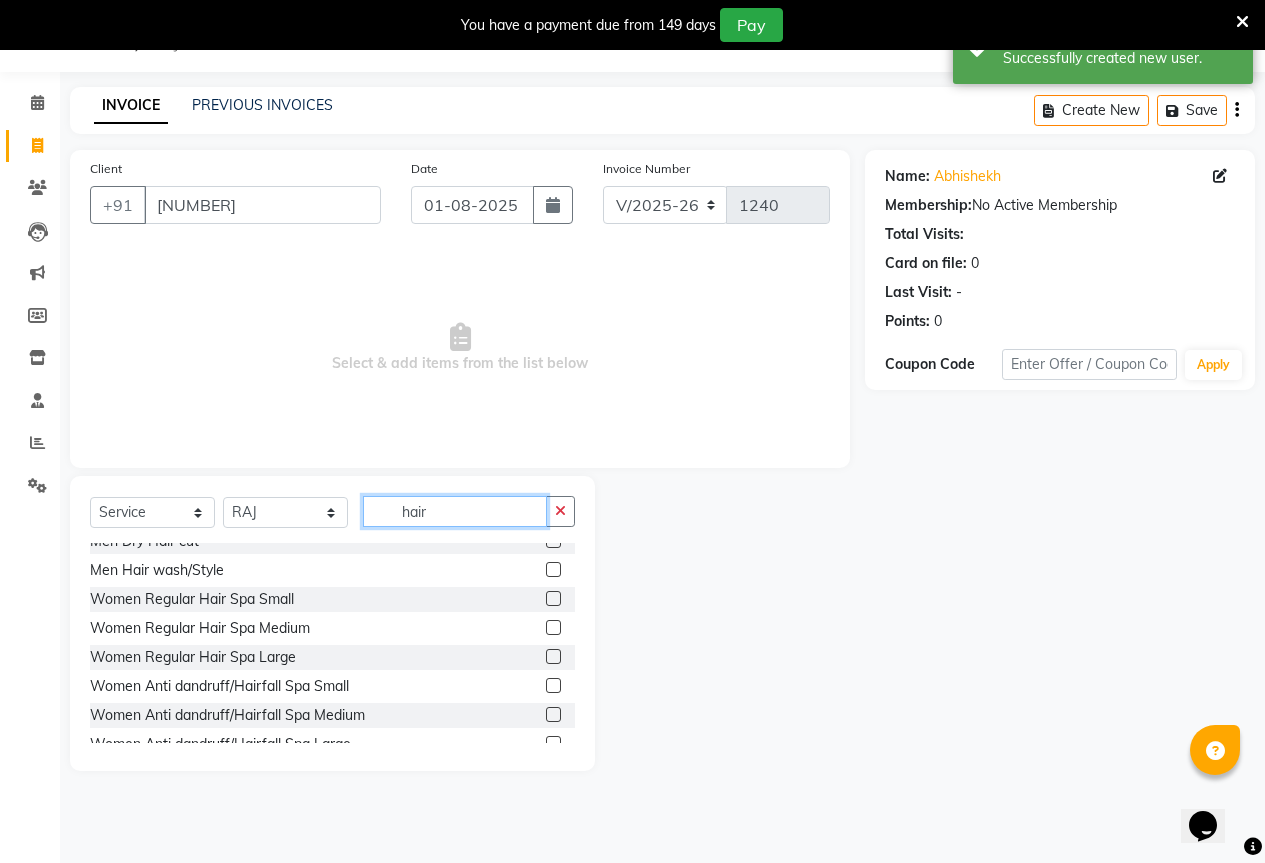 scroll, scrollTop: 200, scrollLeft: 0, axis: vertical 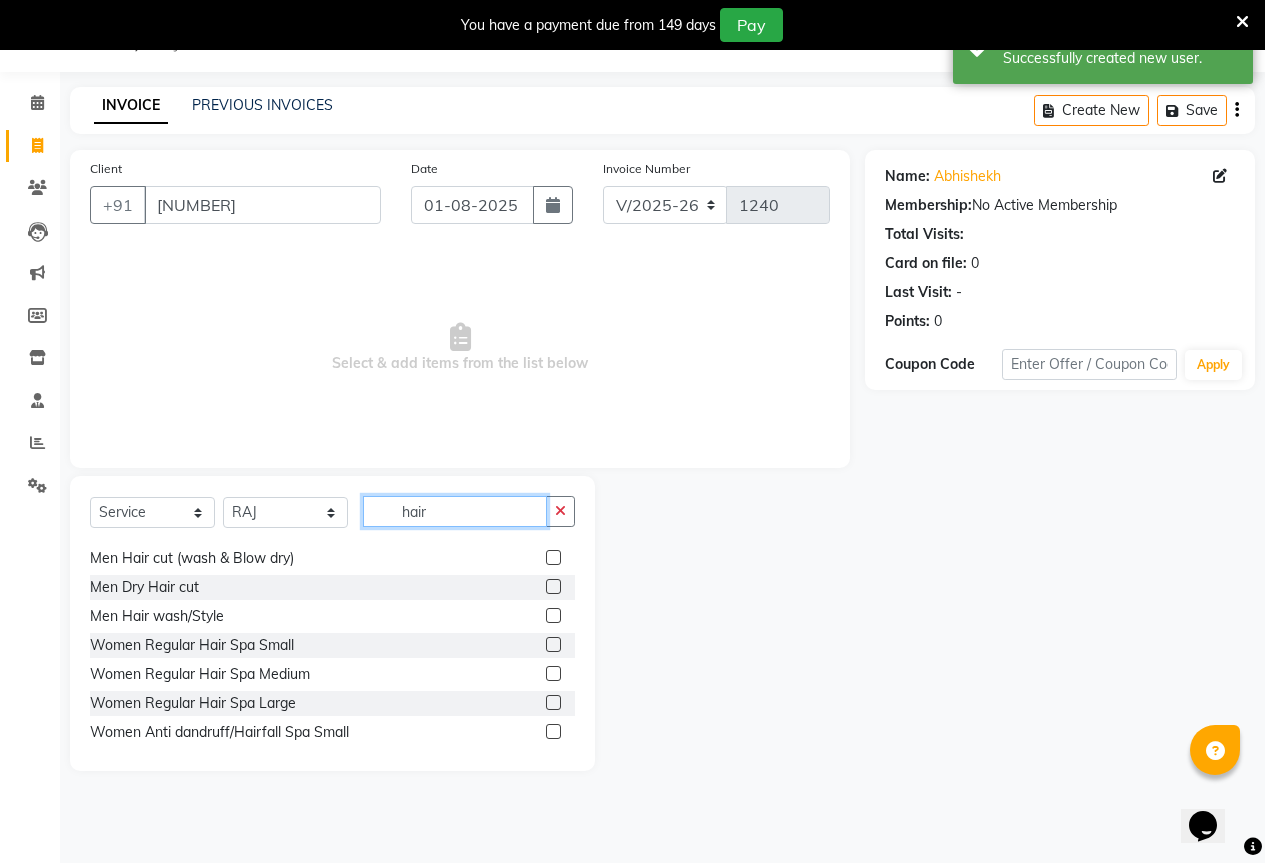 type on "hair" 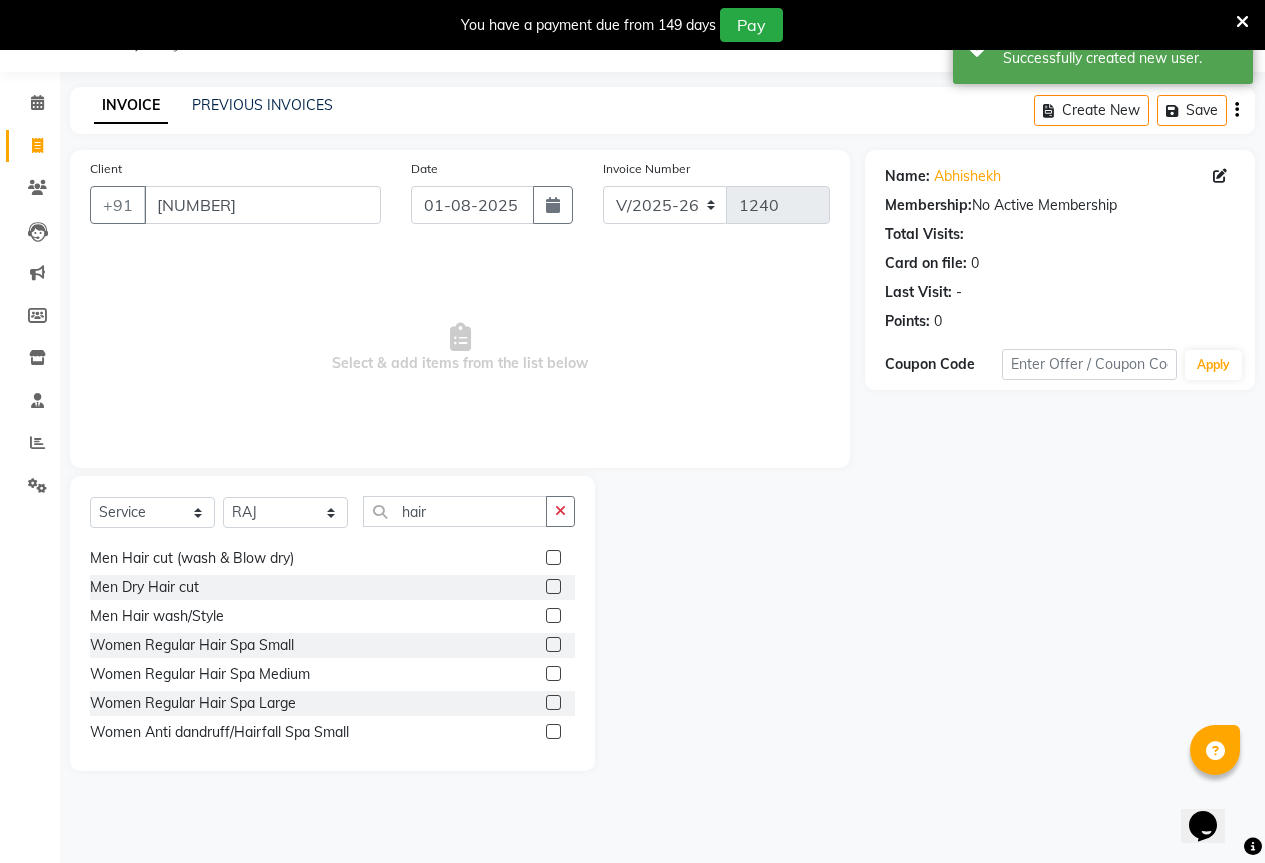 click 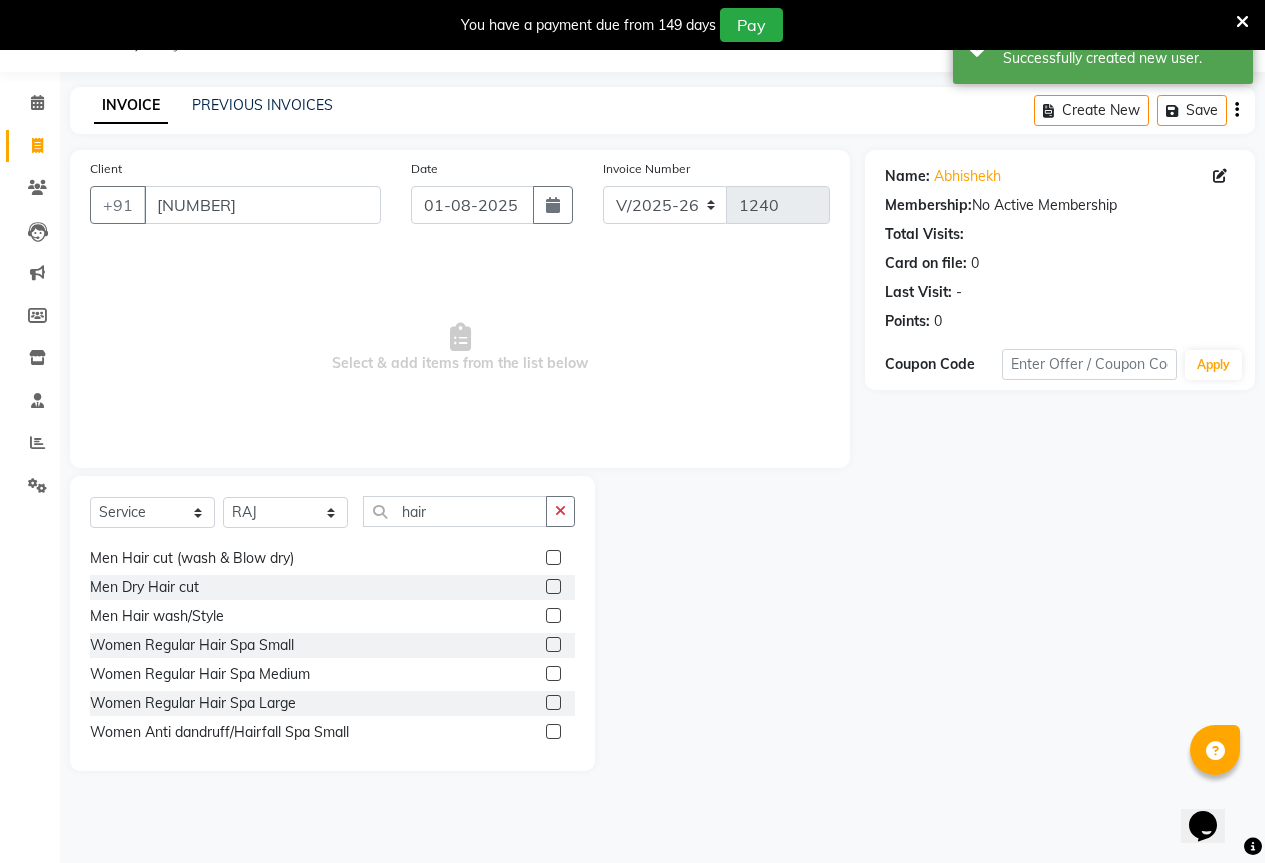 click at bounding box center [552, 587] 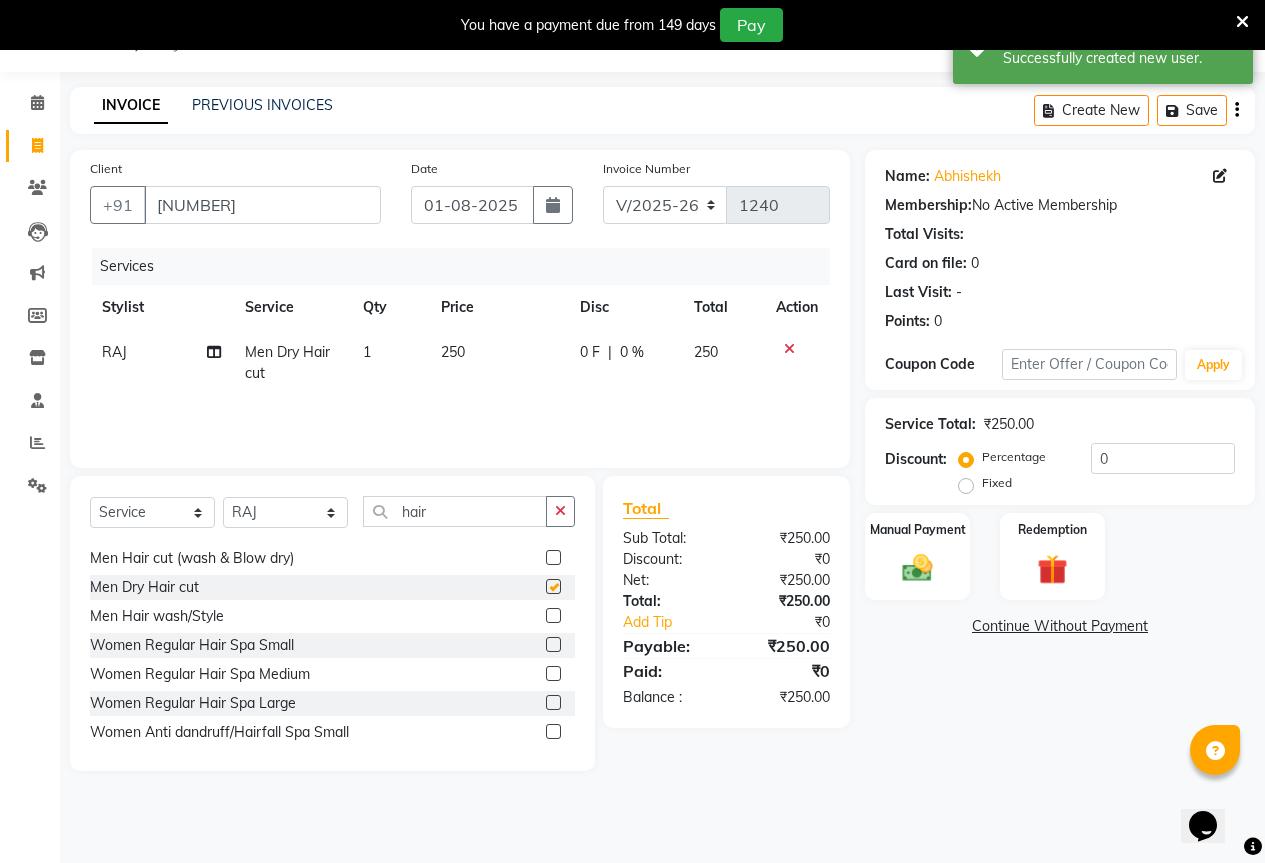 checkbox on "false" 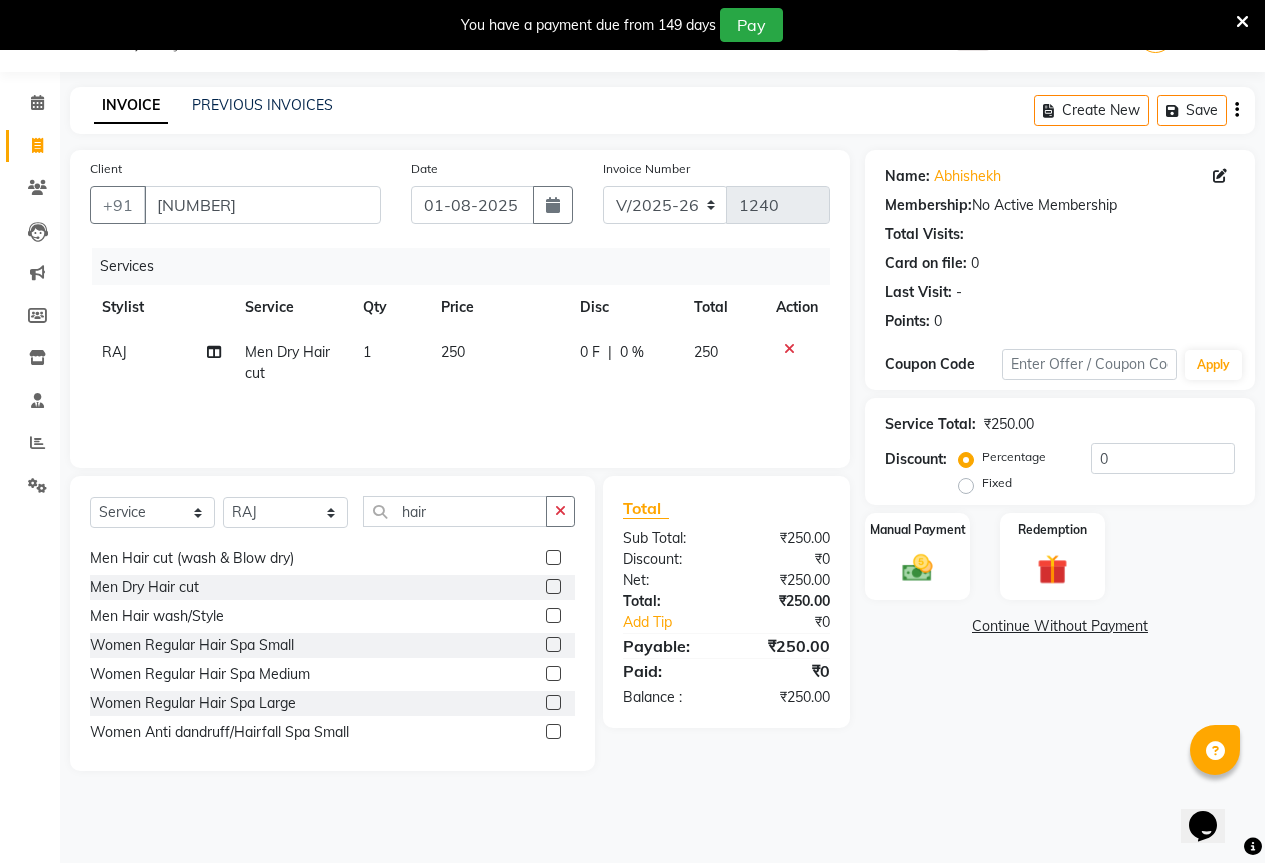 drag, startPoint x: 916, startPoint y: 573, endPoint x: 998, endPoint y: 570, distance: 82.05486 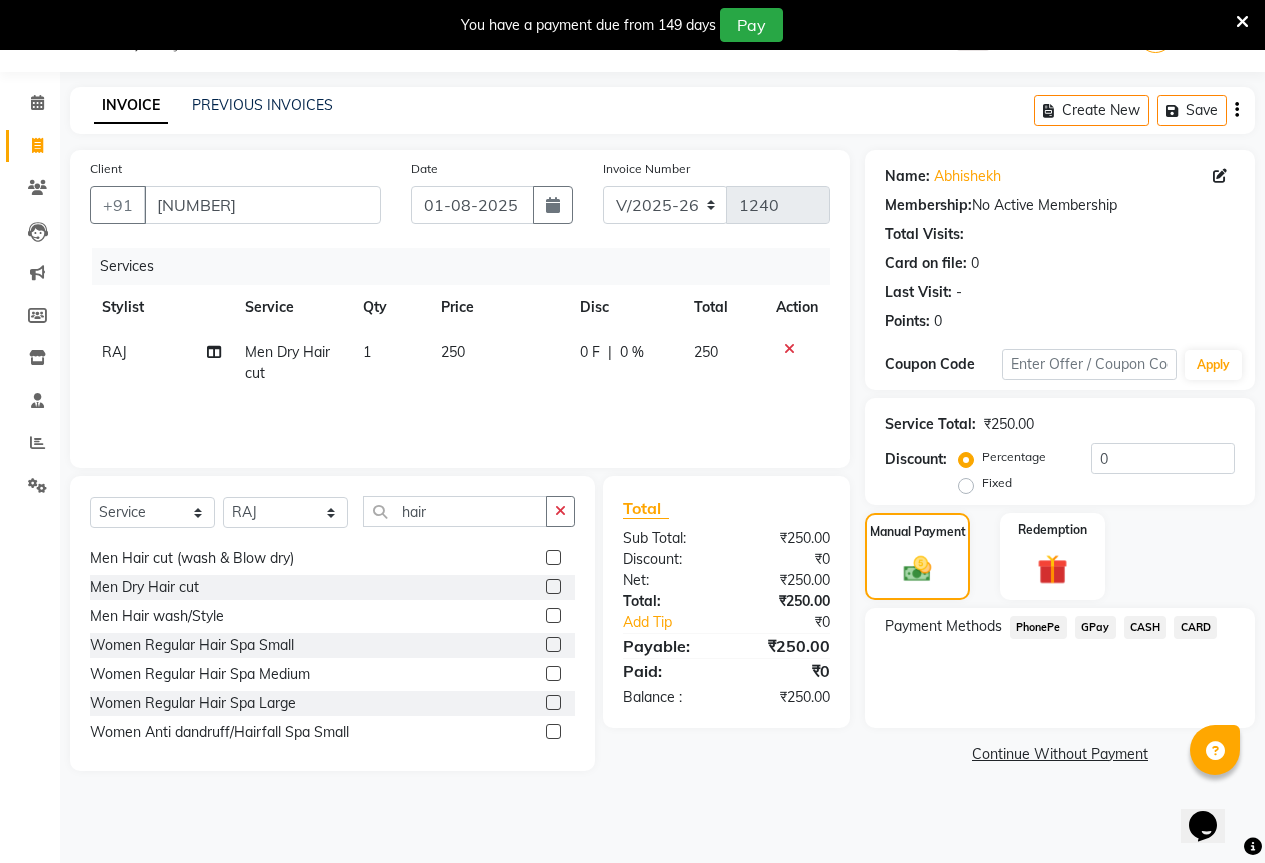 click on "GPay" 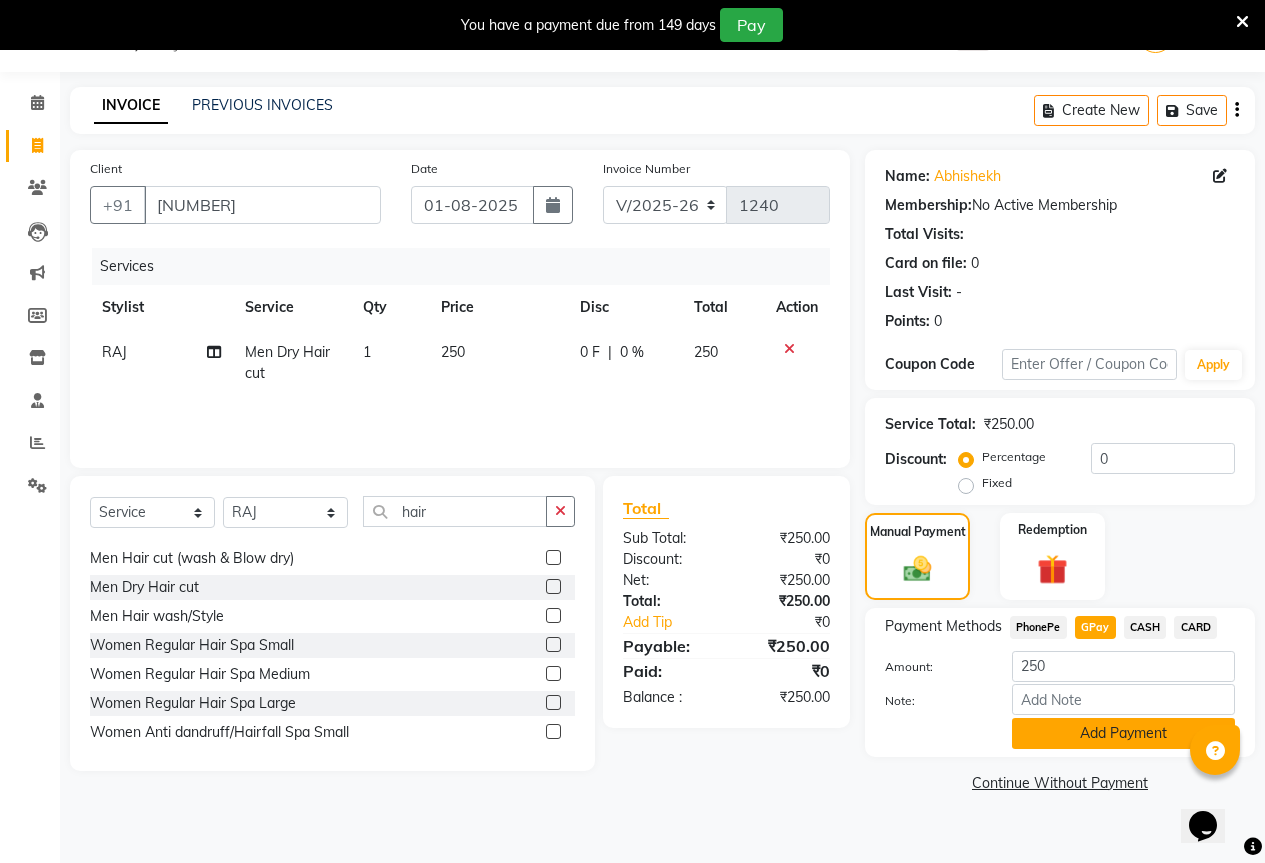 click on "Add Payment" 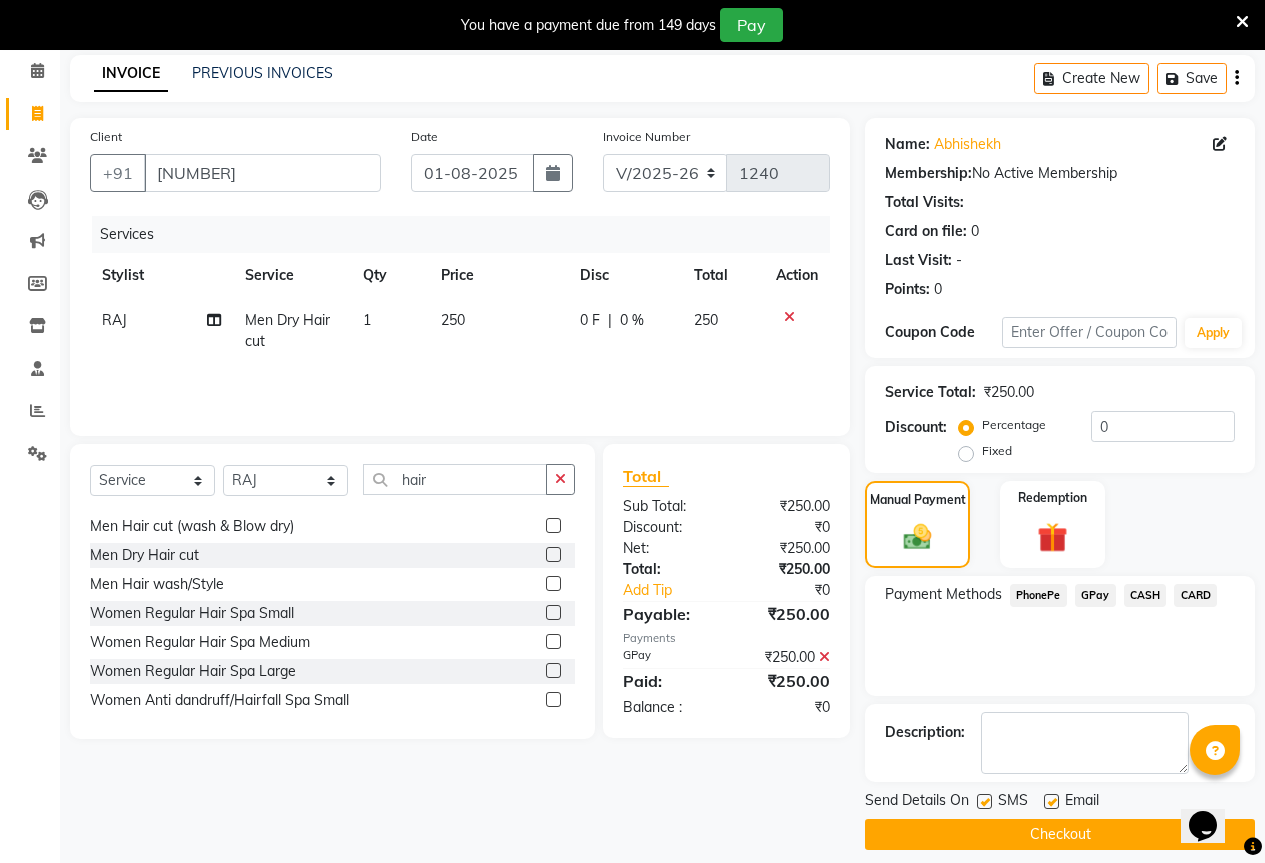 scroll, scrollTop: 99, scrollLeft: 0, axis: vertical 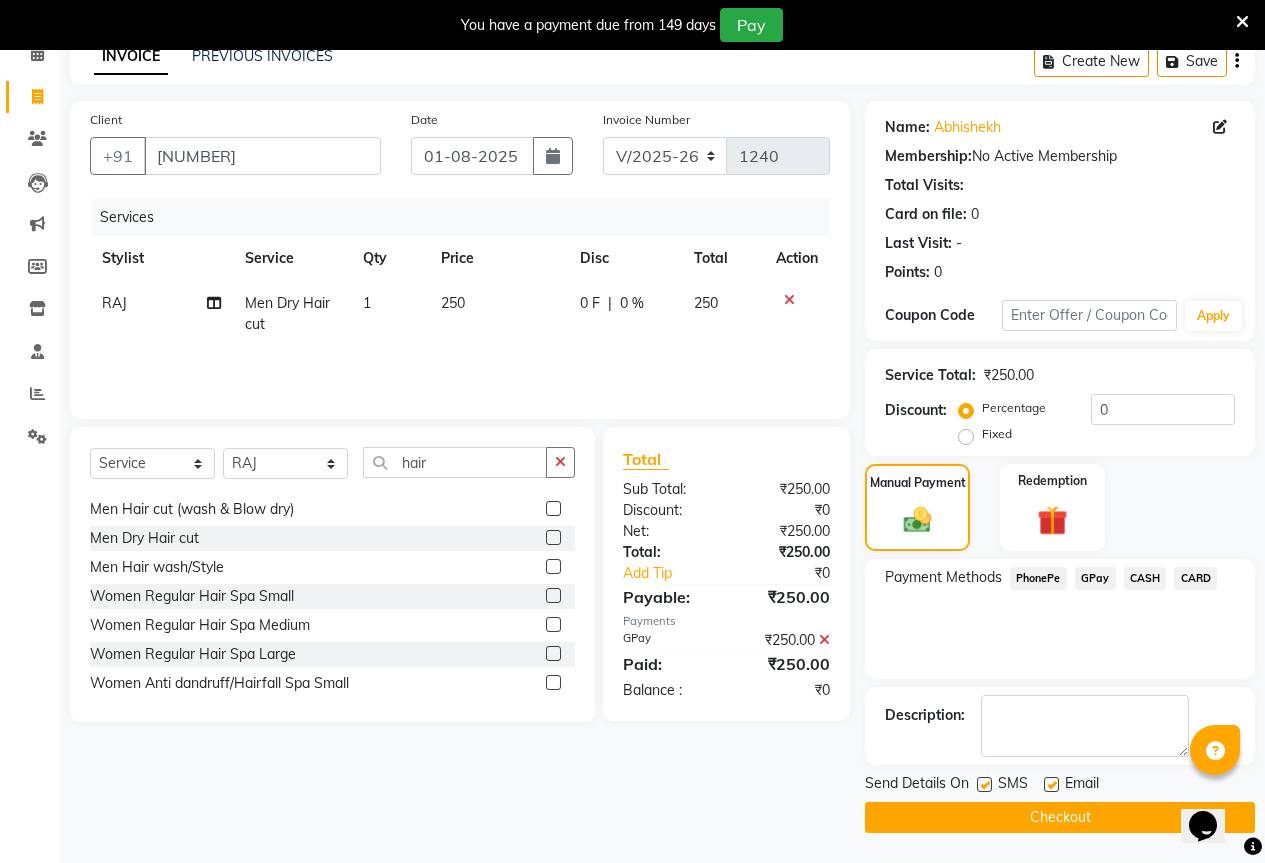 click on "Checkout" 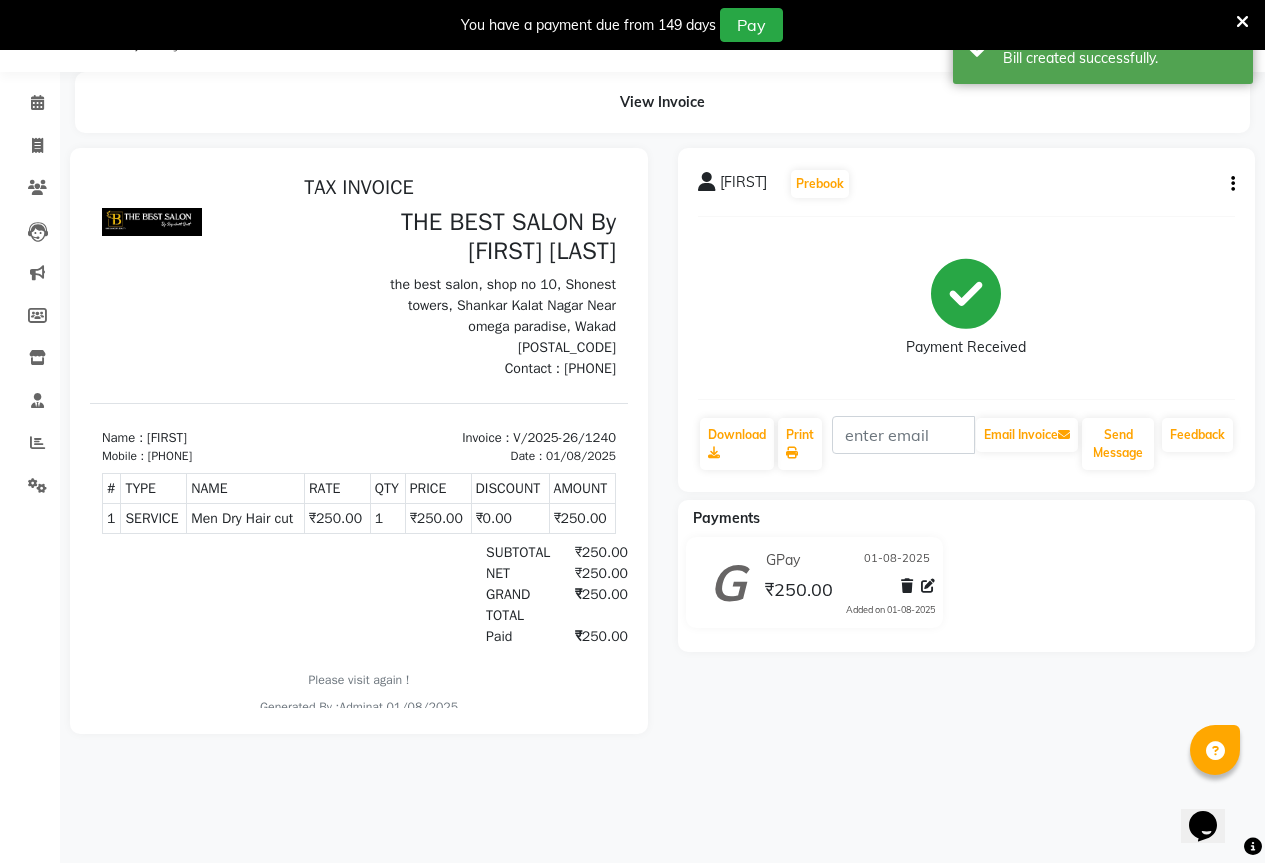 scroll, scrollTop: 0, scrollLeft: 0, axis: both 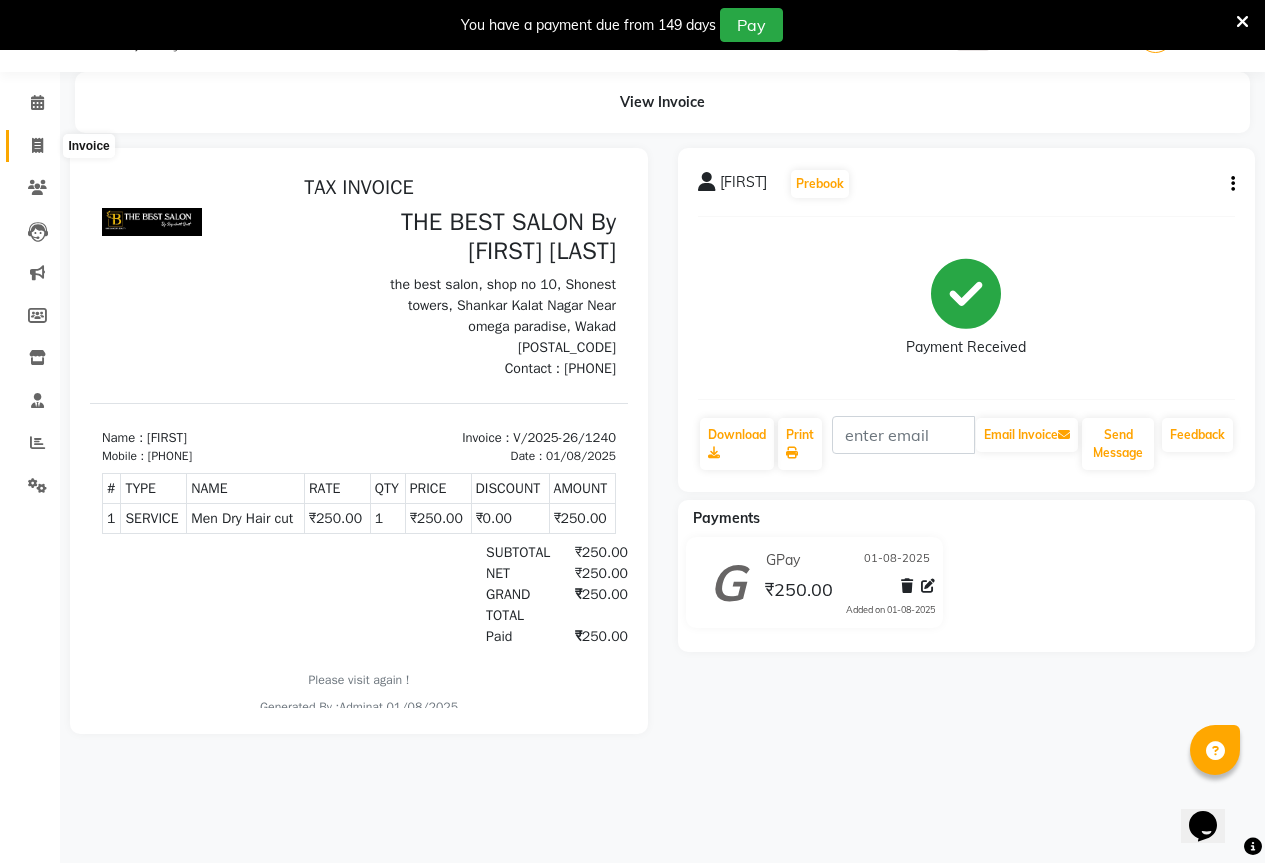 click 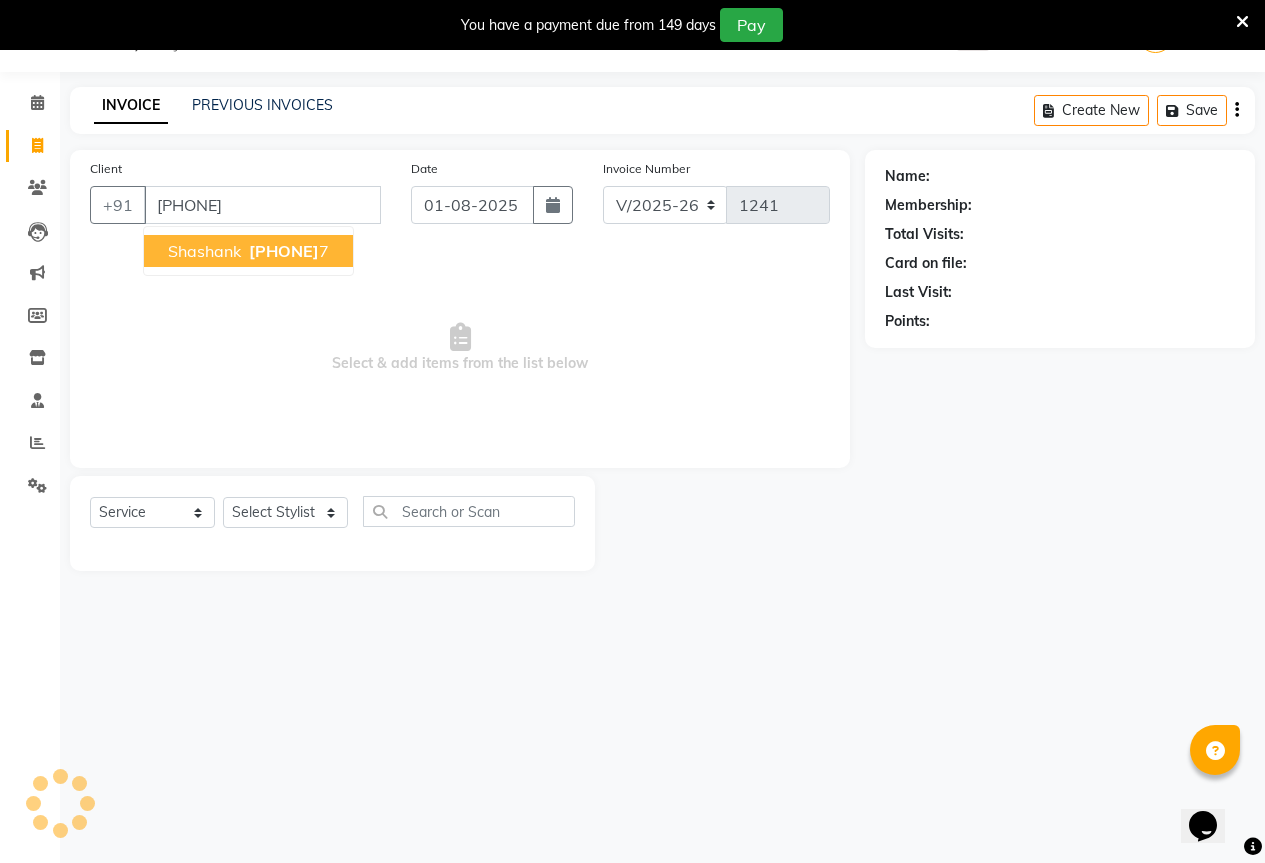 type on "[PHONE]" 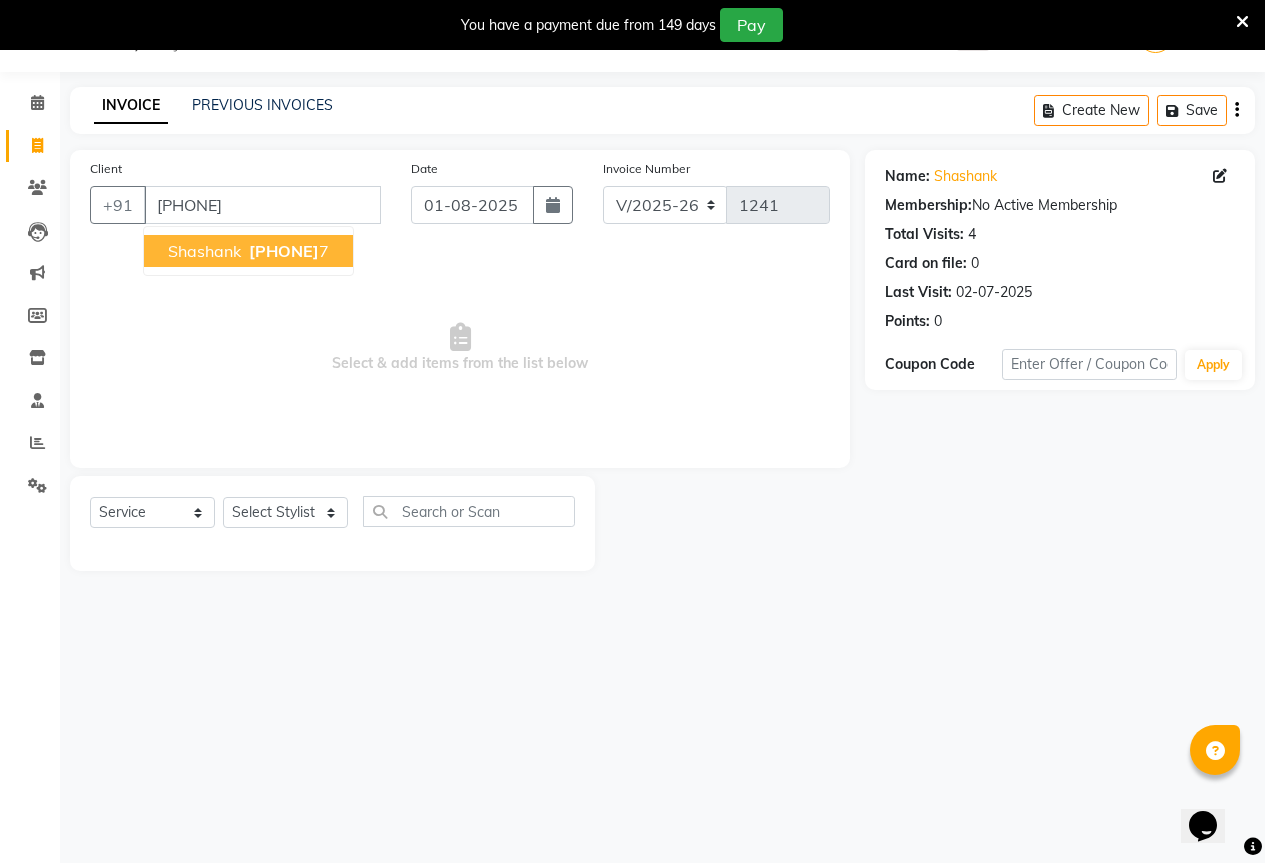 click on "shashank" at bounding box center (204, 251) 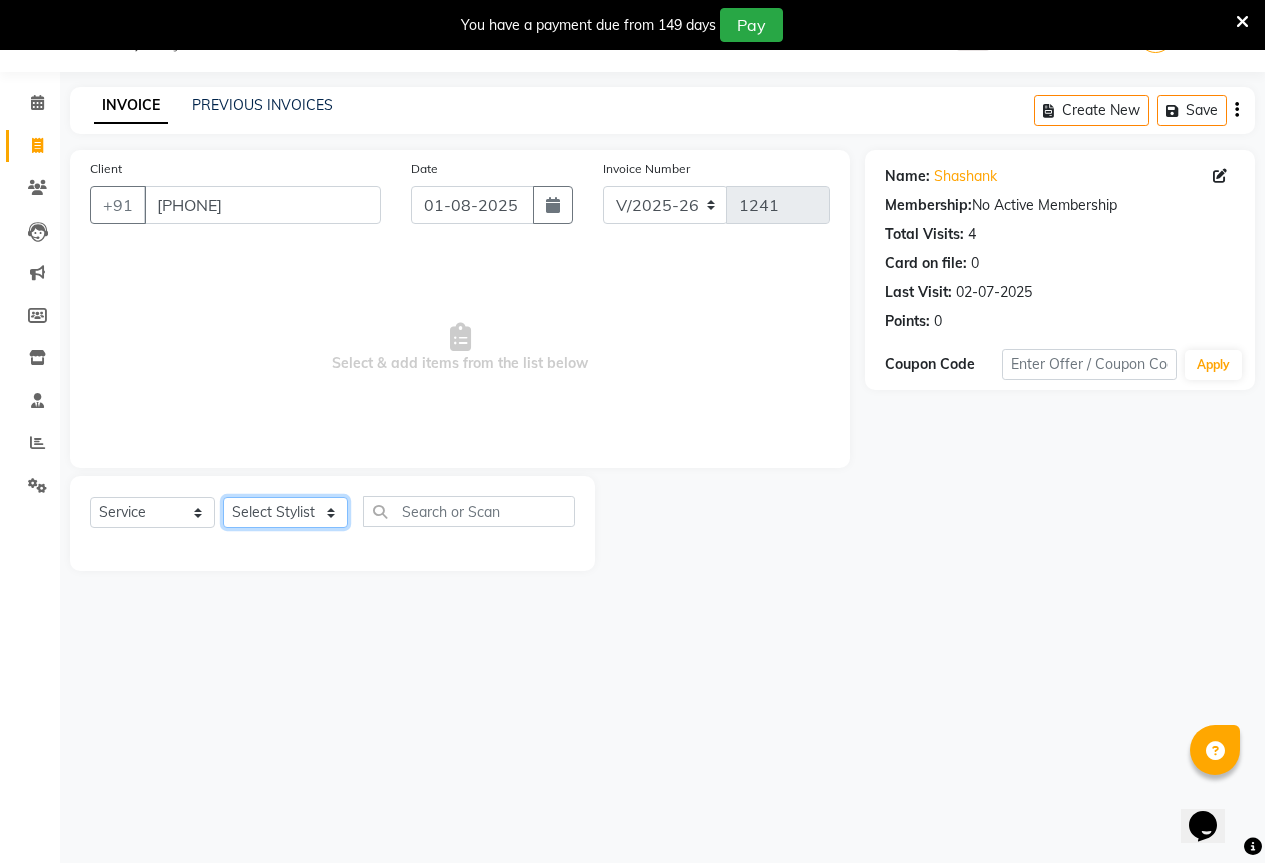 click on "Select Stylist [FIRST] [FIRST] [FIRST] [FIRST] [FIRST] [FIRST]" 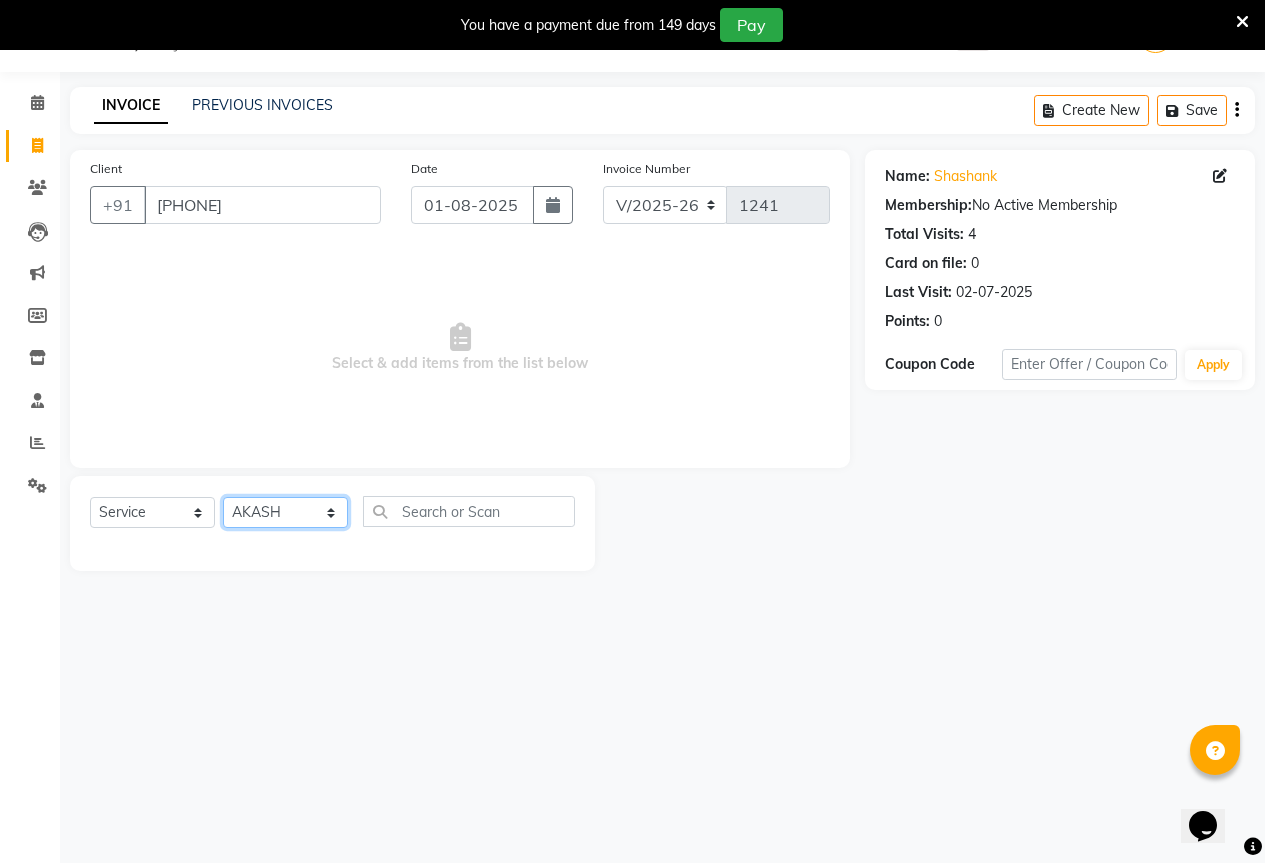 click on "Select Stylist [FIRST] [FIRST] [FIRST] [FIRST] [FIRST] [FIRST]" 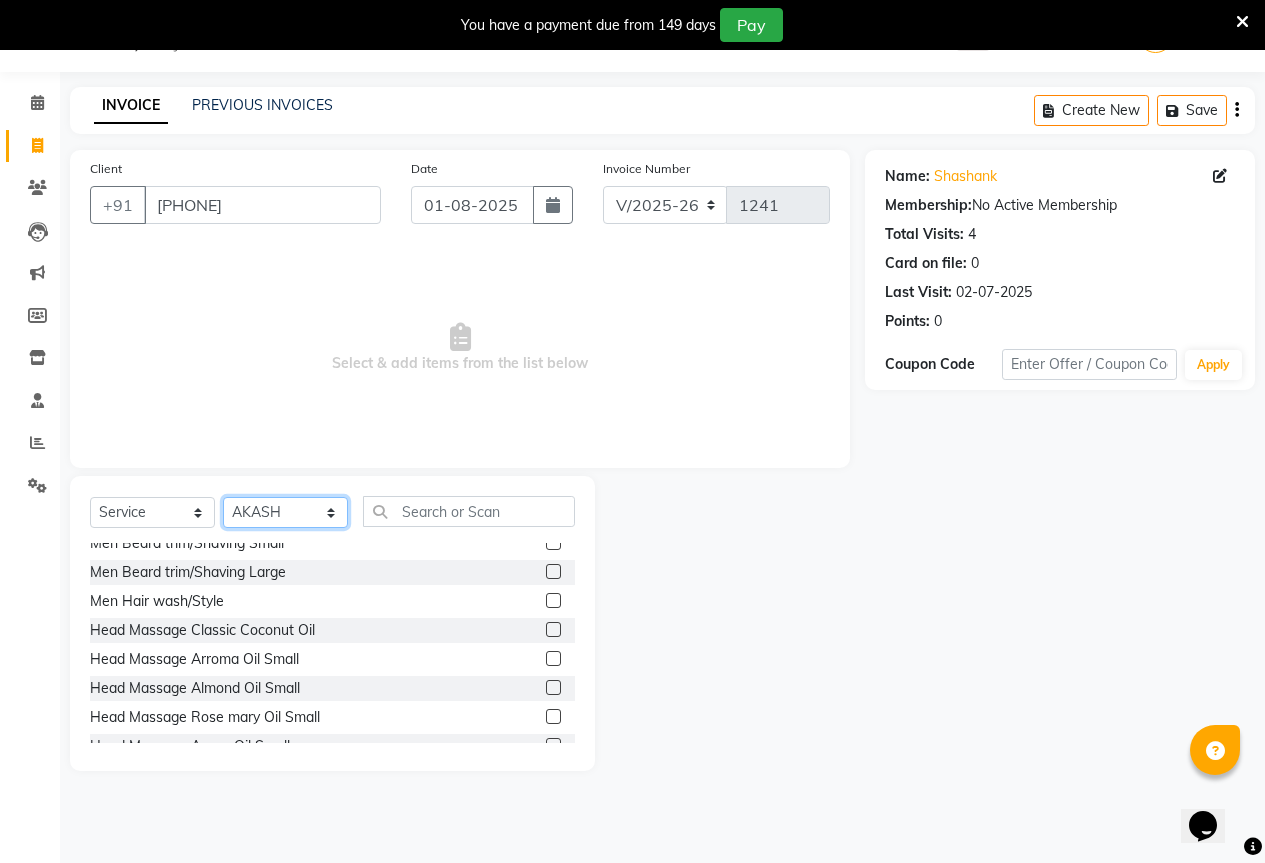 scroll, scrollTop: 500, scrollLeft: 0, axis: vertical 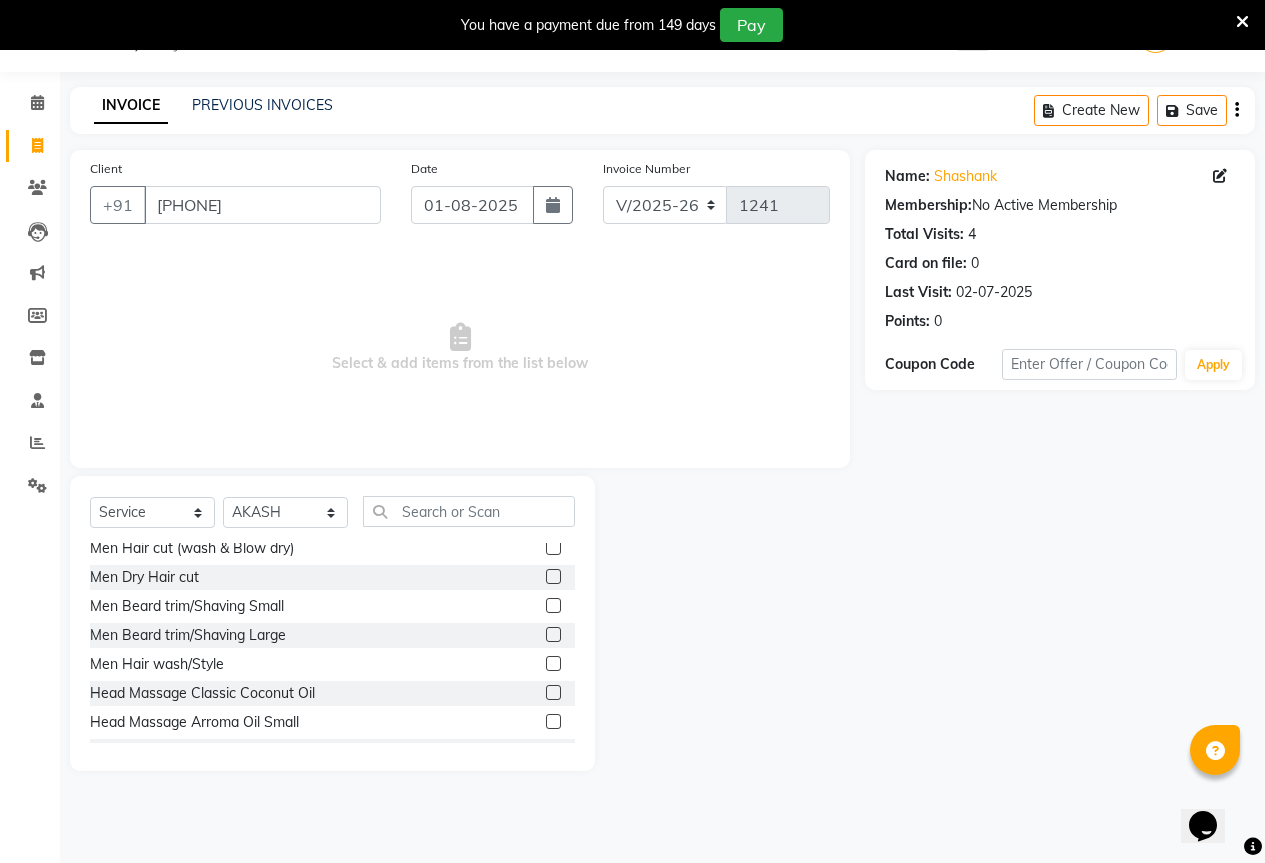 click on "Men Dry Hair cut" 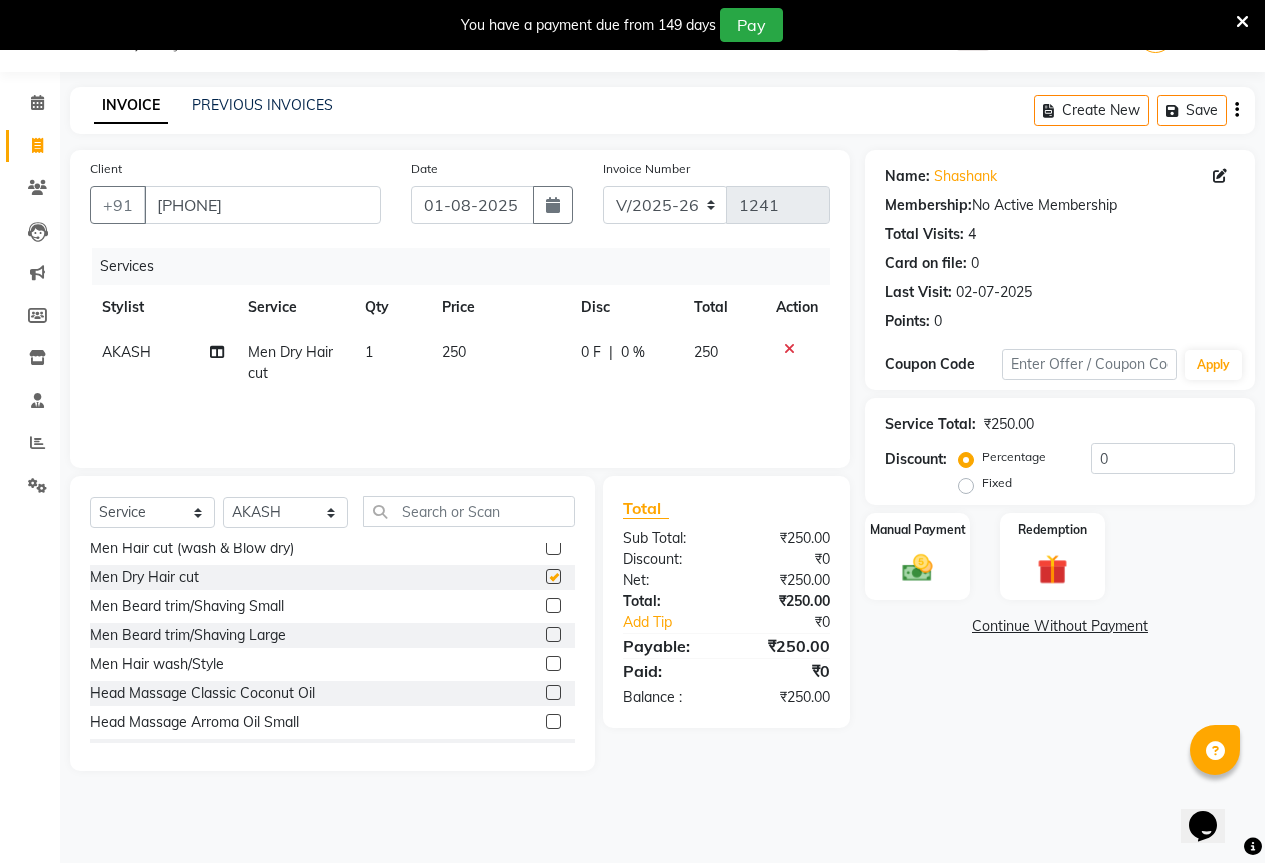 checkbox on "false" 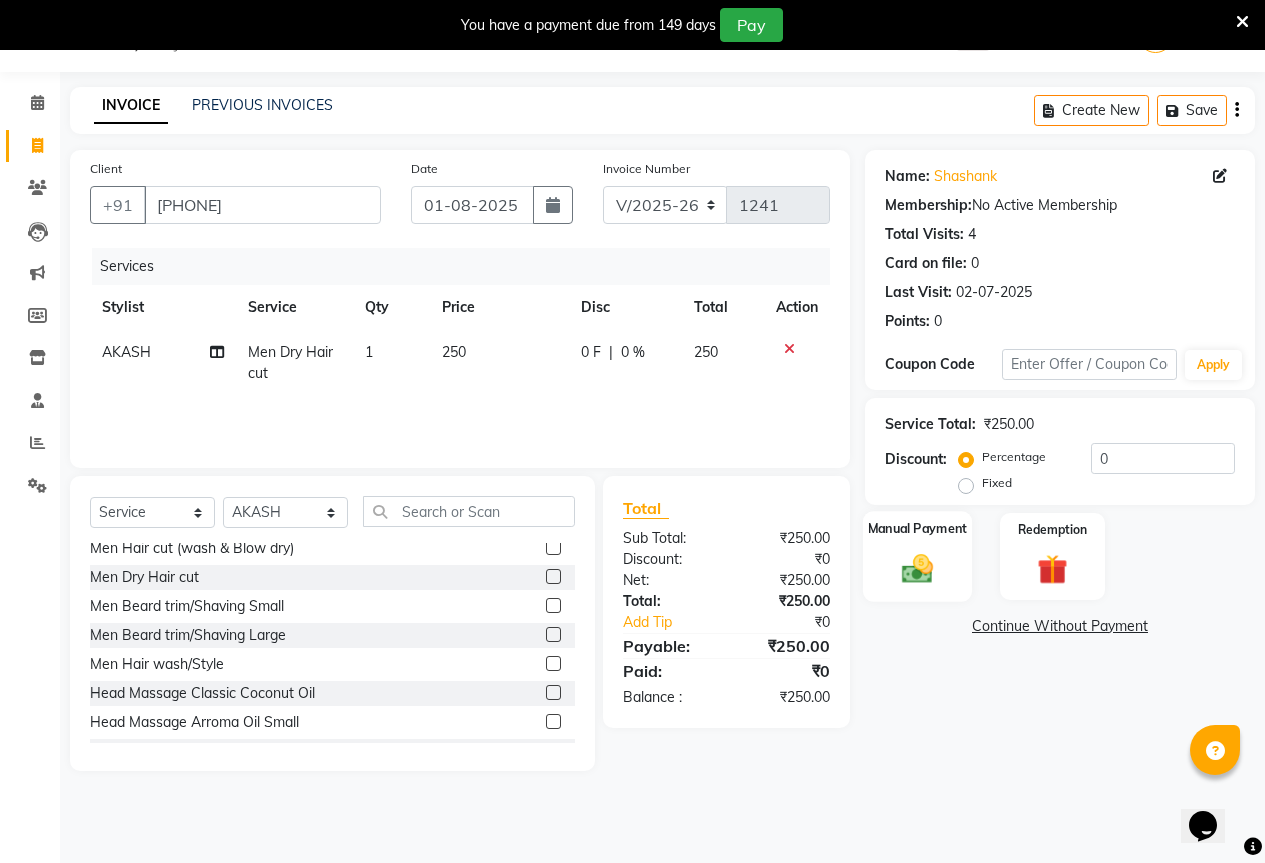 click 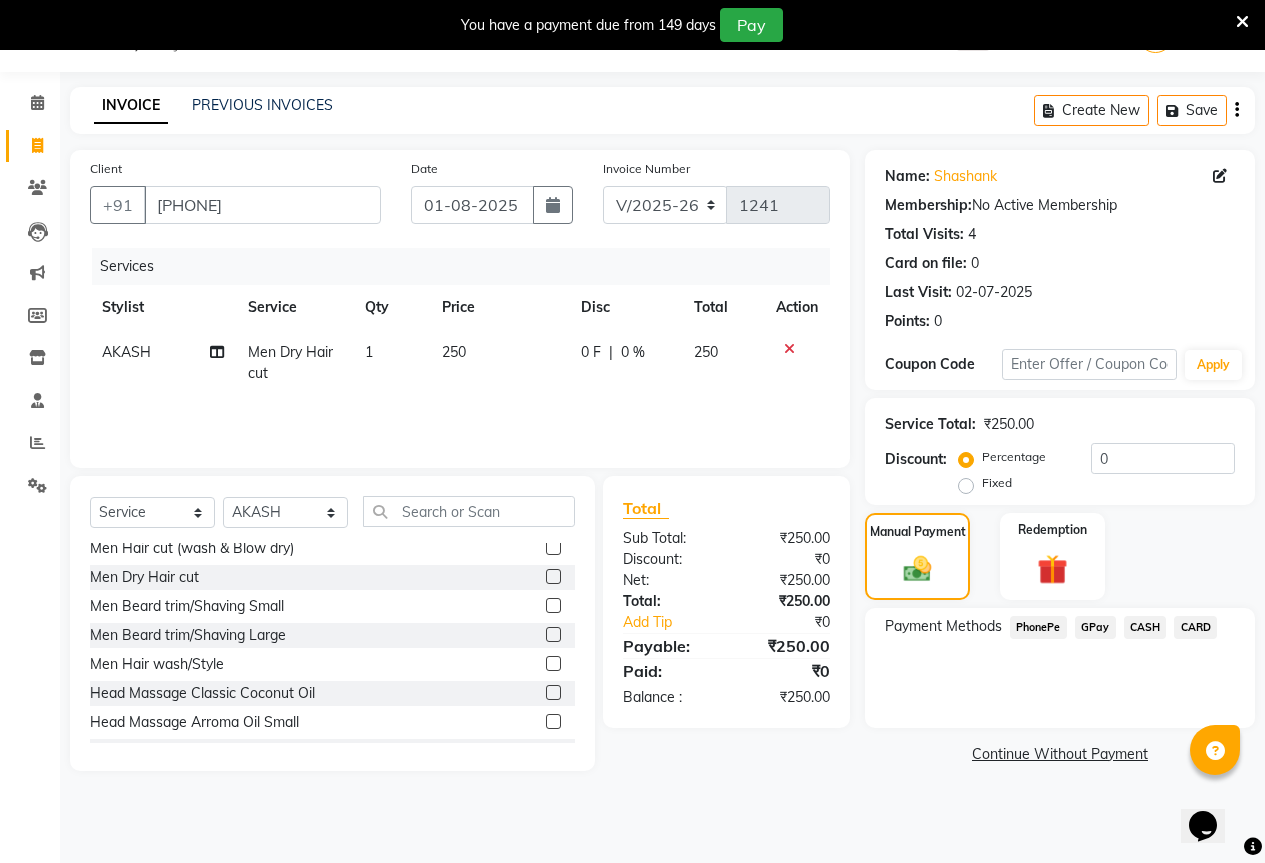 click on "GPay" 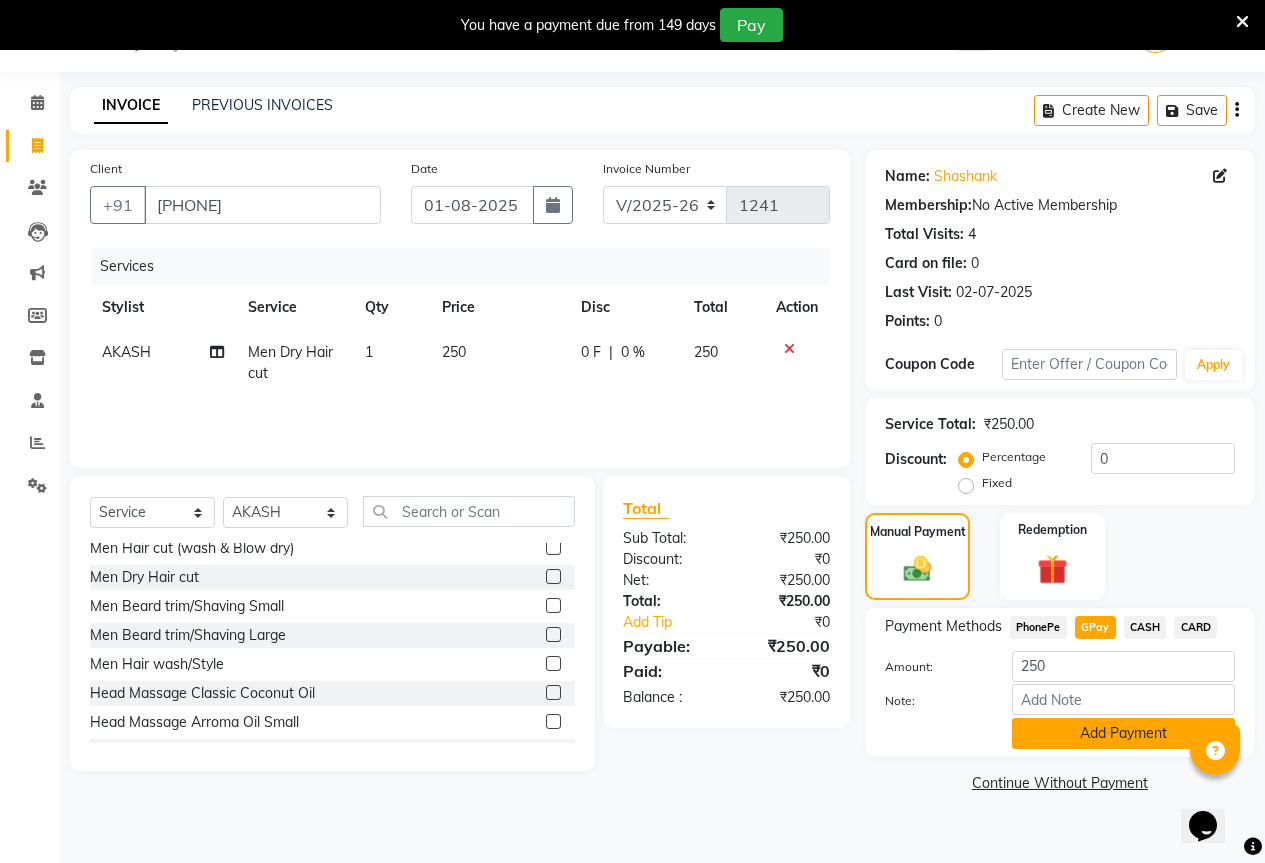 click on "Add Payment" 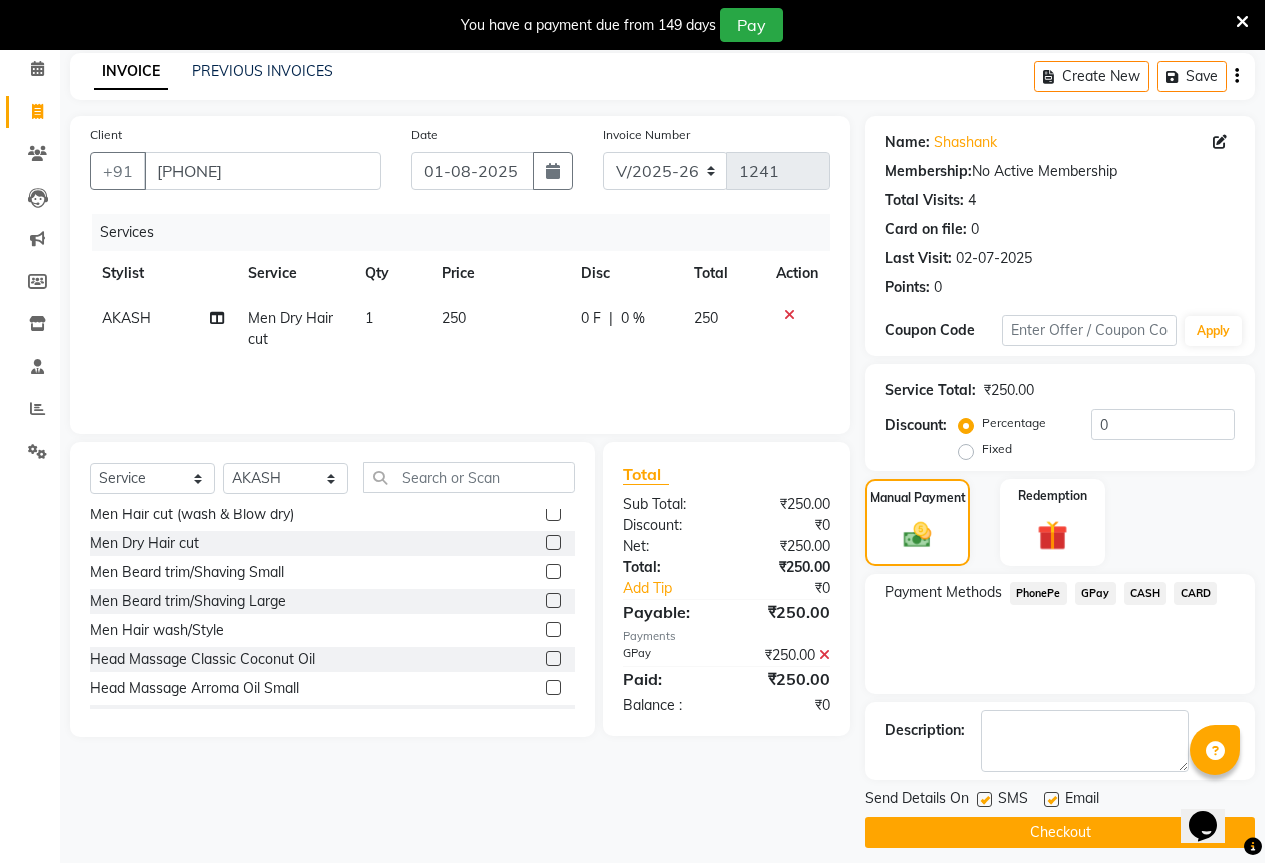 scroll, scrollTop: 99, scrollLeft: 0, axis: vertical 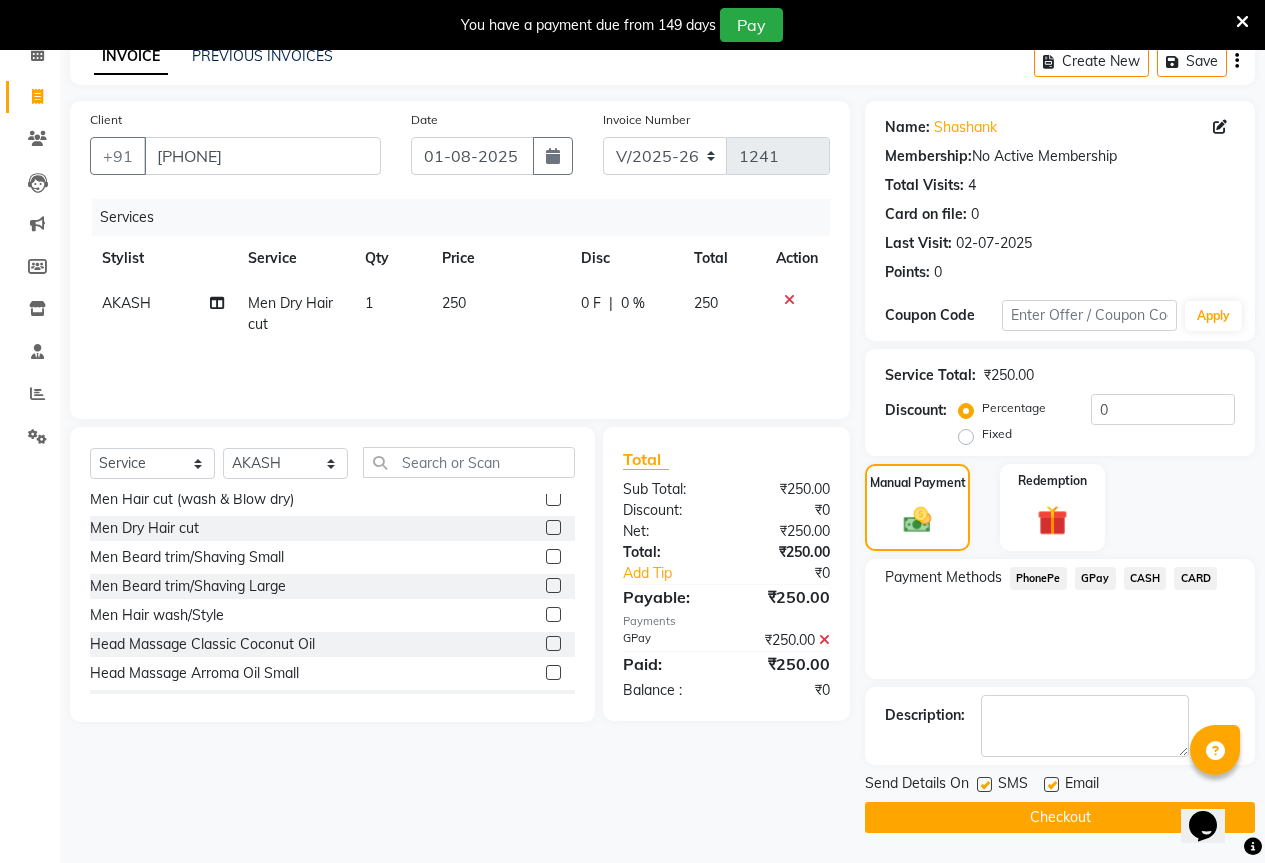 click on "Checkout" 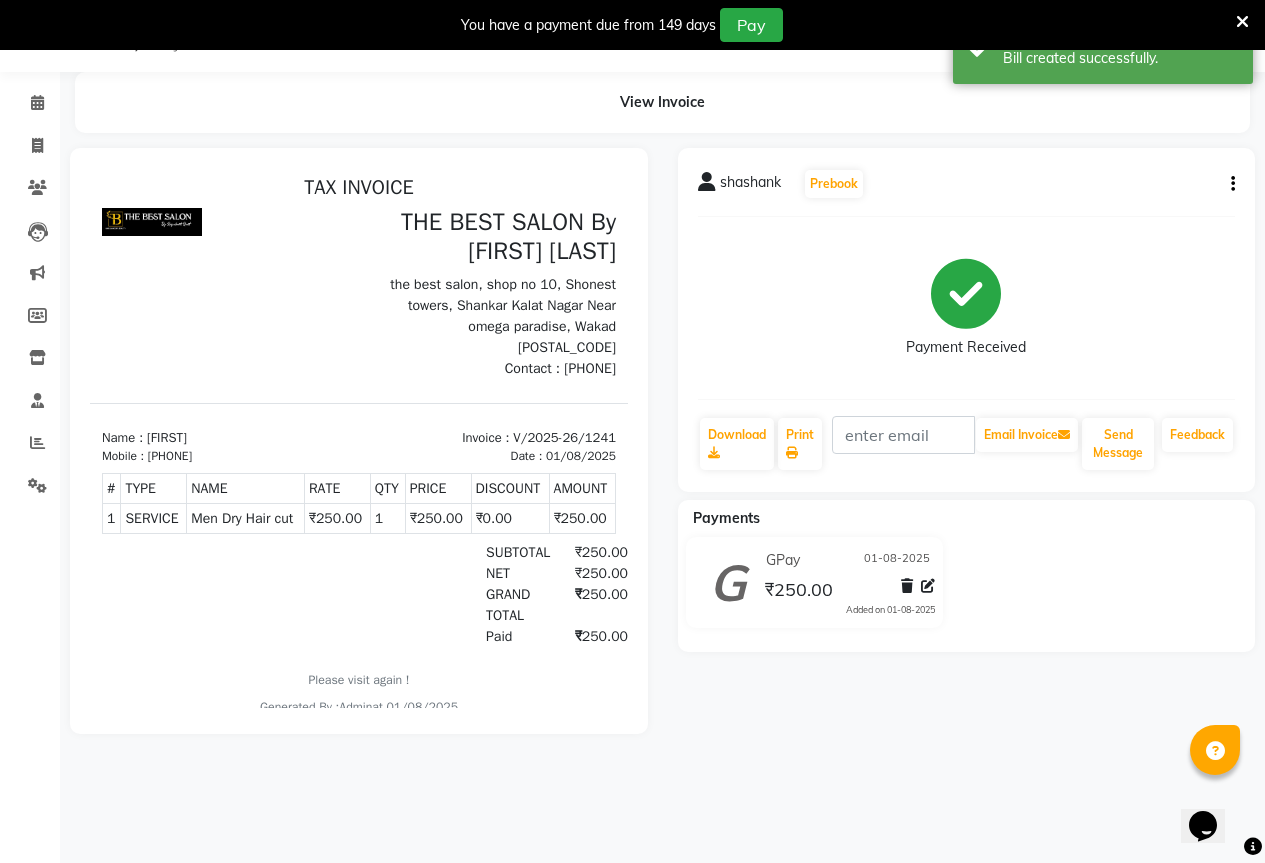 scroll, scrollTop: 0, scrollLeft: 0, axis: both 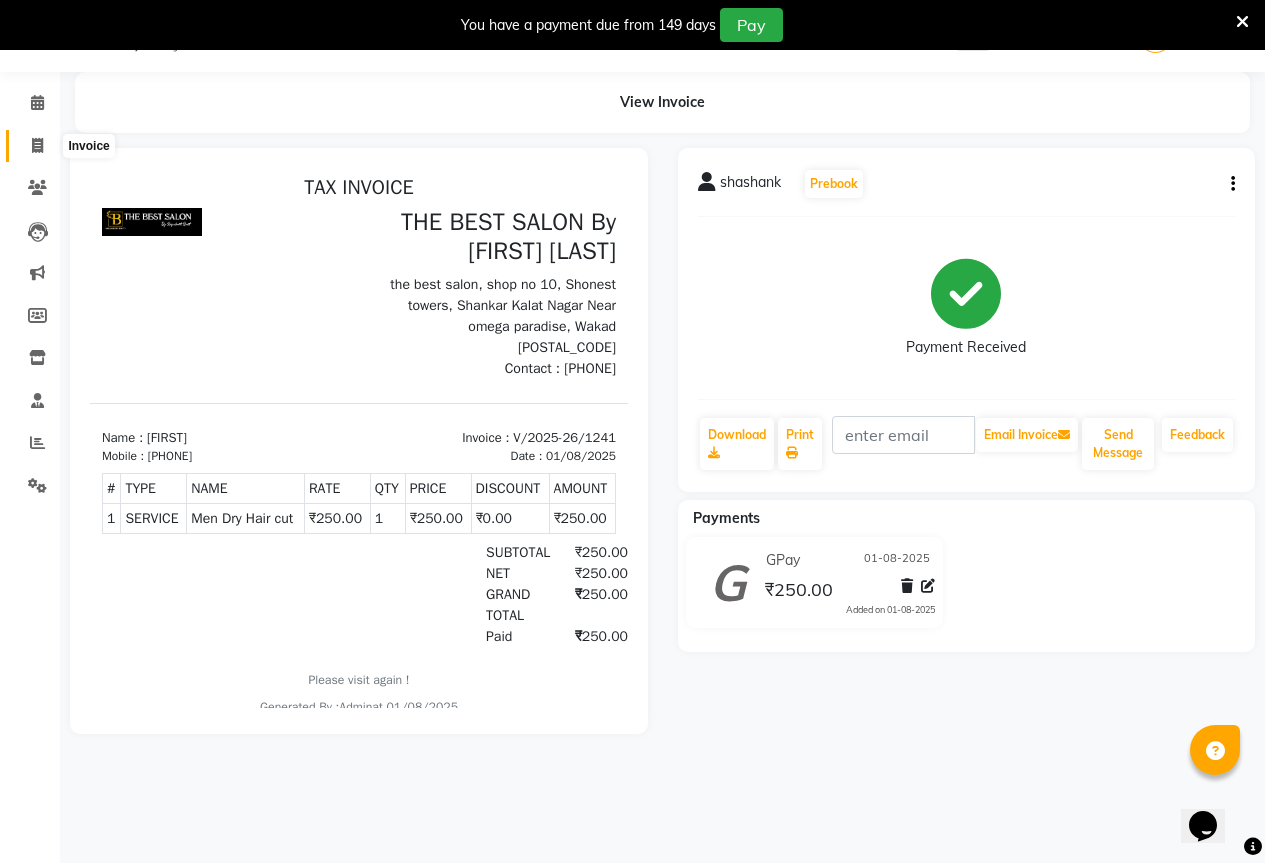 click 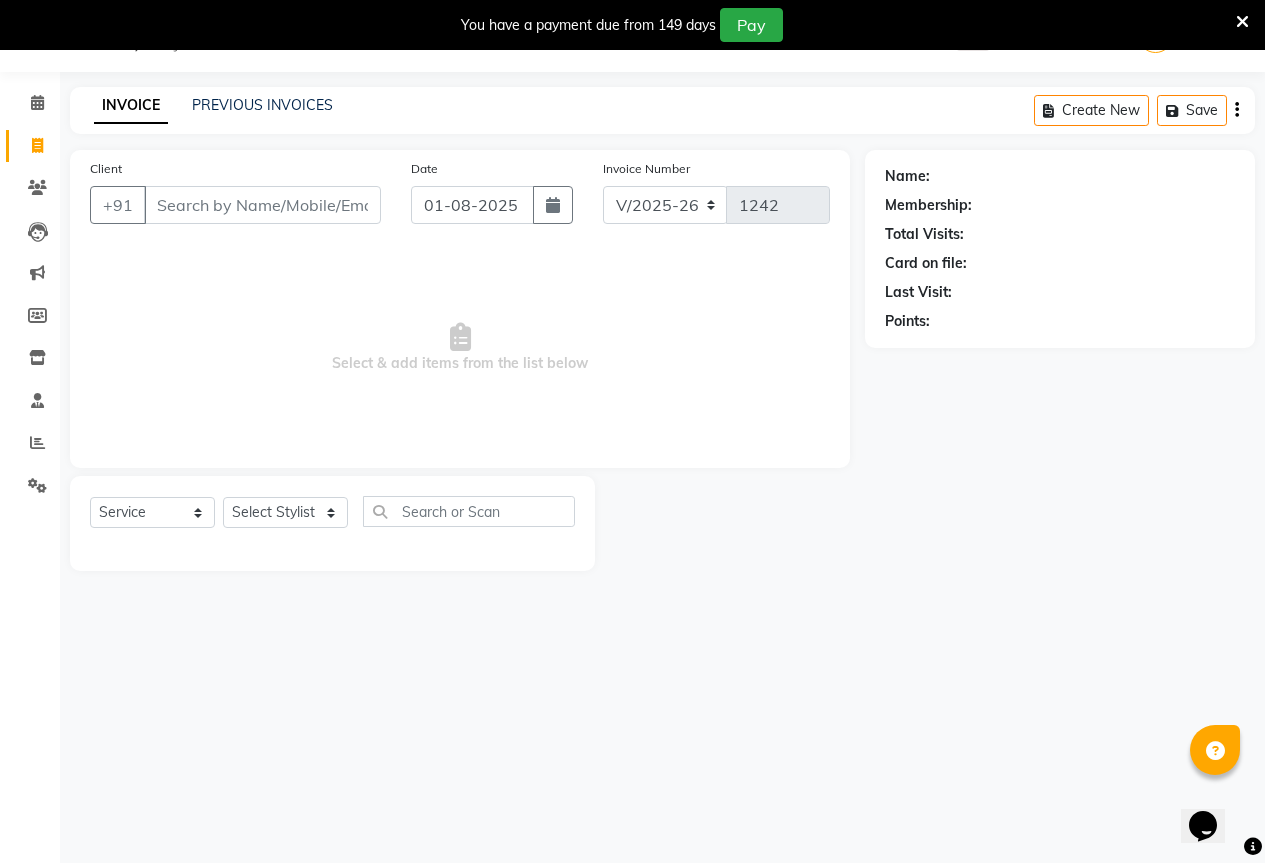click on "Client" at bounding box center (262, 205) 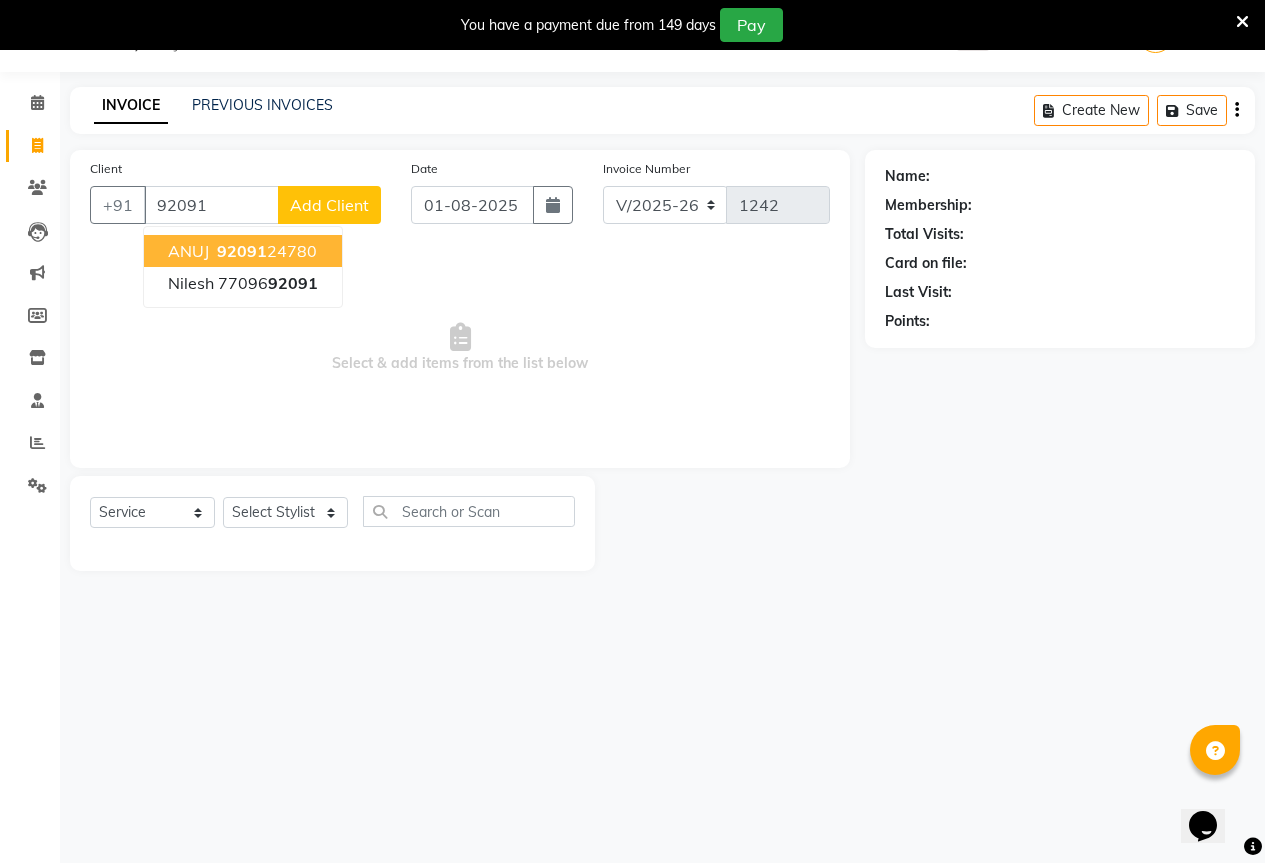 click on "[PHONE]" at bounding box center [265, 251] 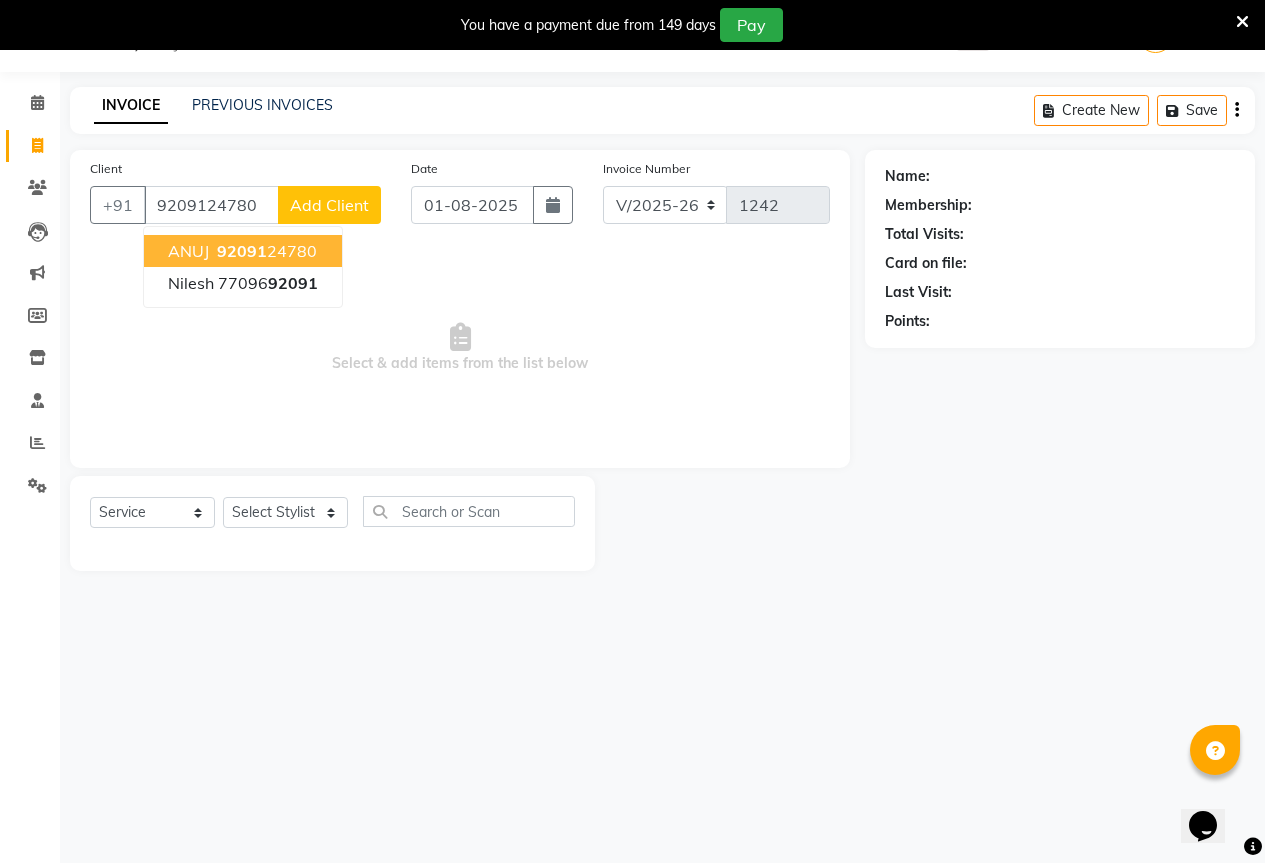 type on "9209124780" 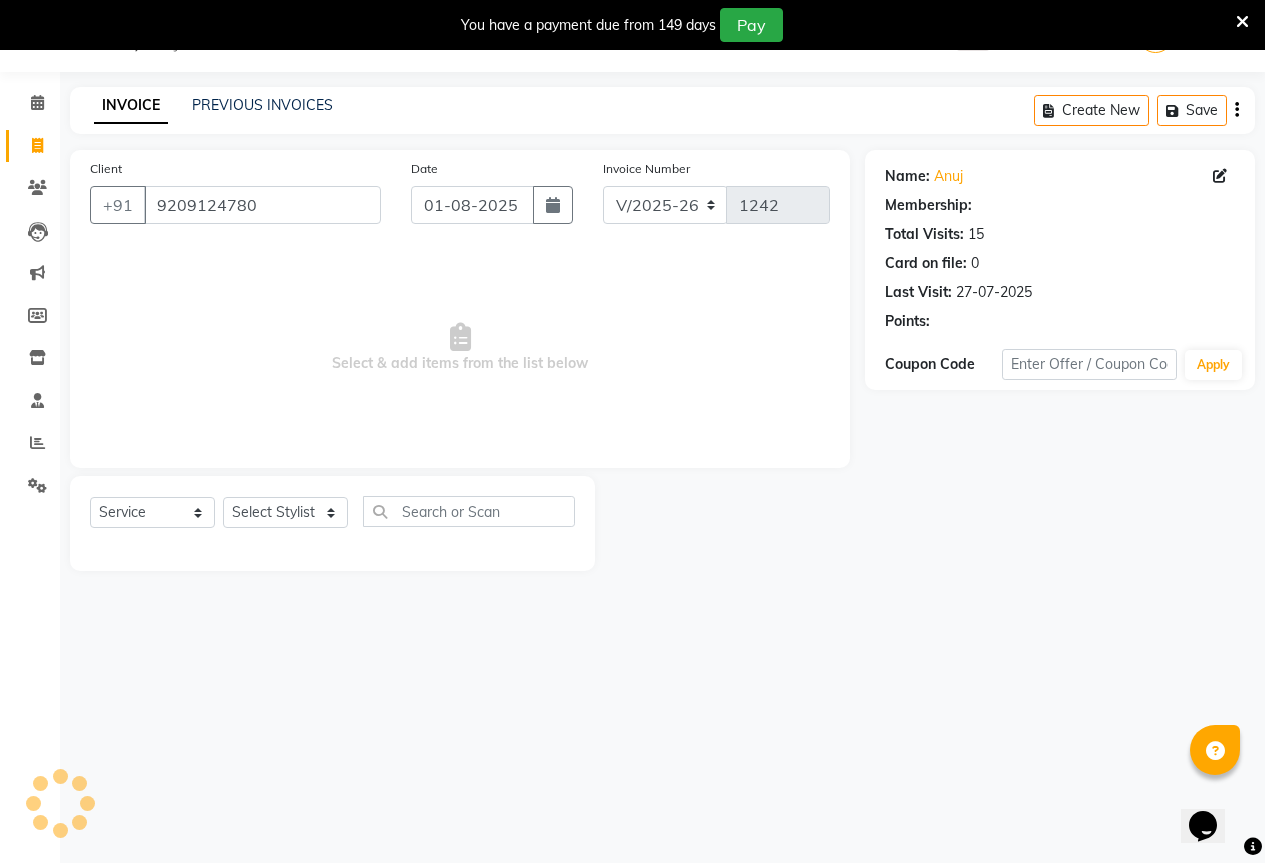 select on "1: Object" 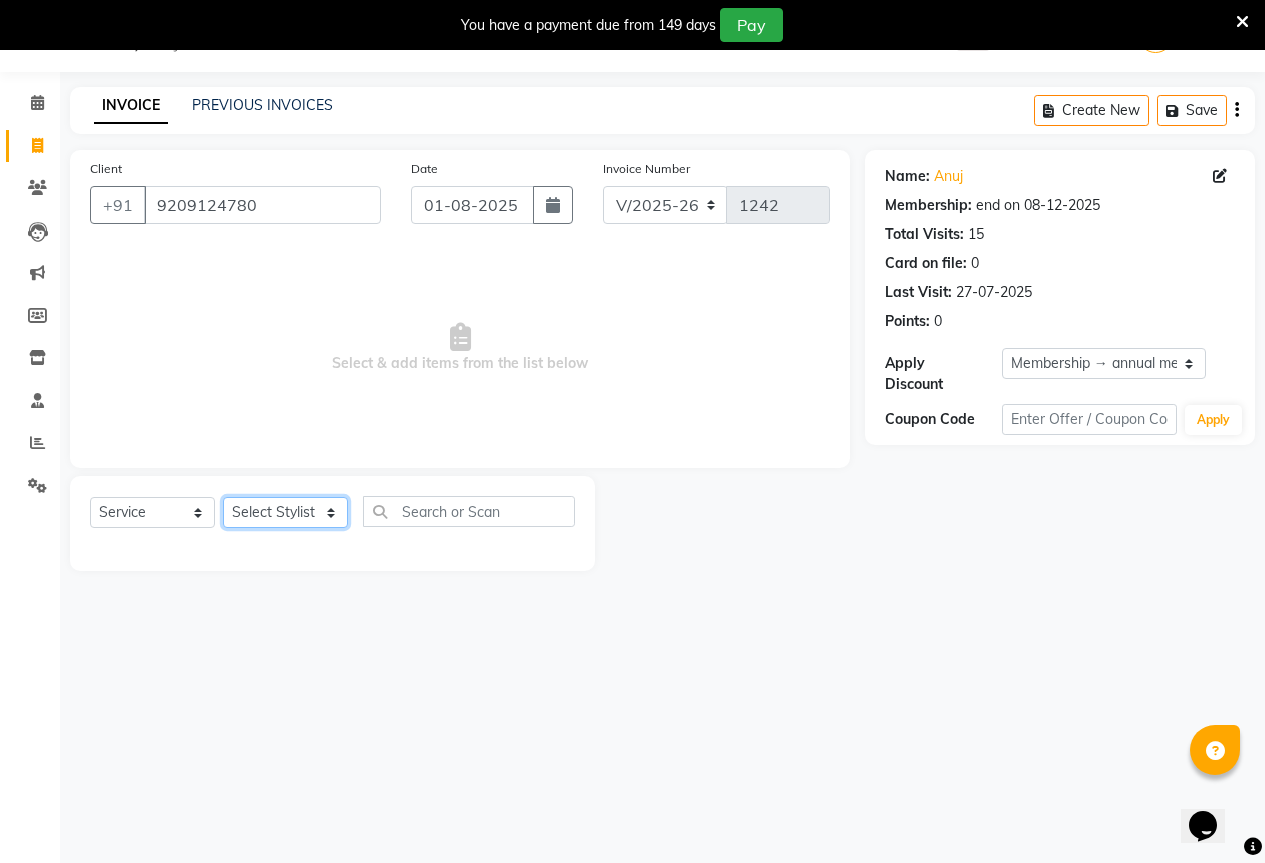 click on "Select Stylist [FIRST] [FIRST] [FIRST] [FIRST] [FIRST] [FIRST]" 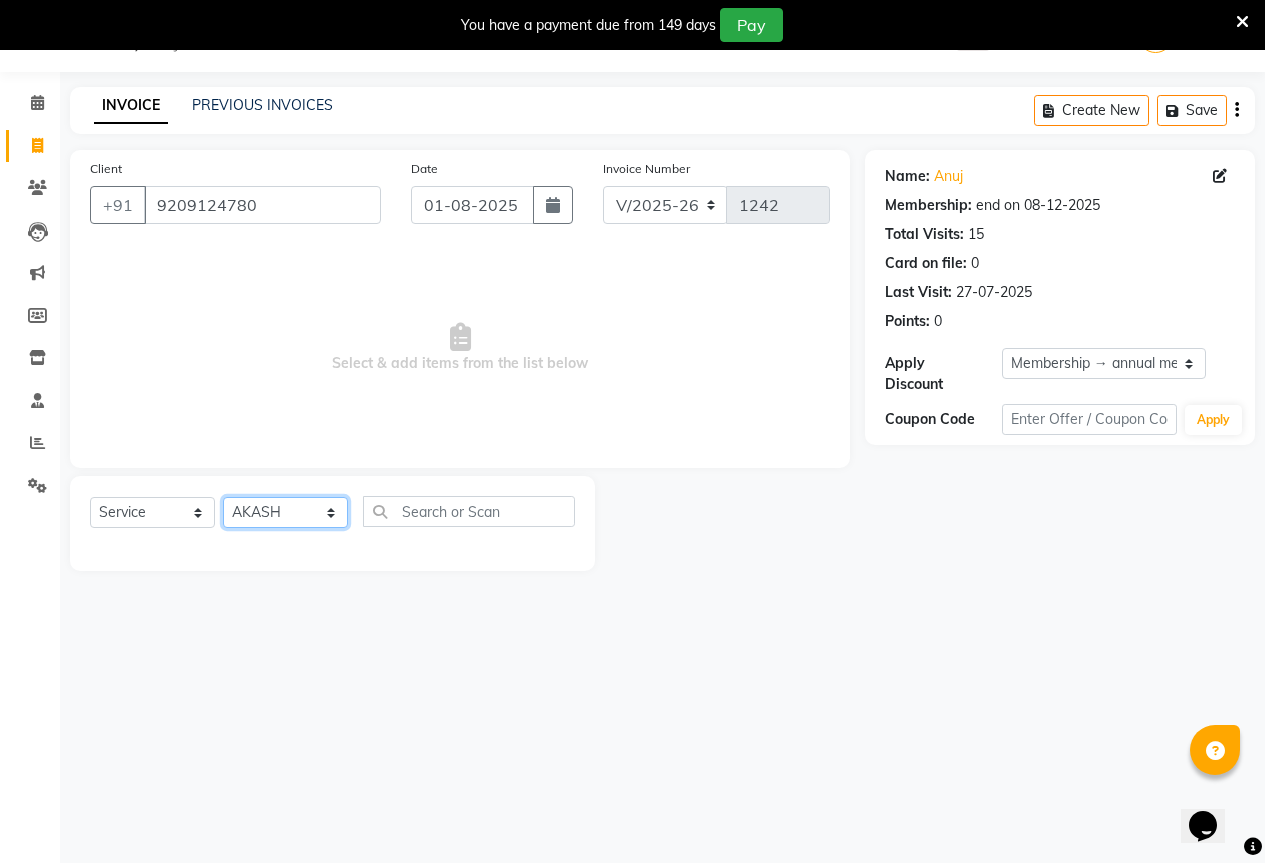 click on "Select Stylist [FIRST] [FIRST] [FIRST] [FIRST] [FIRST] [FIRST]" 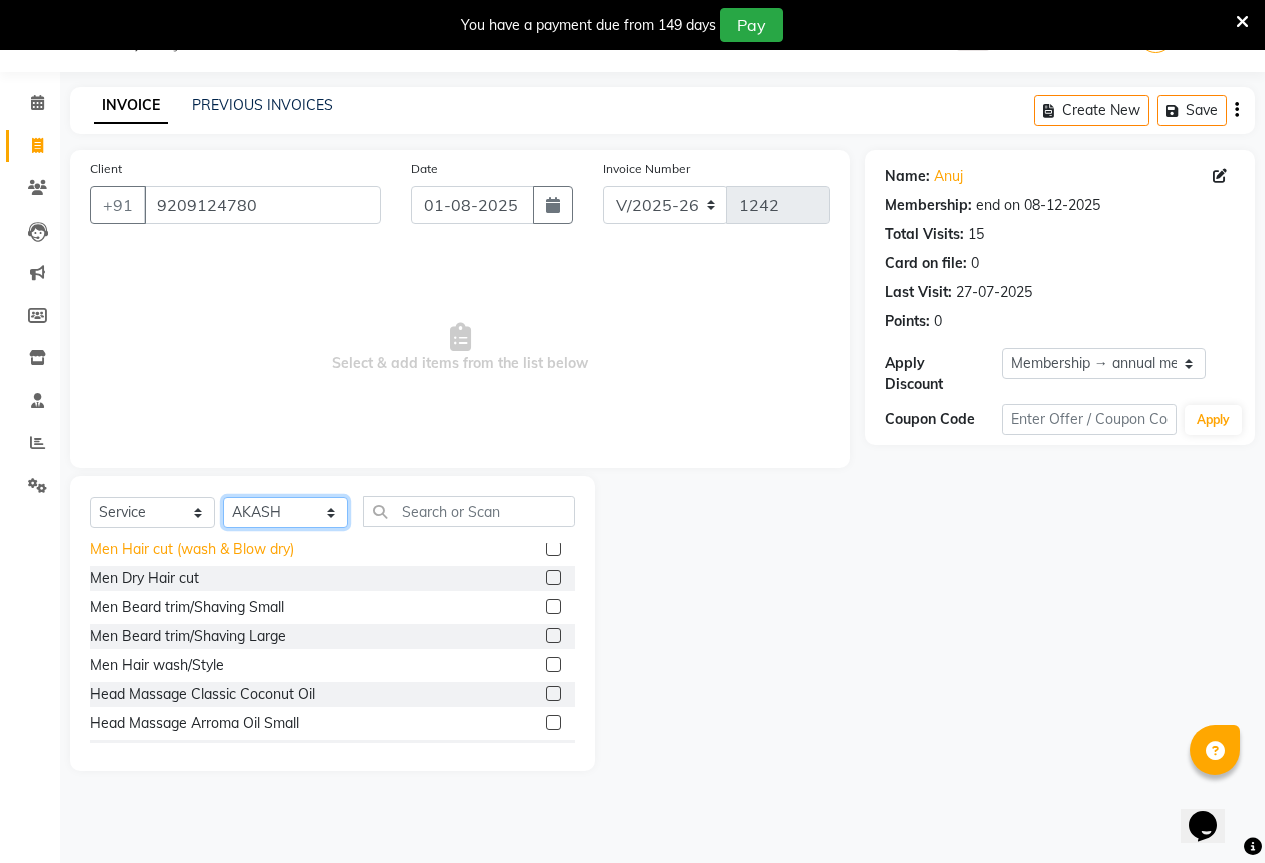 scroll, scrollTop: 500, scrollLeft: 0, axis: vertical 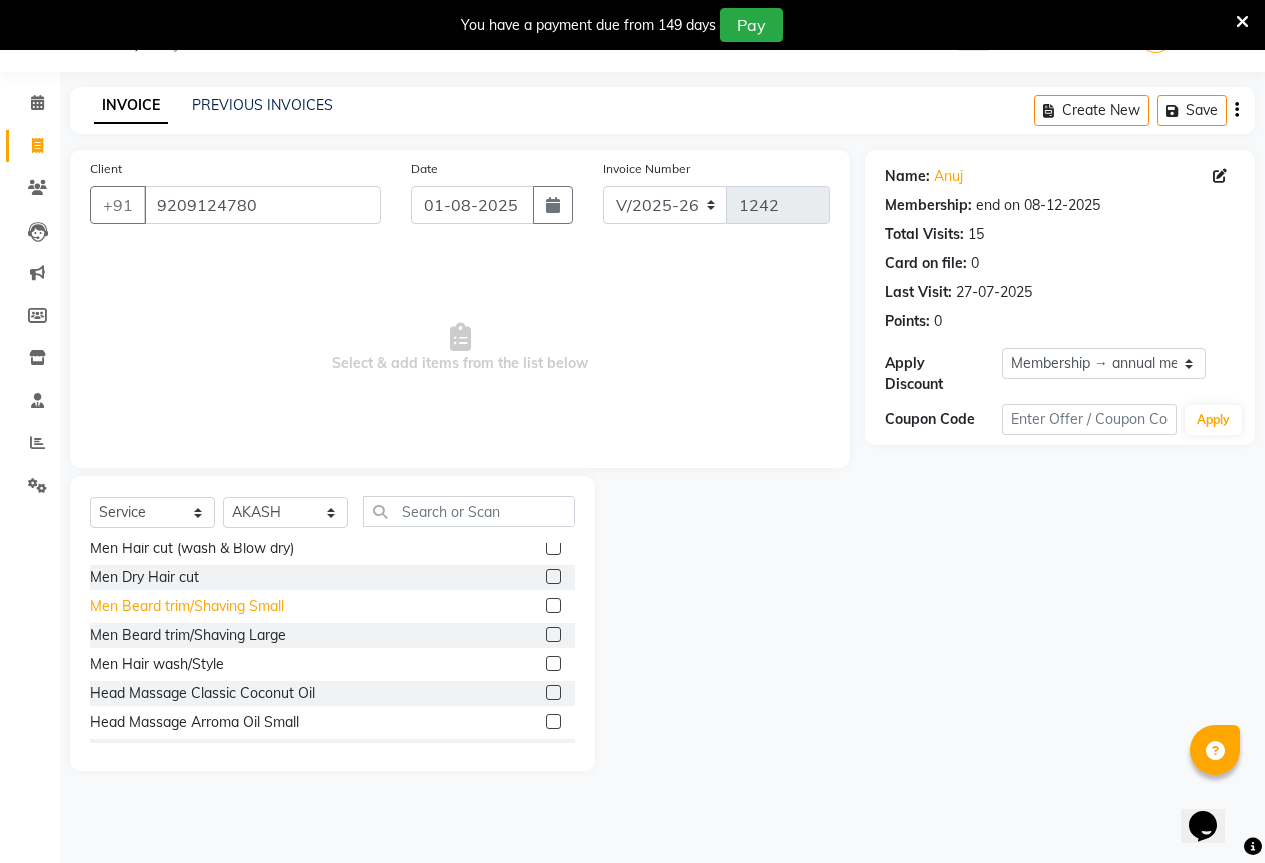 click on "Men Beard trim/Shaving Small" 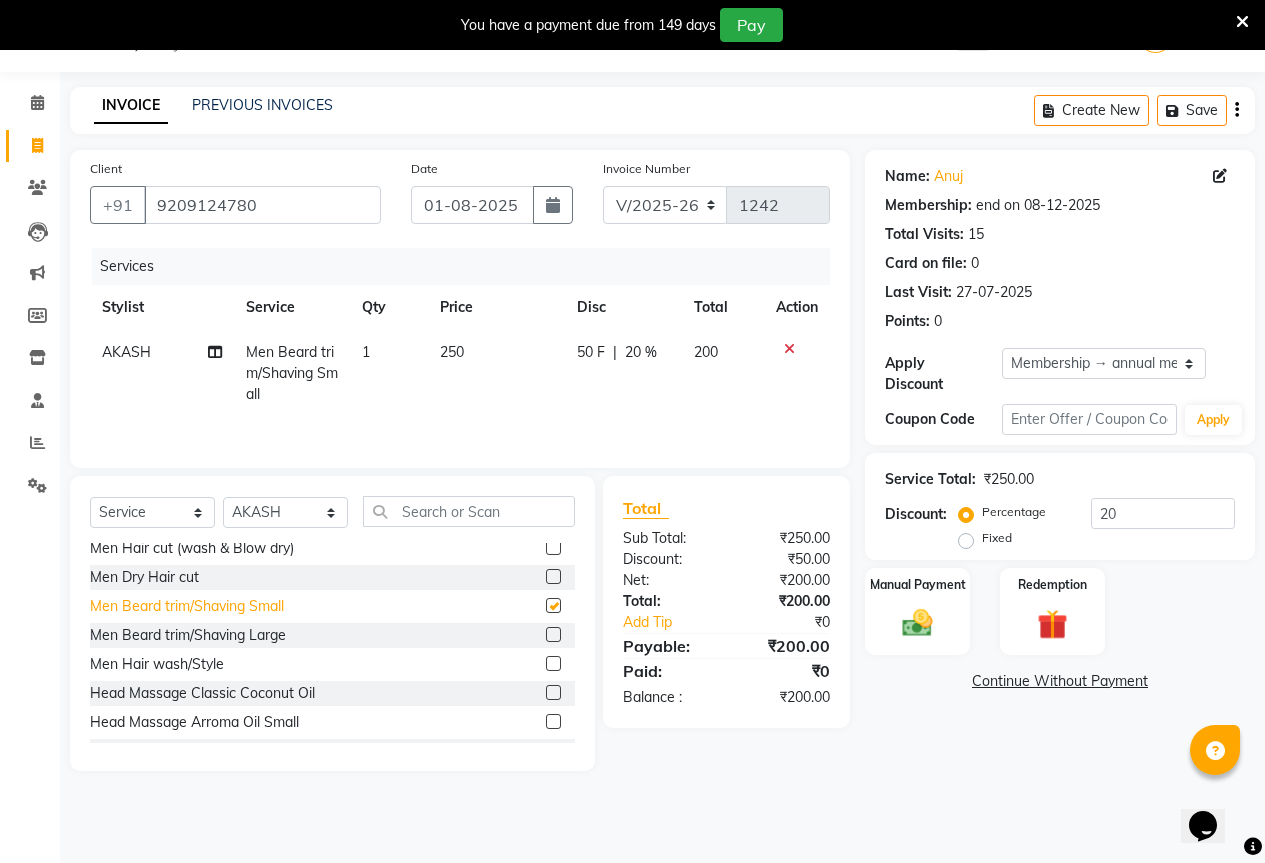 checkbox on "false" 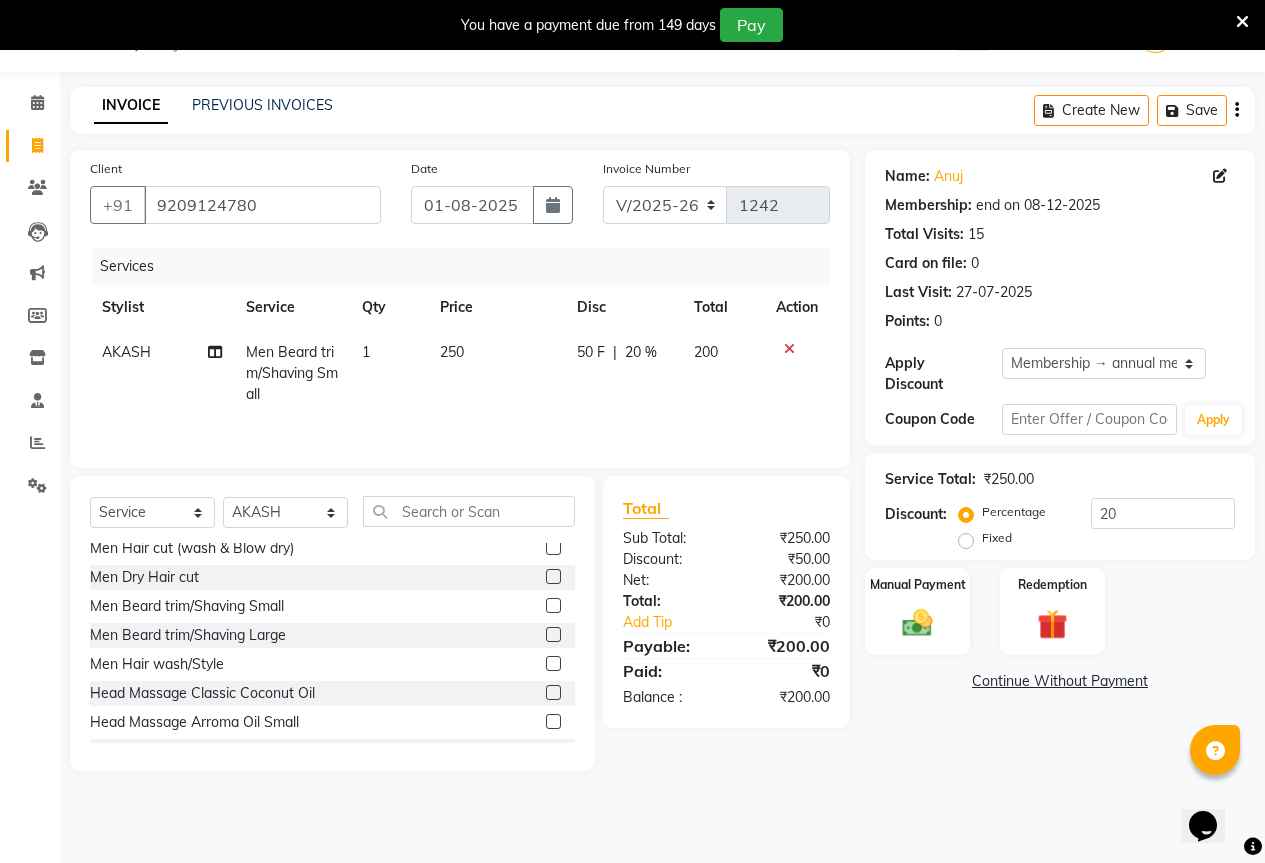 click on "250" 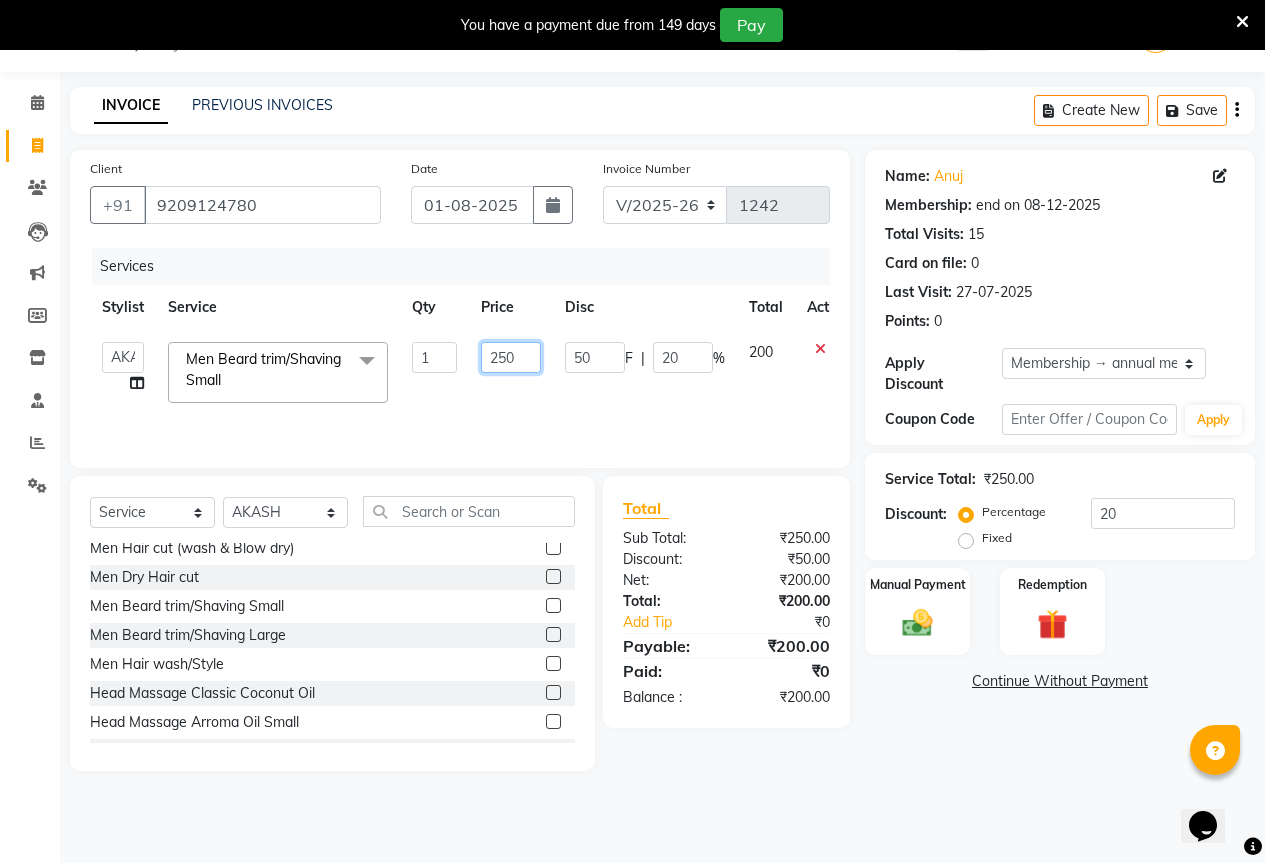 click on "250" 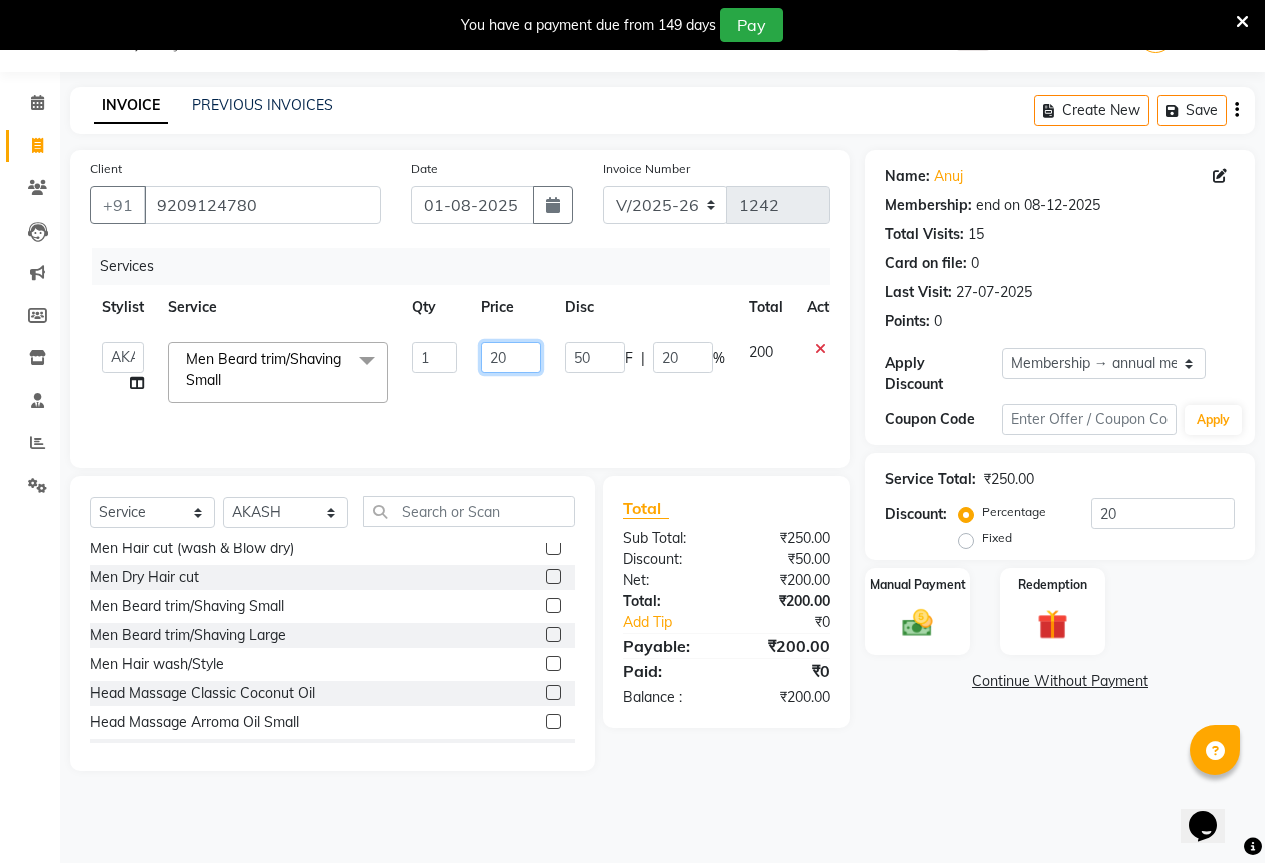 type on "200" 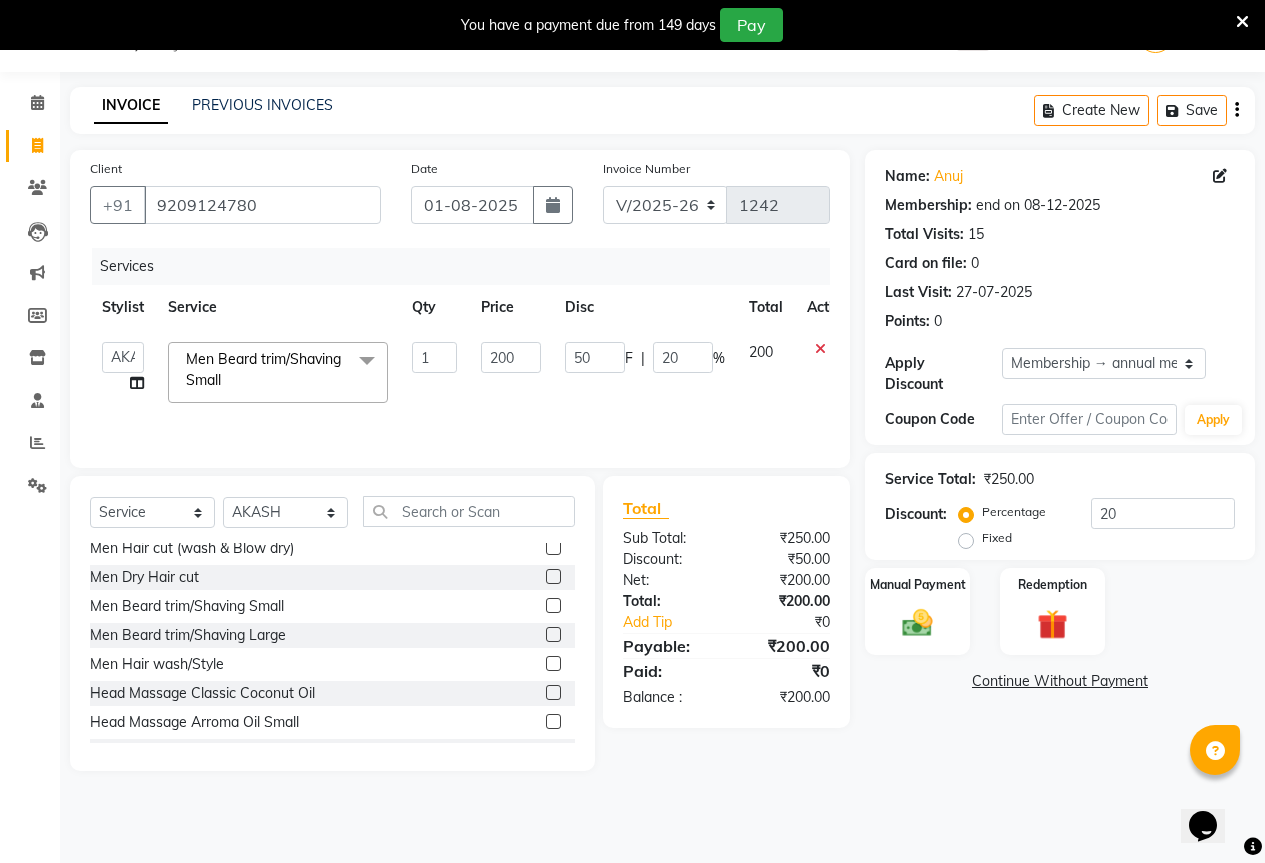 click on "Stylist Service Qty Price Disc Total Action" 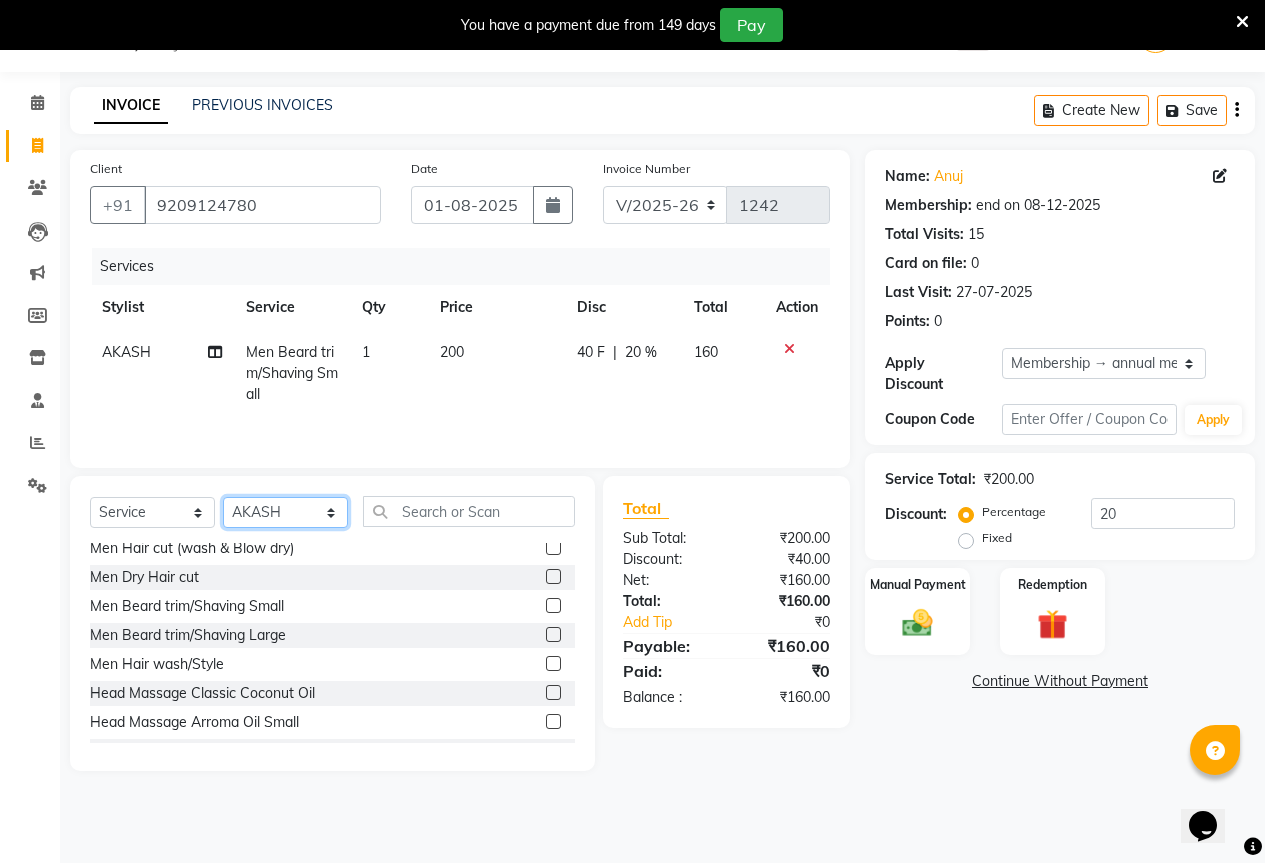 click on "Select Stylist [FIRST] [FIRST] [FIRST] [FIRST] [FIRST] [FIRST]" 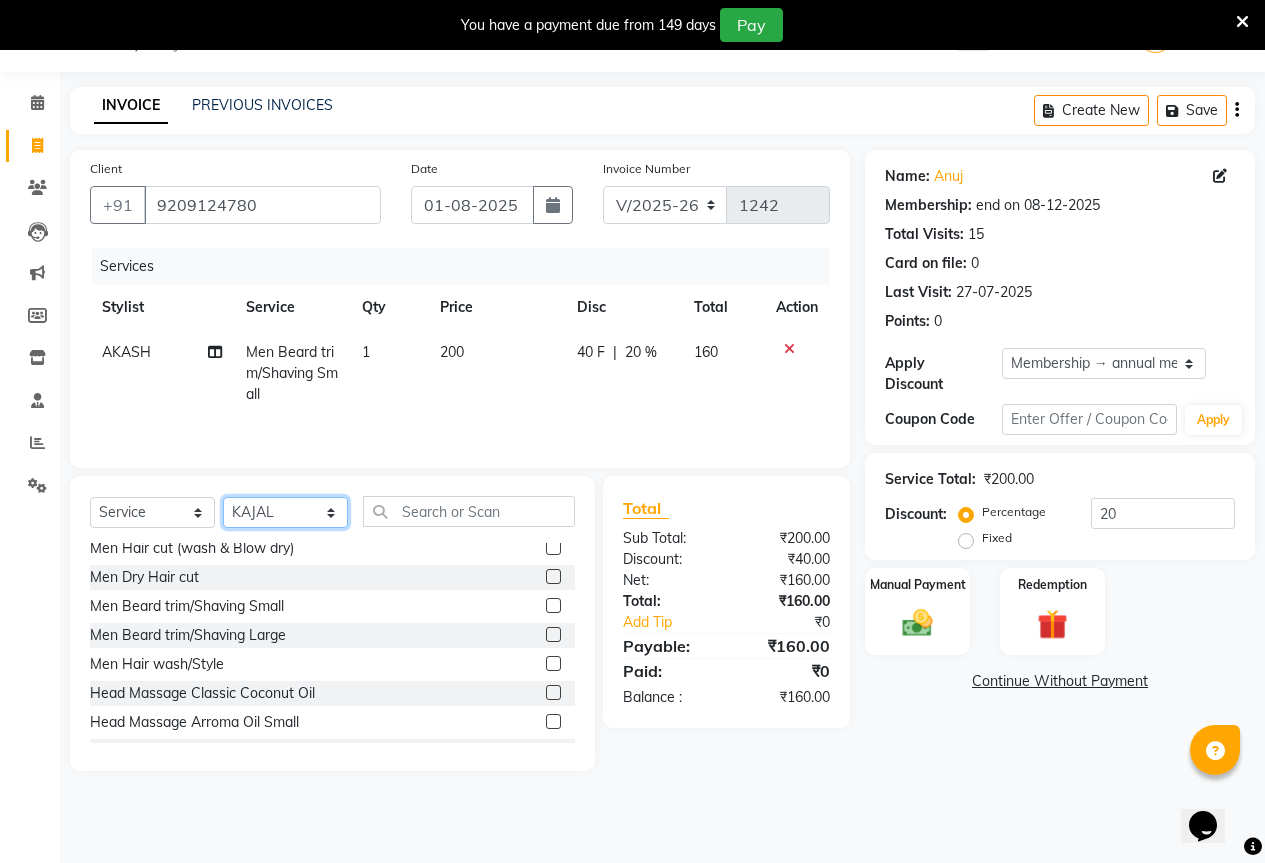 click on "Select Stylist [FIRST] [FIRST] [FIRST] [FIRST] [FIRST] [FIRST]" 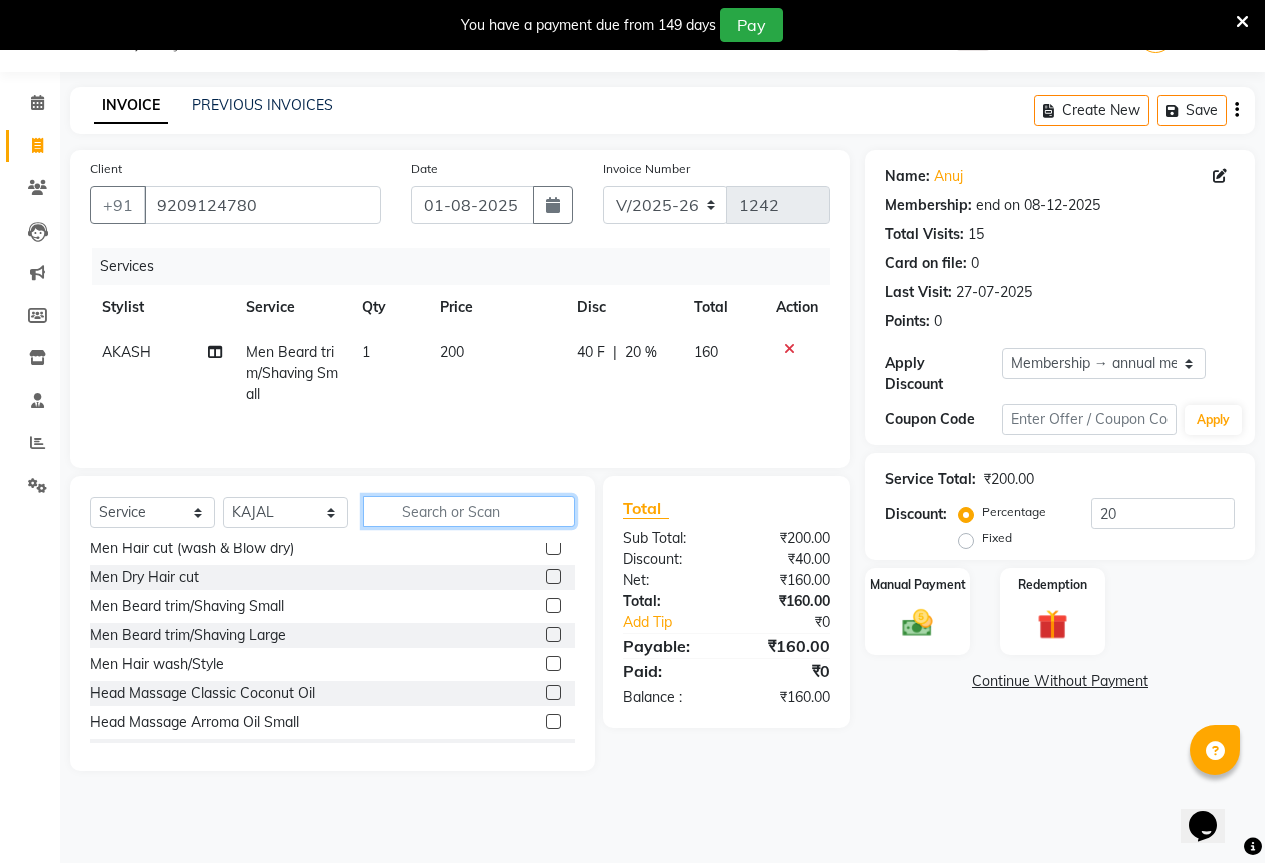 click 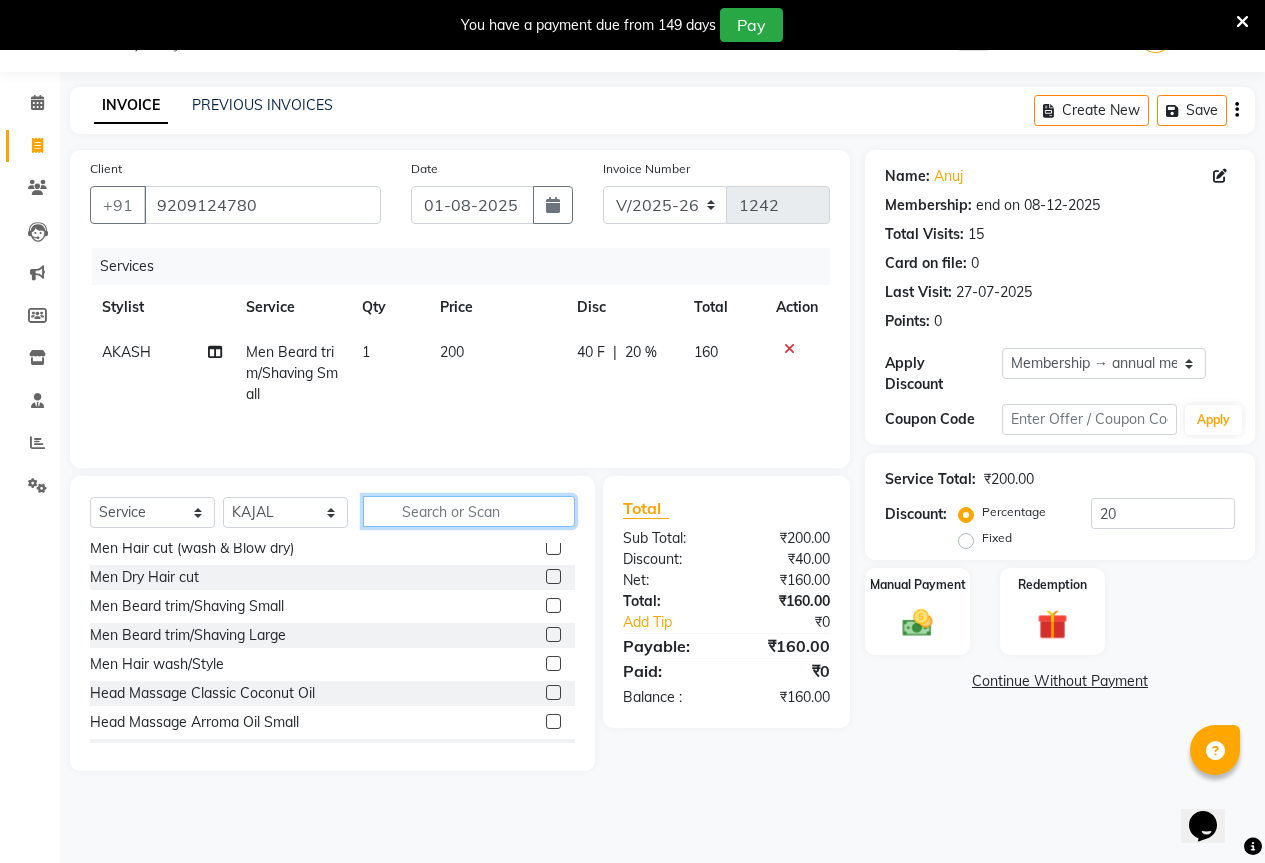 click 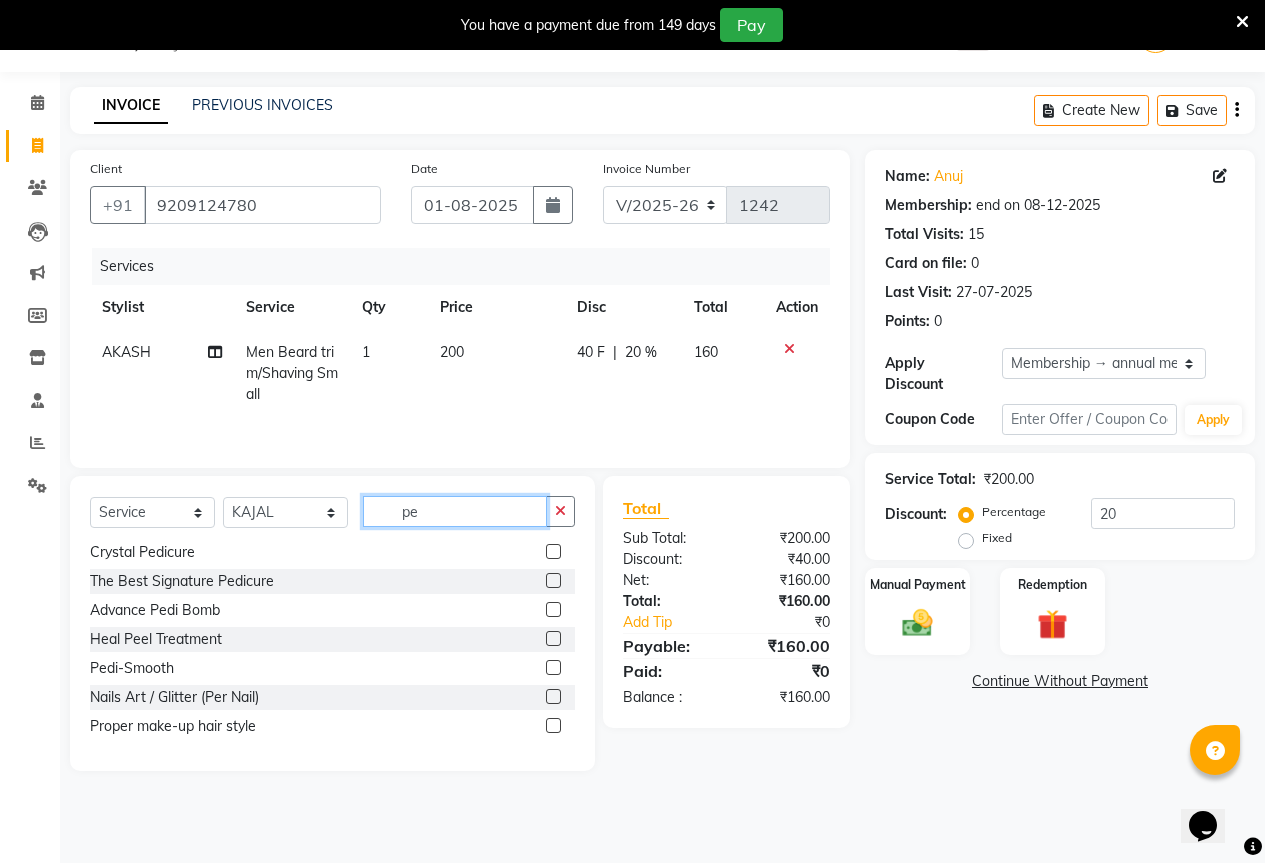 scroll, scrollTop: 148, scrollLeft: 0, axis: vertical 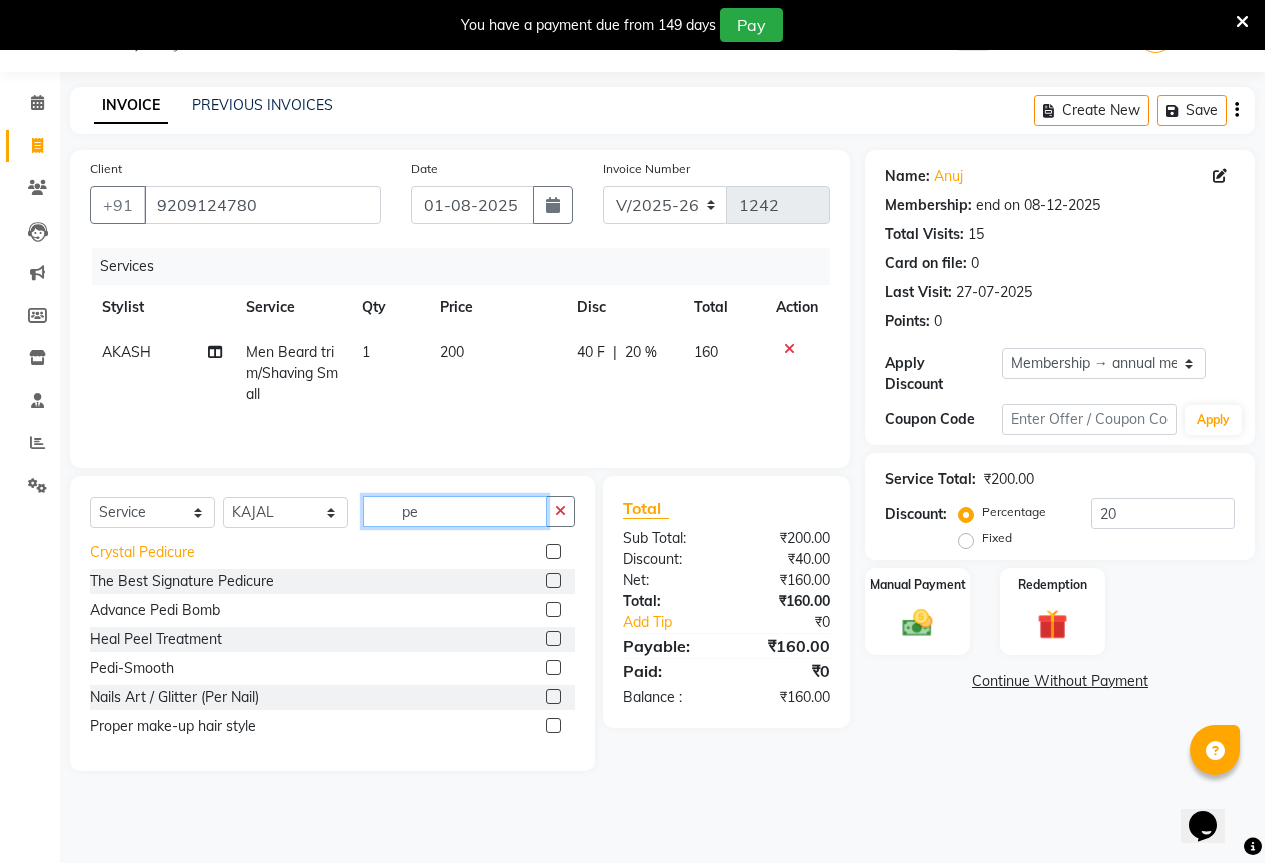 type on "pe" 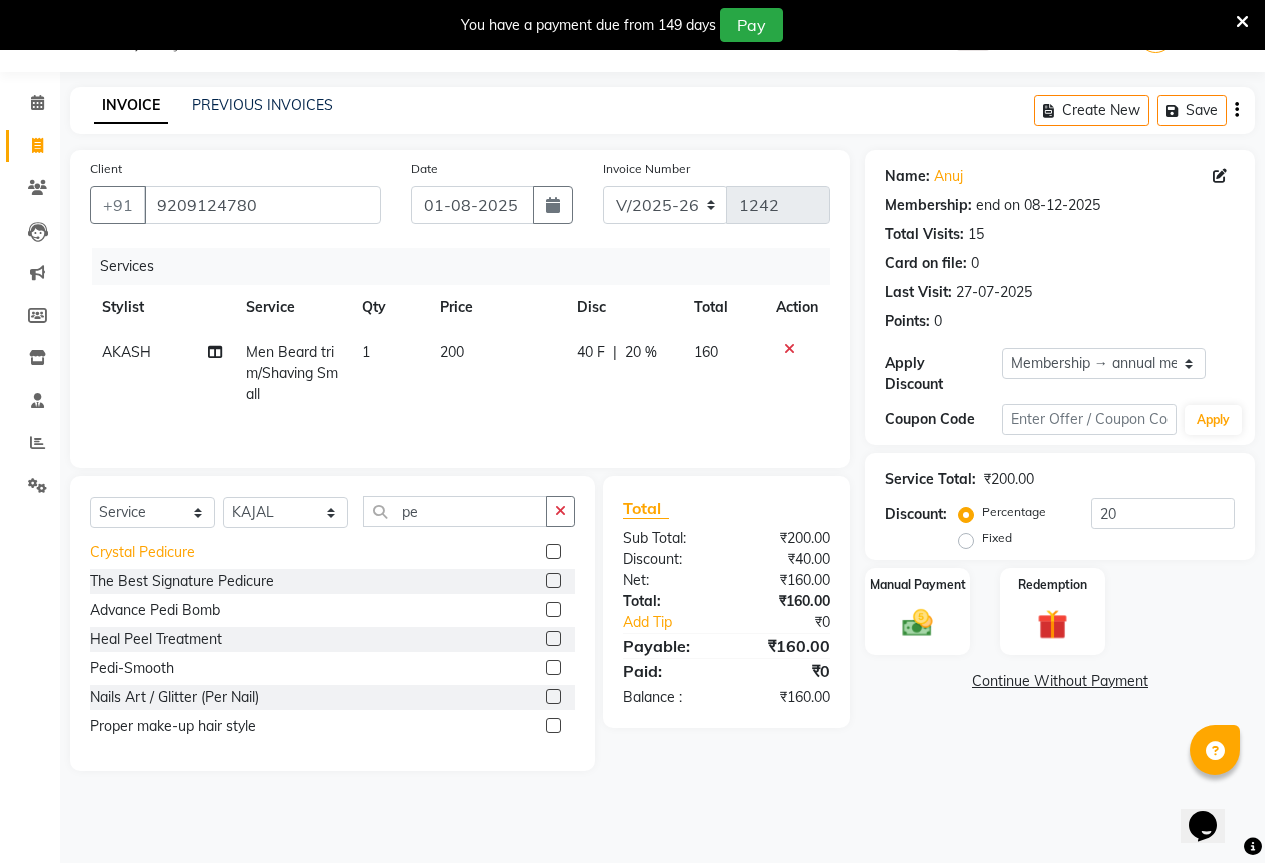 click on "Crystal Pedicure" 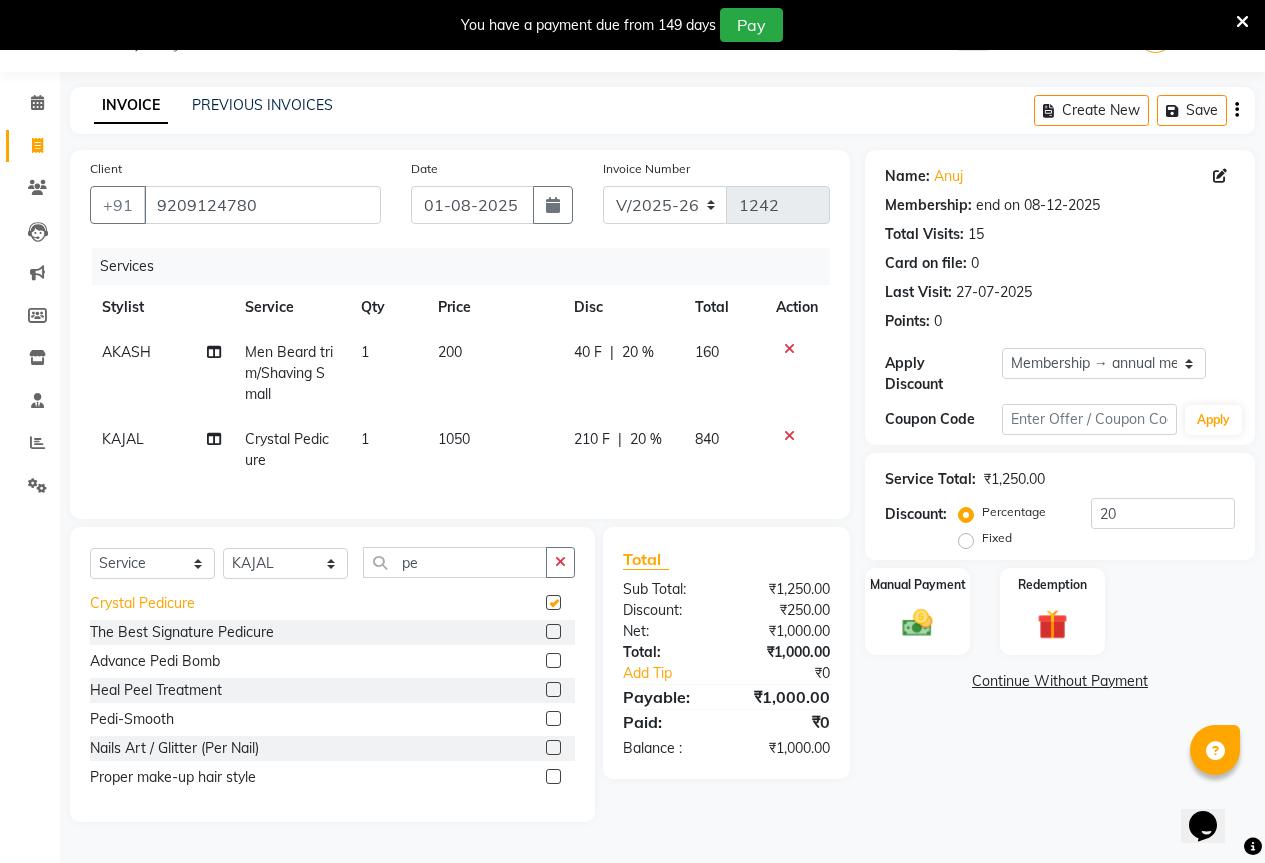checkbox on "false" 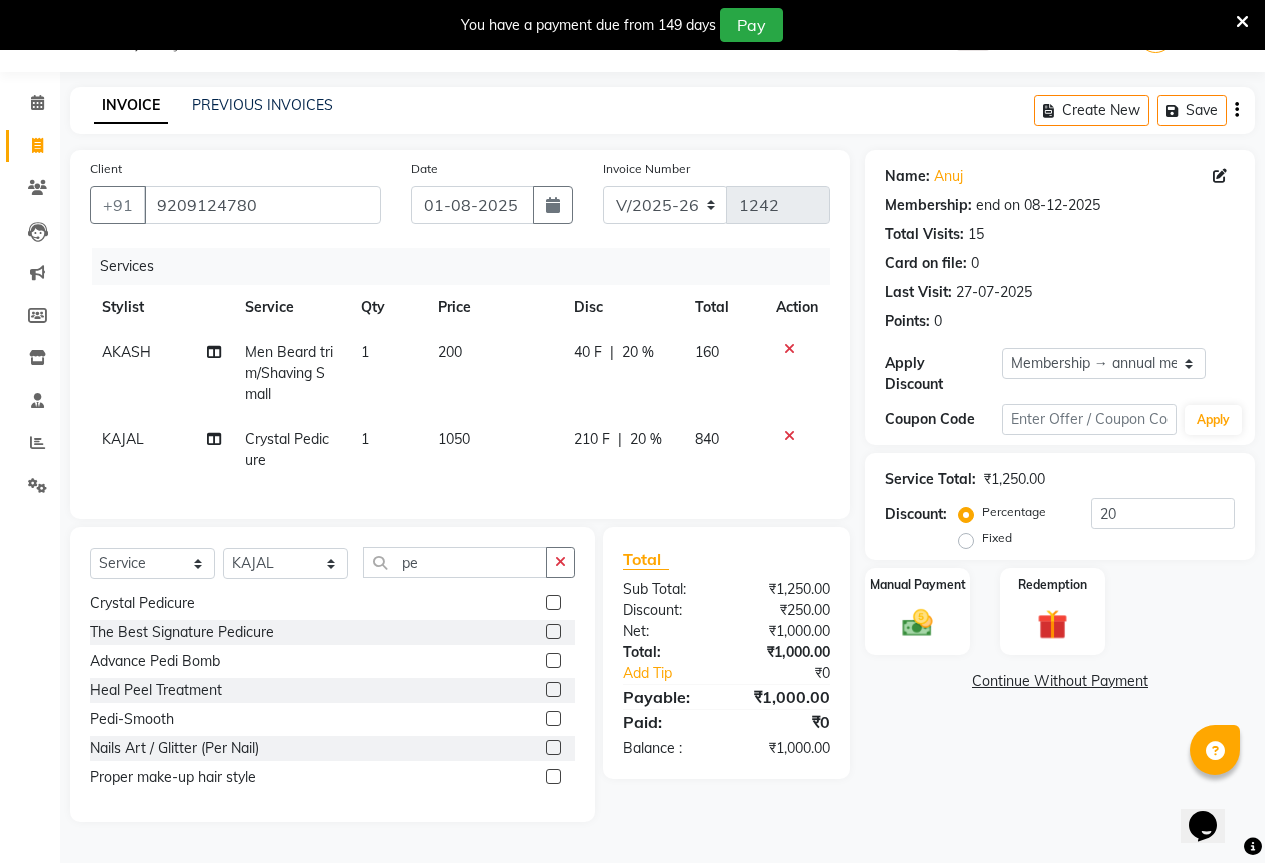 click on "1050" 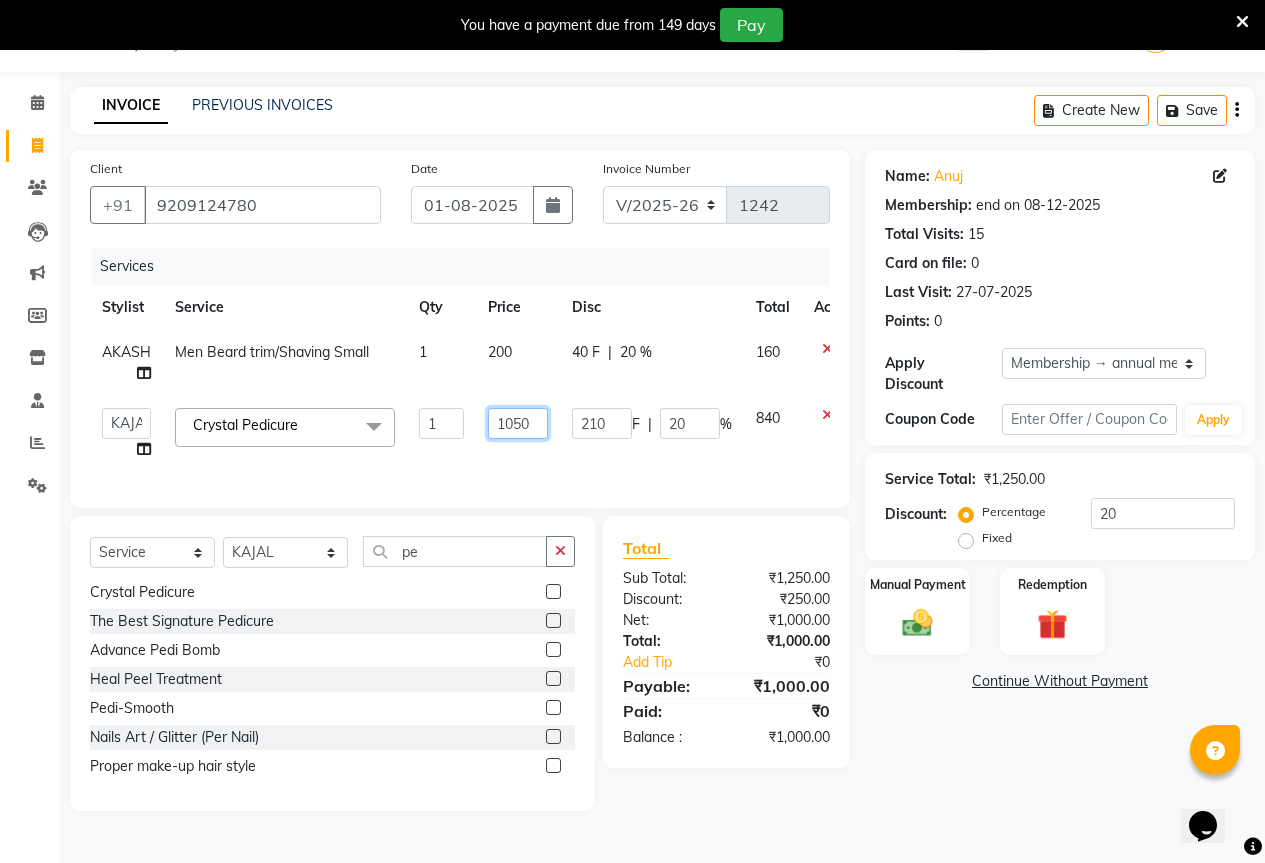 click on "1050" 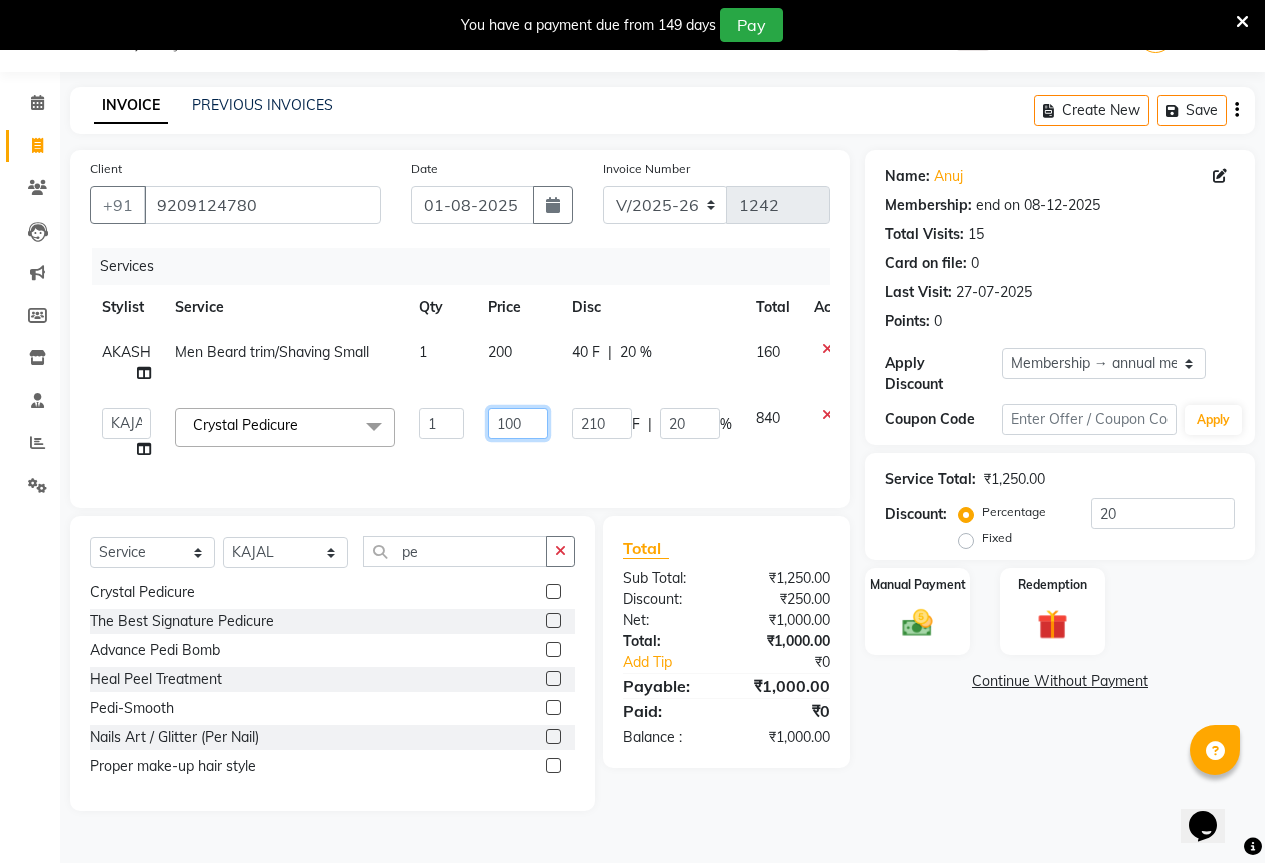 type on "1000" 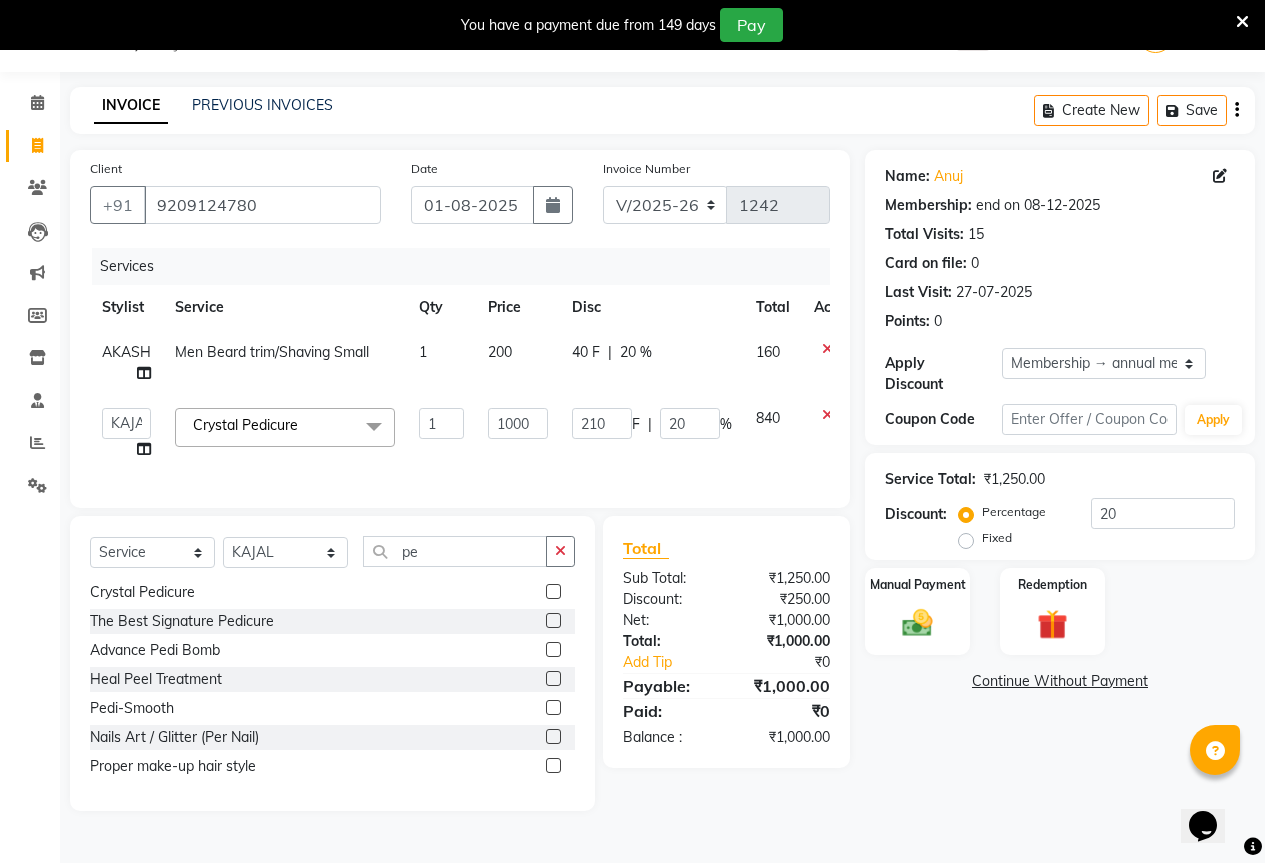 click on "40 F | 20 %" 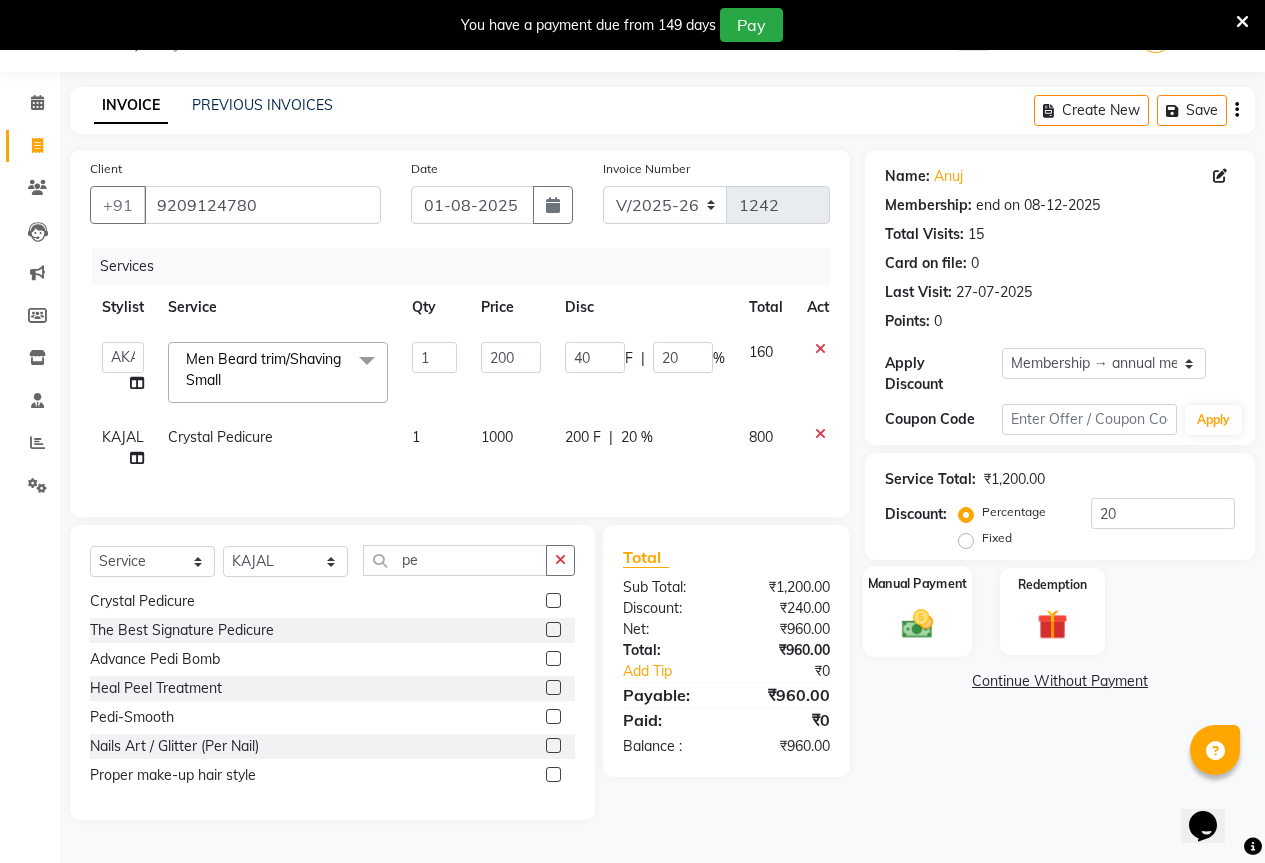 click 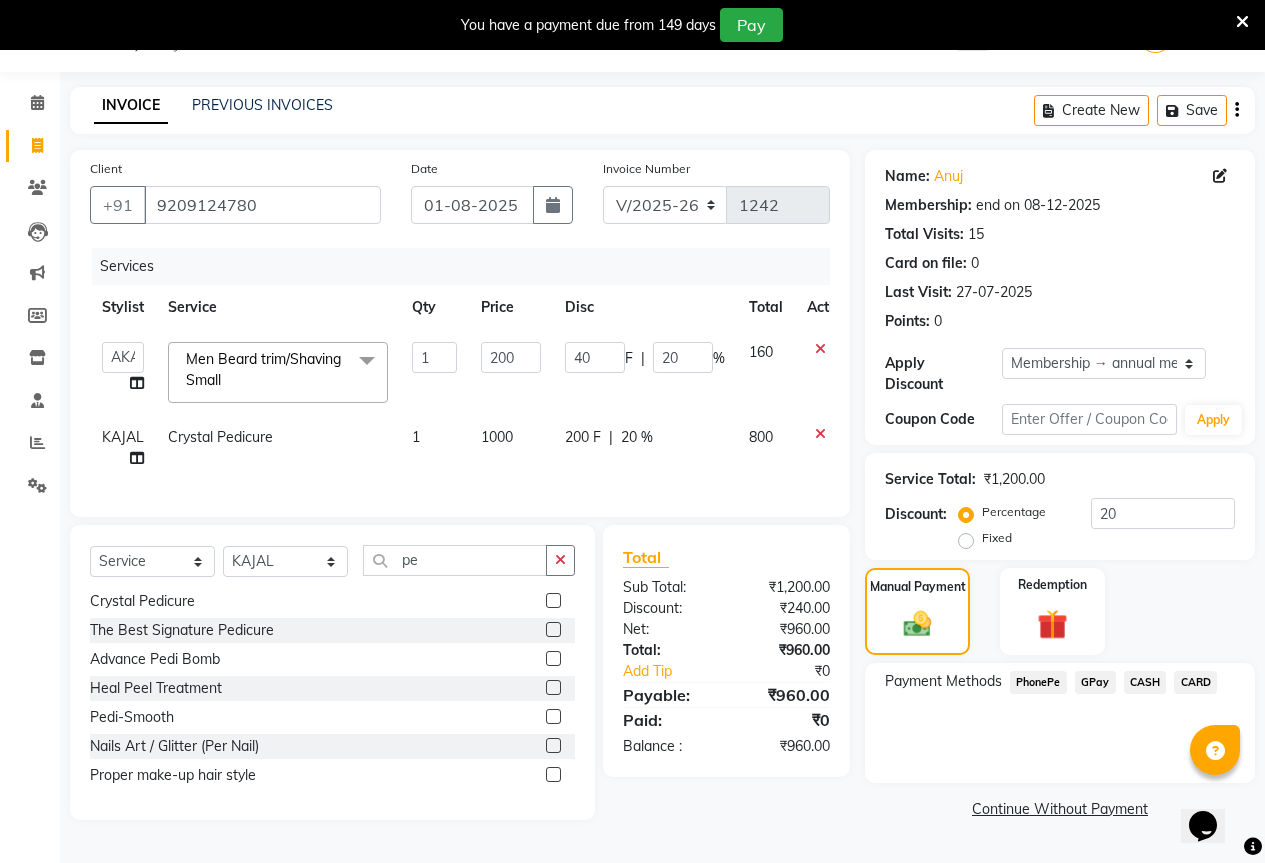 click on "GPay" 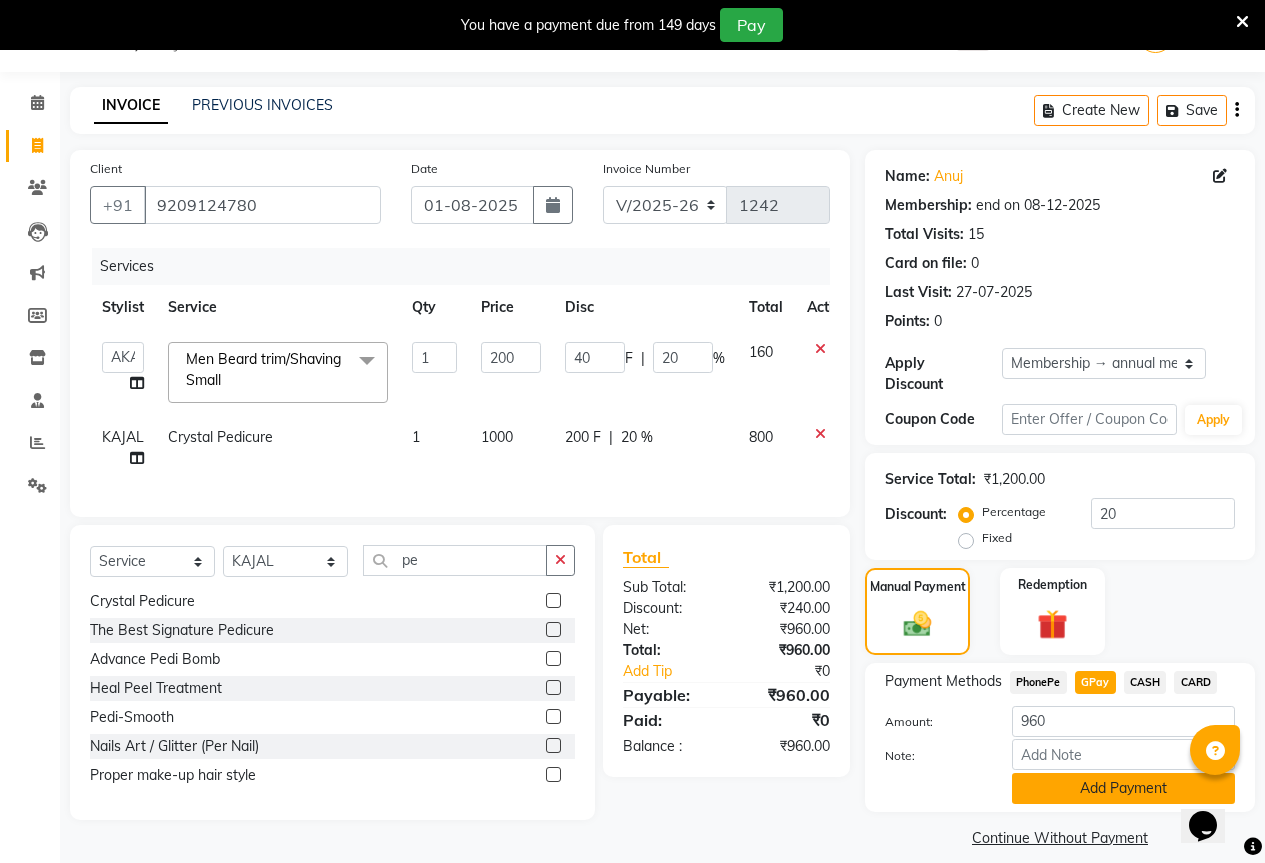 click on "Add Payment" 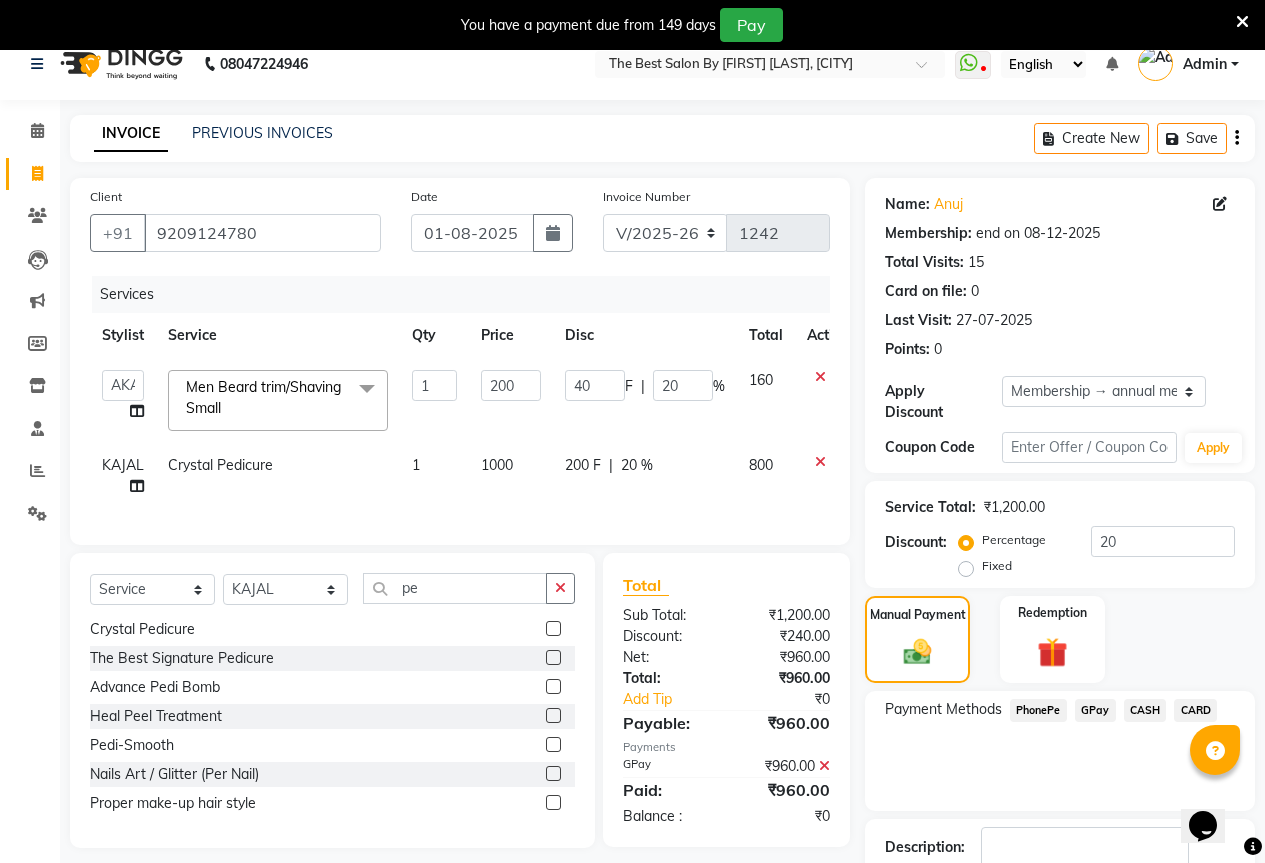 scroll, scrollTop: 0, scrollLeft: 0, axis: both 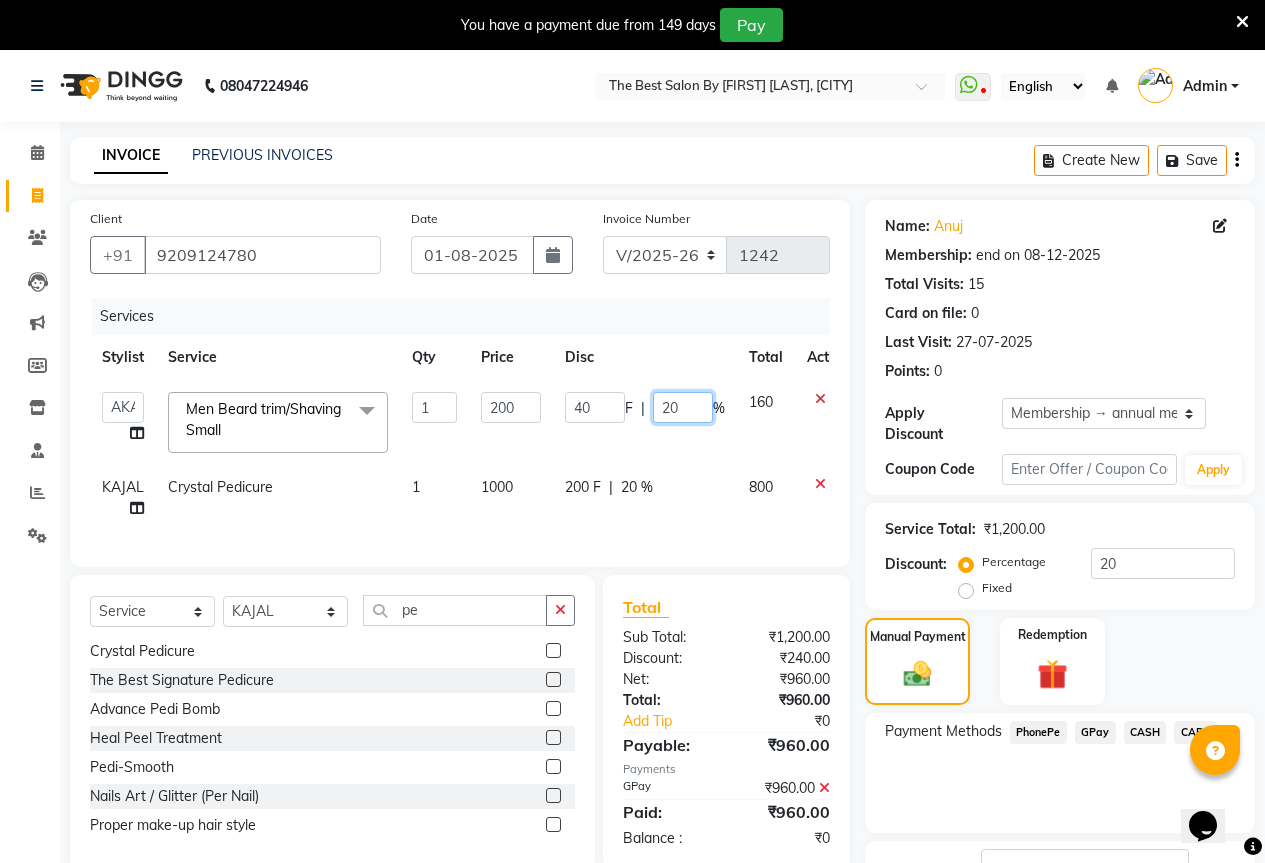 click on "20" 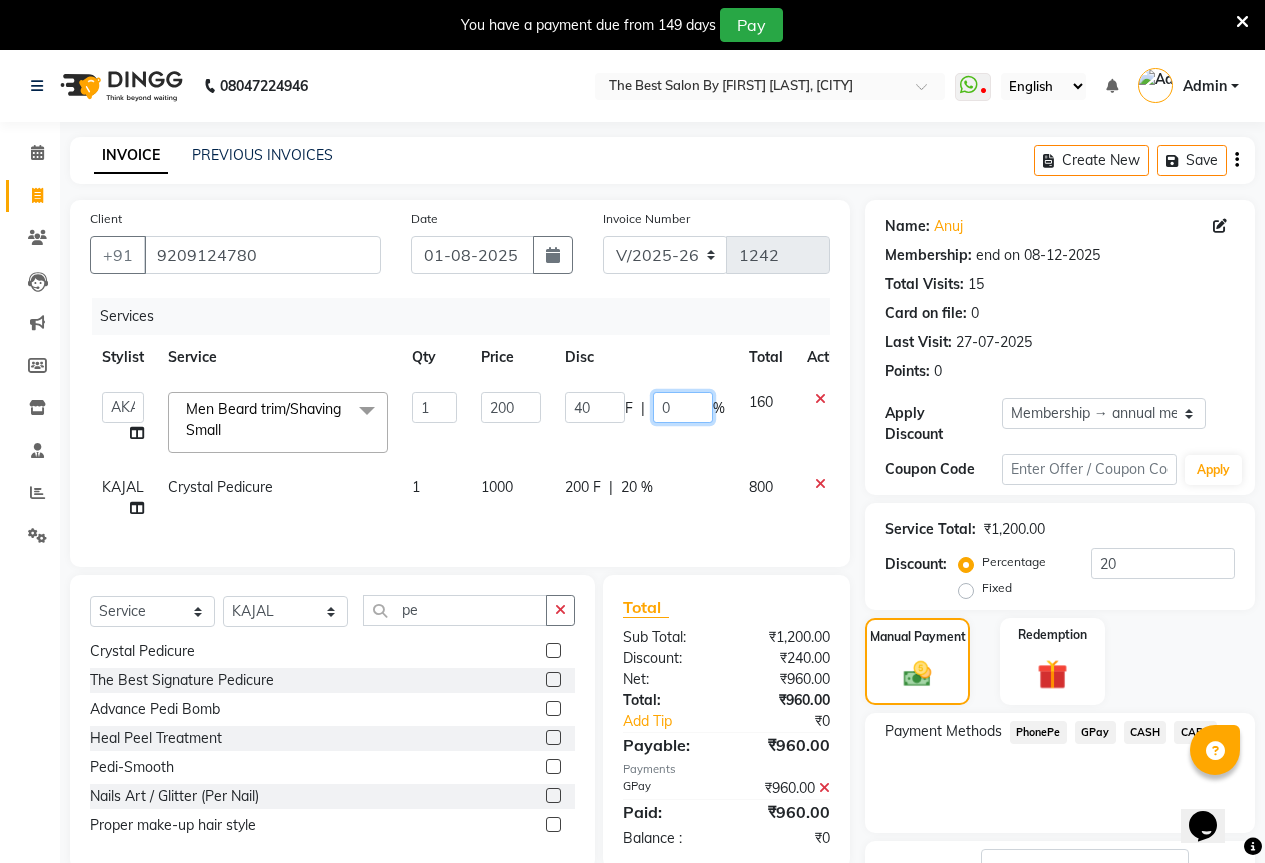 type on "00" 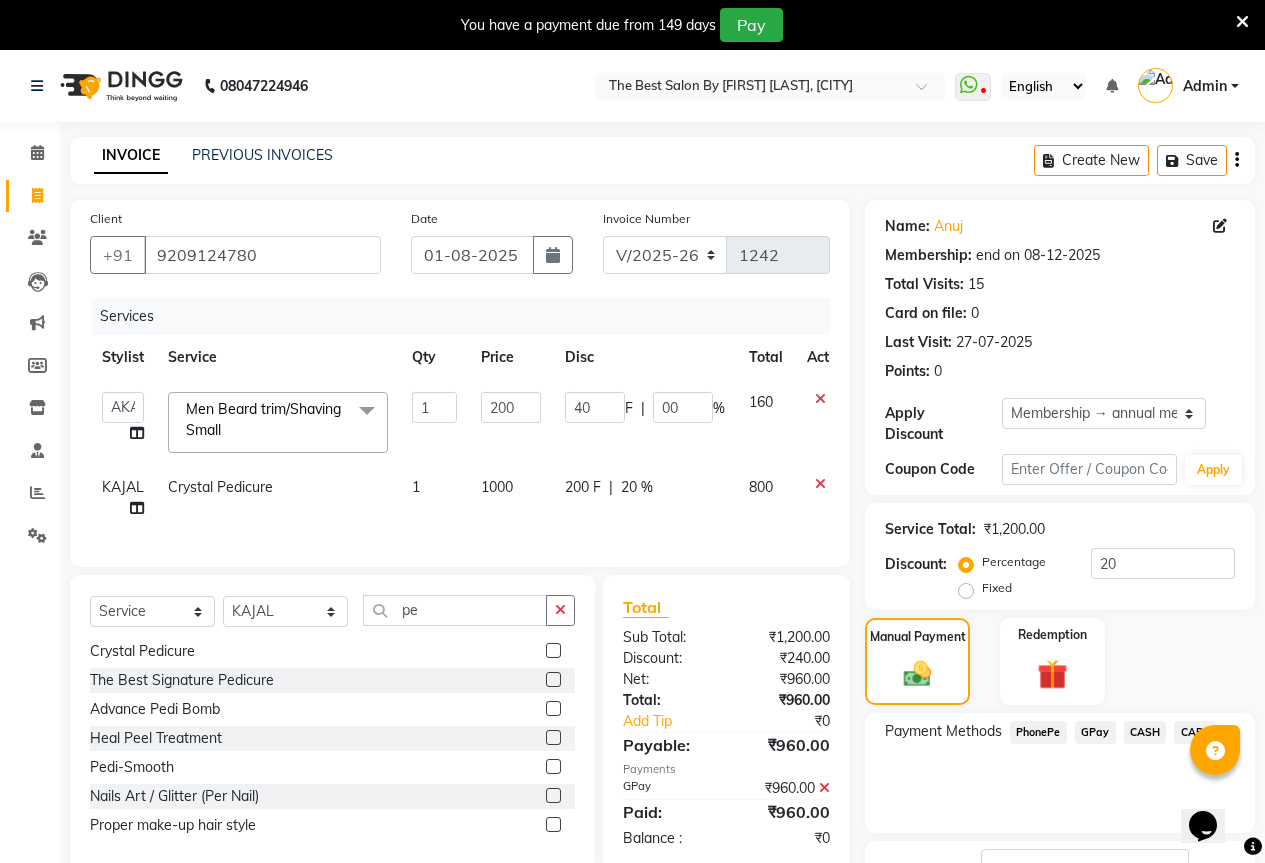 click on "Disc" 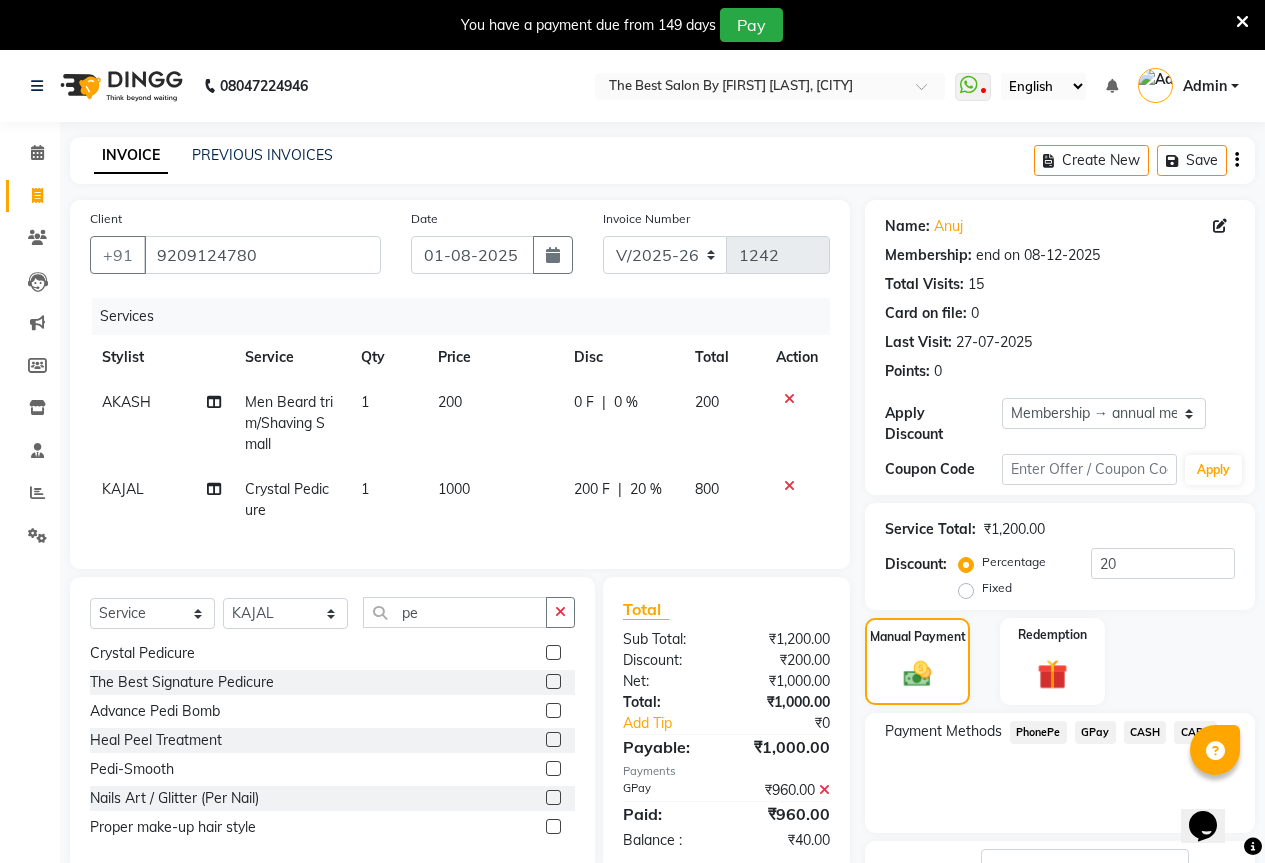 click on "200 F | 20 %" 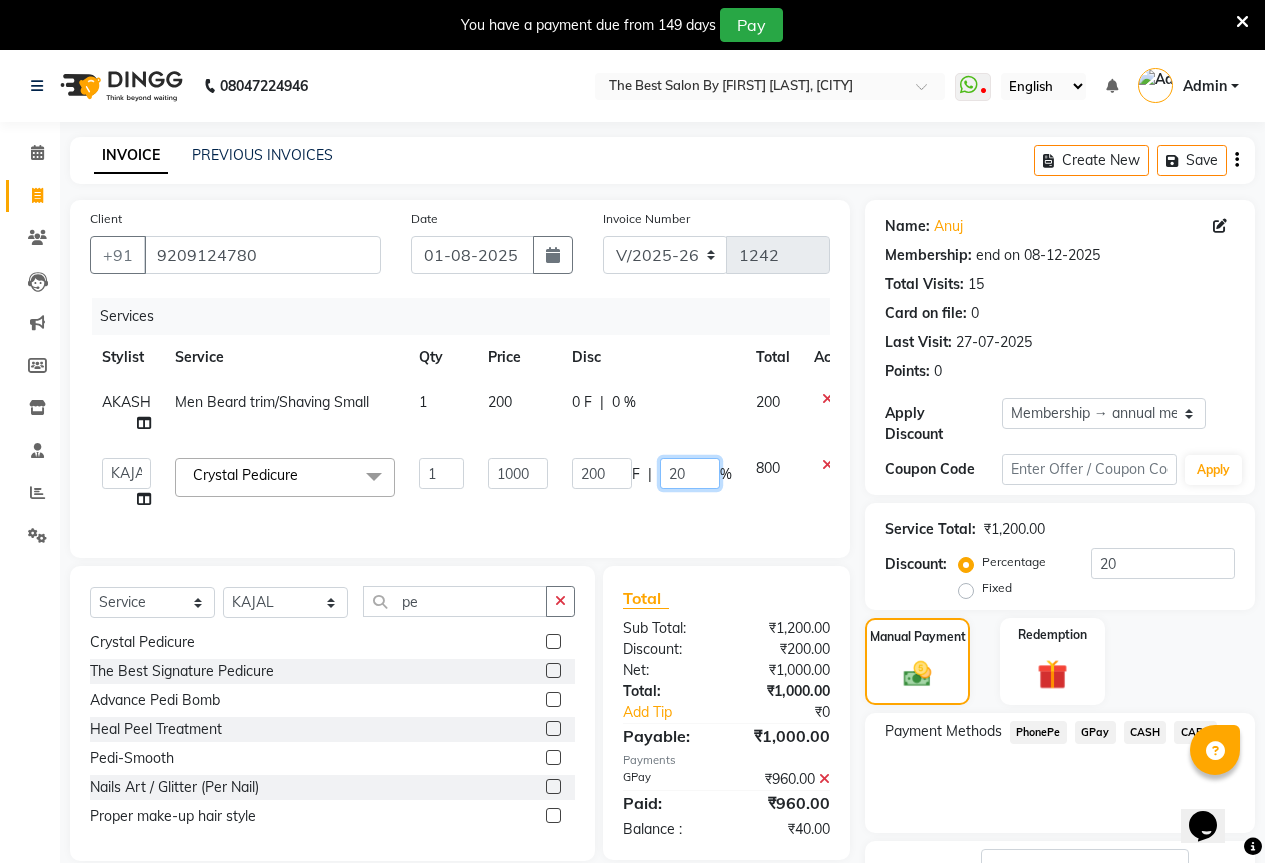 drag, startPoint x: 695, startPoint y: 472, endPoint x: 633, endPoint y: 478, distance: 62.289646 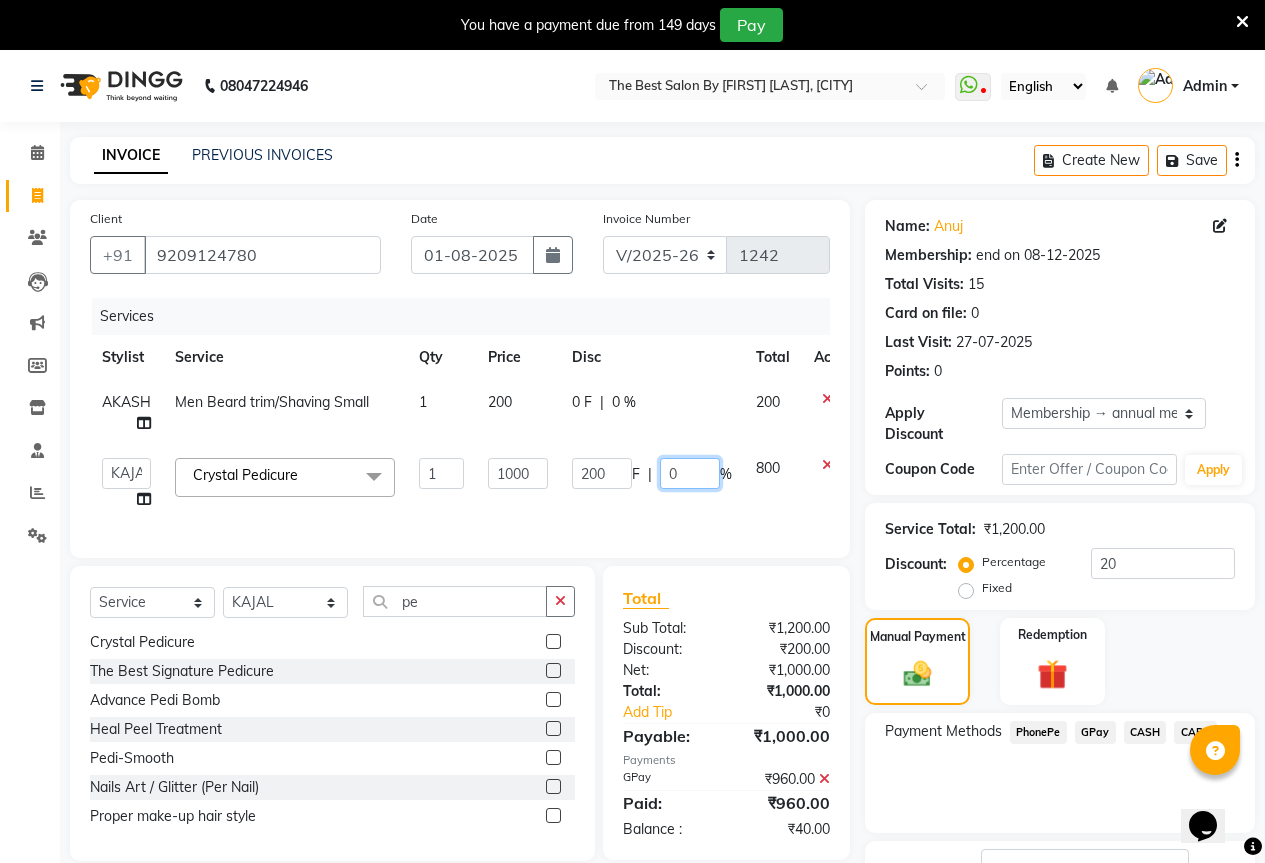 type on "00" 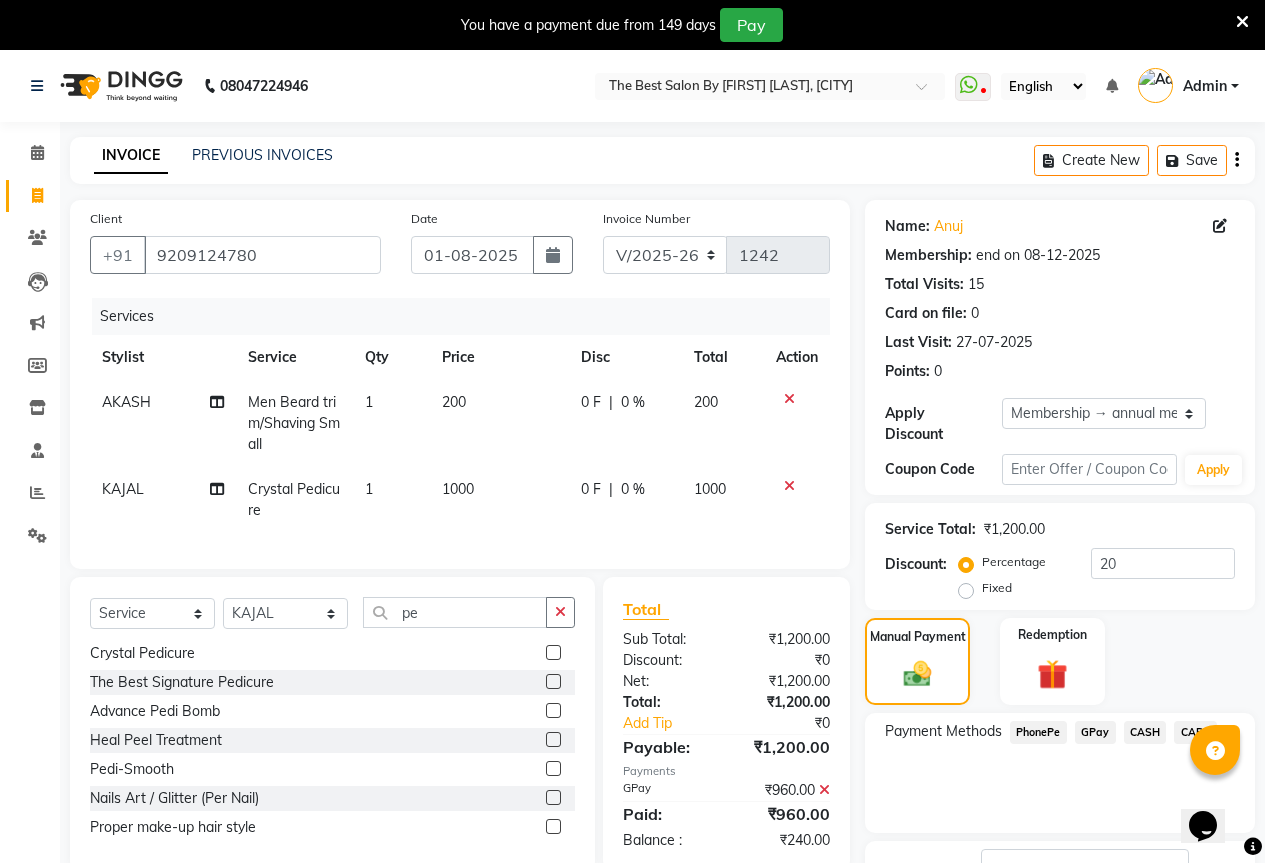 click on "AKASH Men Beard trim/Shaving Small 1 200 0 F | 0 % 200" 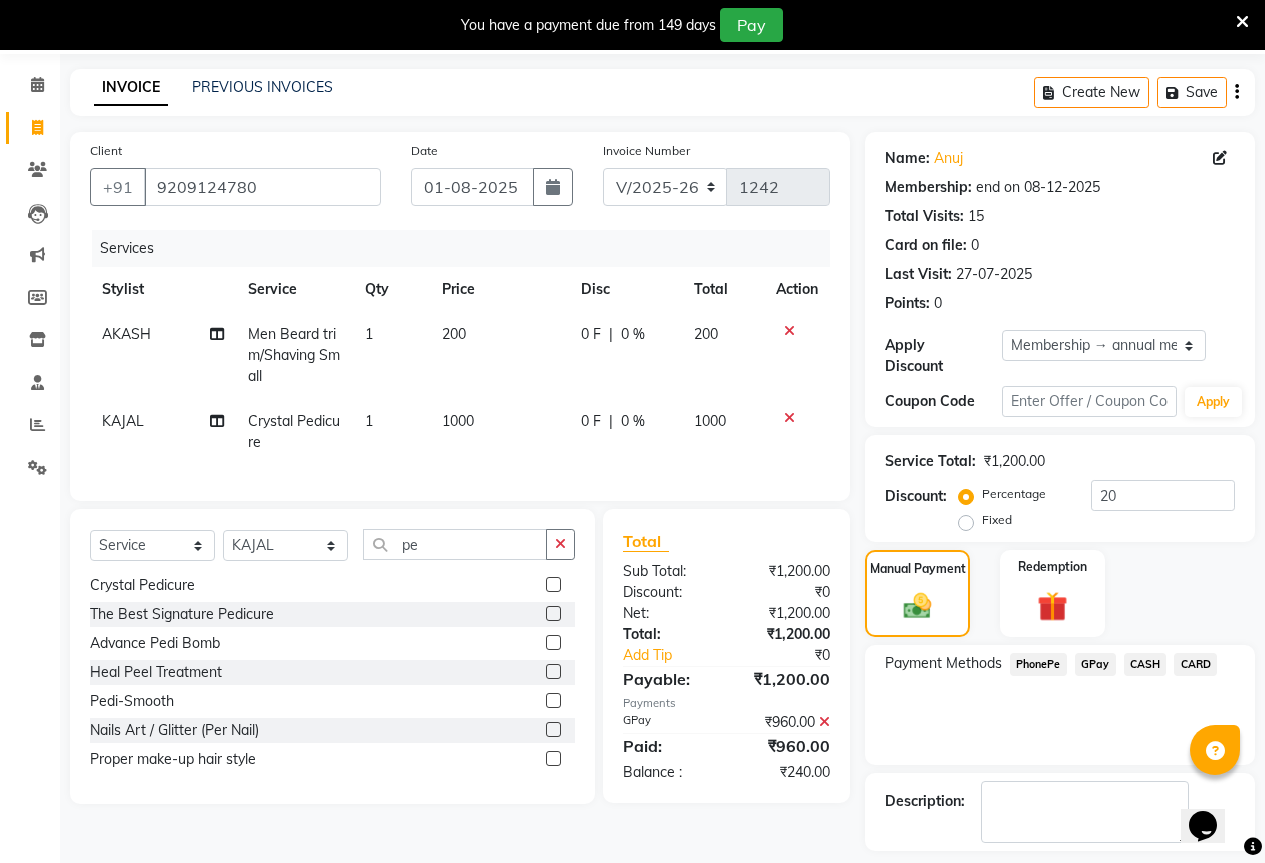 scroll, scrollTop: 138, scrollLeft: 0, axis: vertical 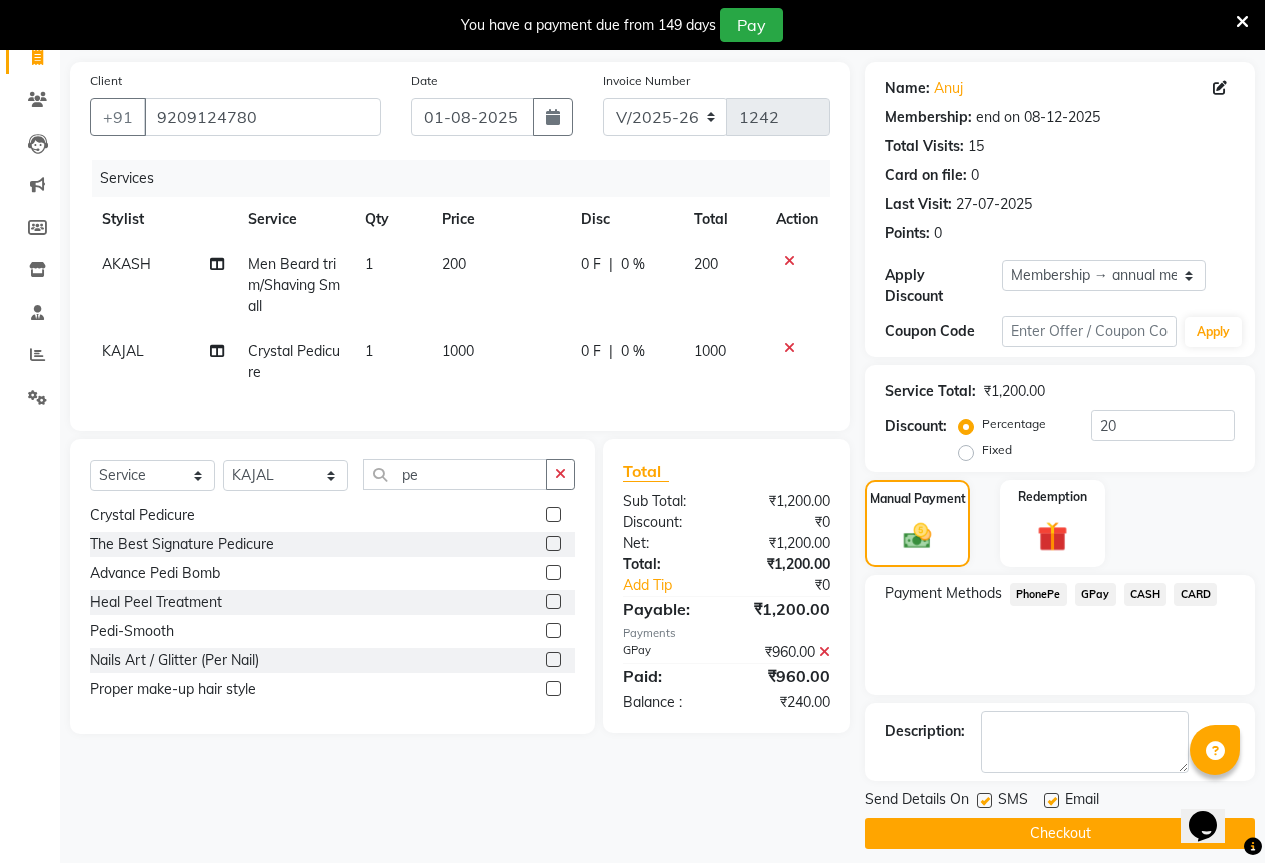 click on "1000" 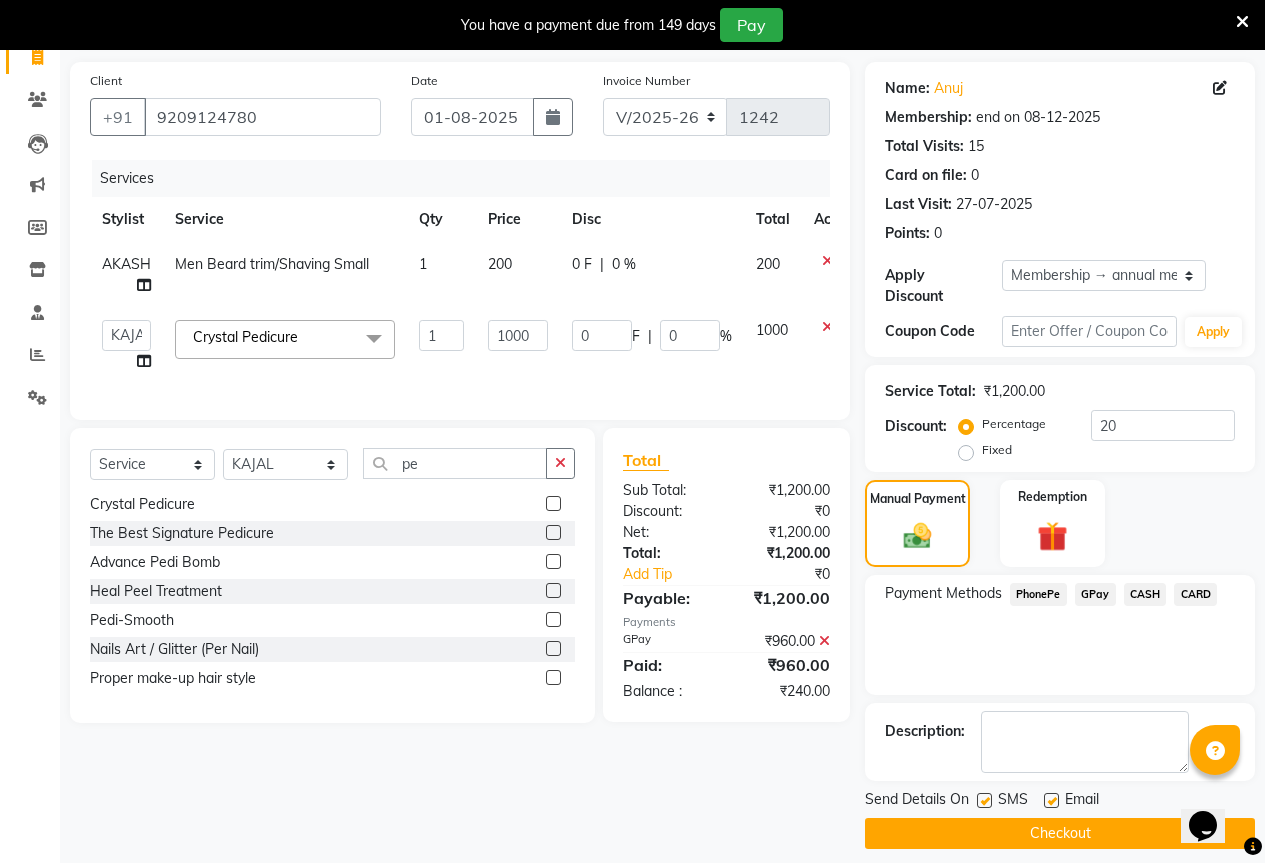 click on "1000" 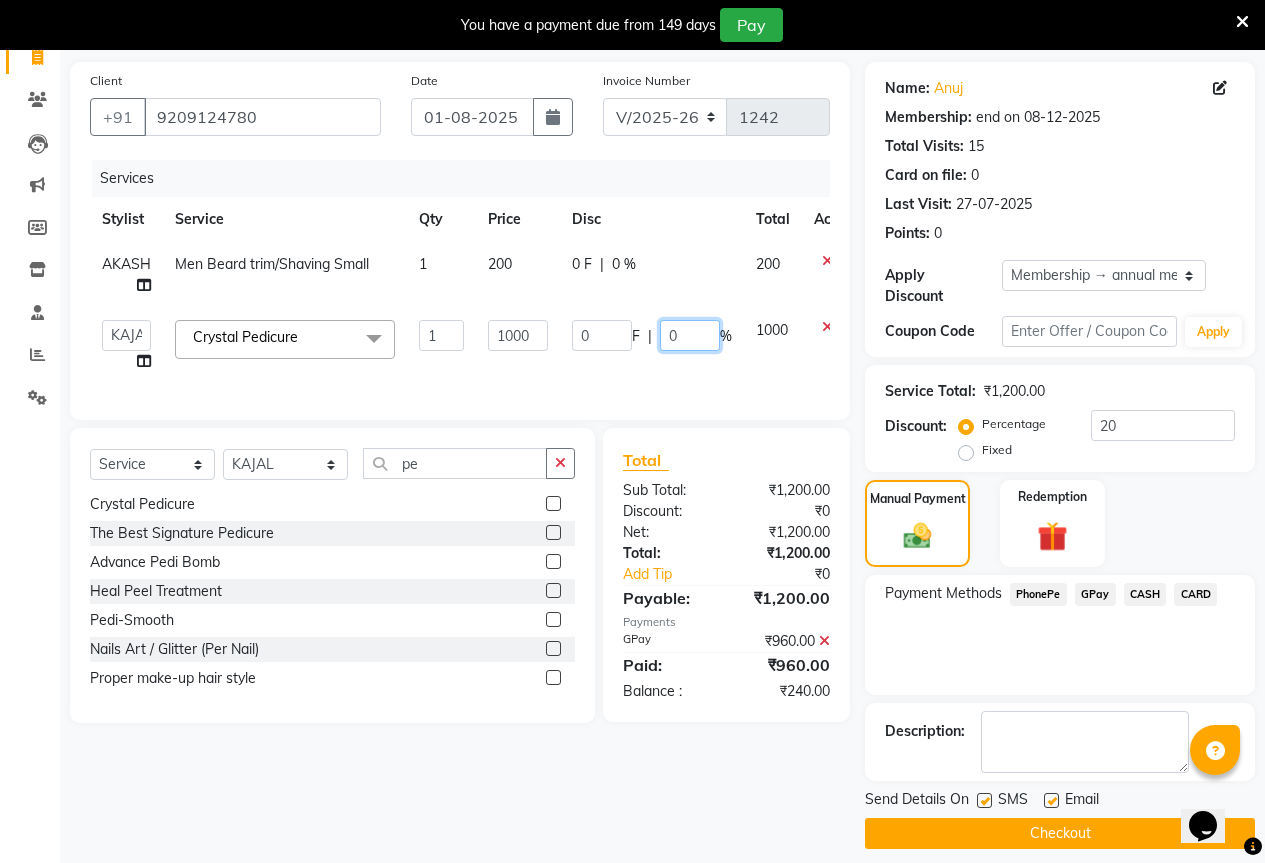 click on "0" 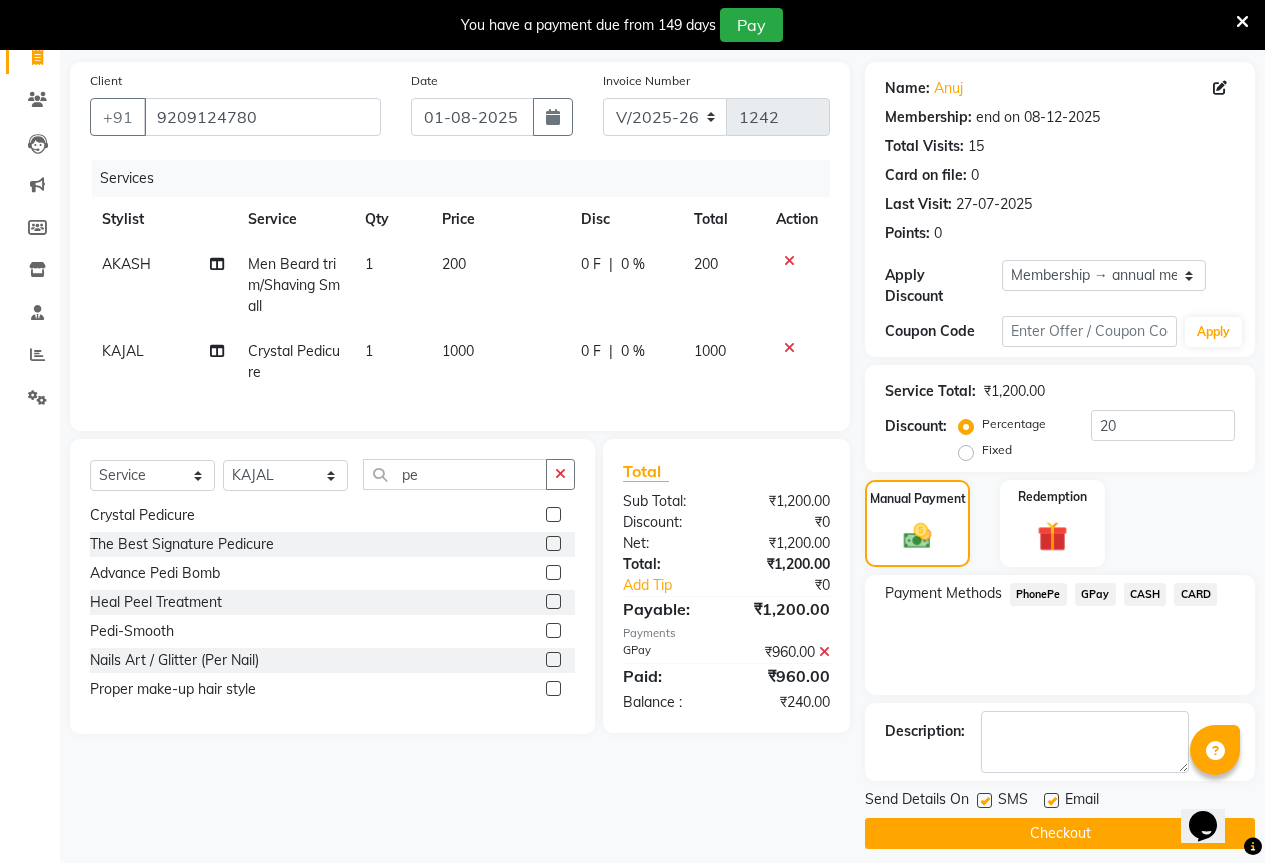 click on "AKASH Men Beard trim/Shaving Small 1 200 0 F | 0 % 200" 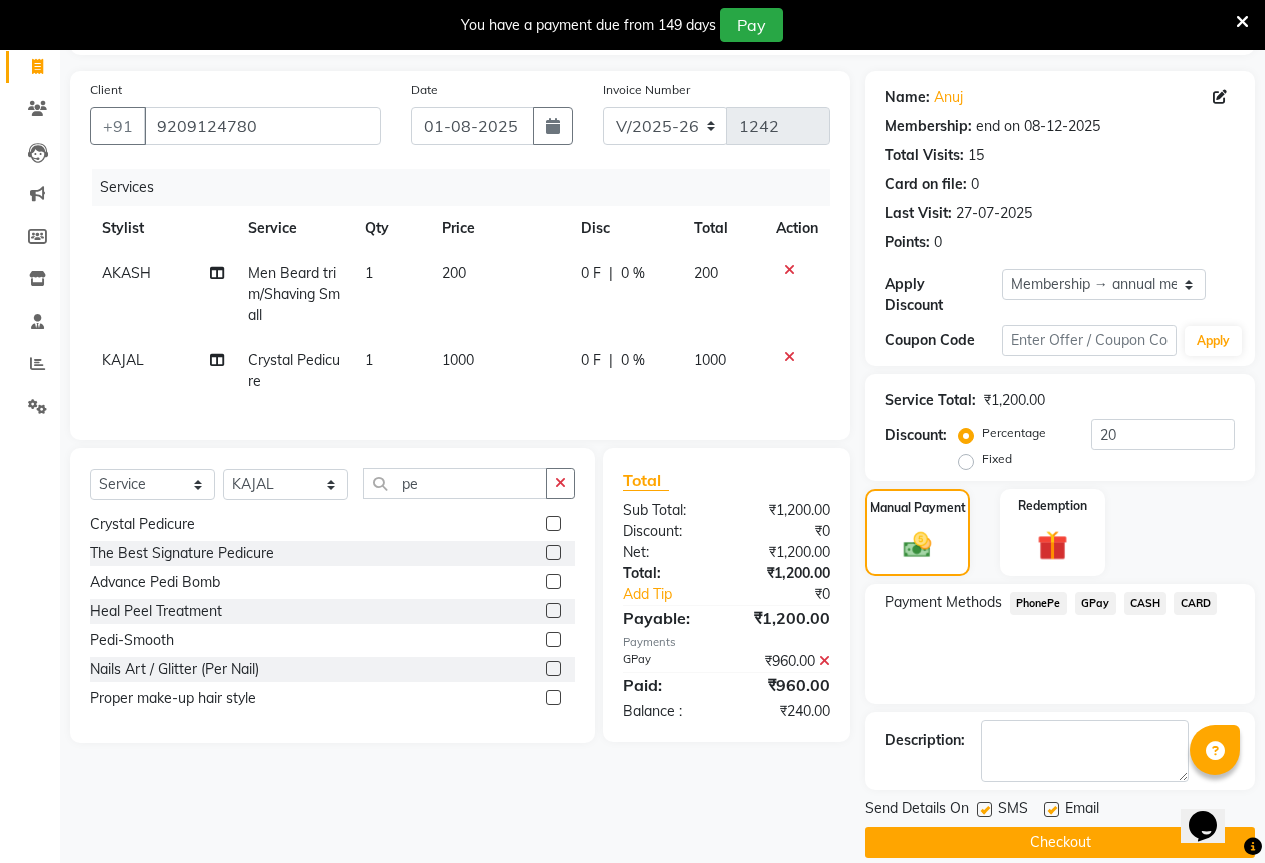 scroll, scrollTop: 138, scrollLeft: 0, axis: vertical 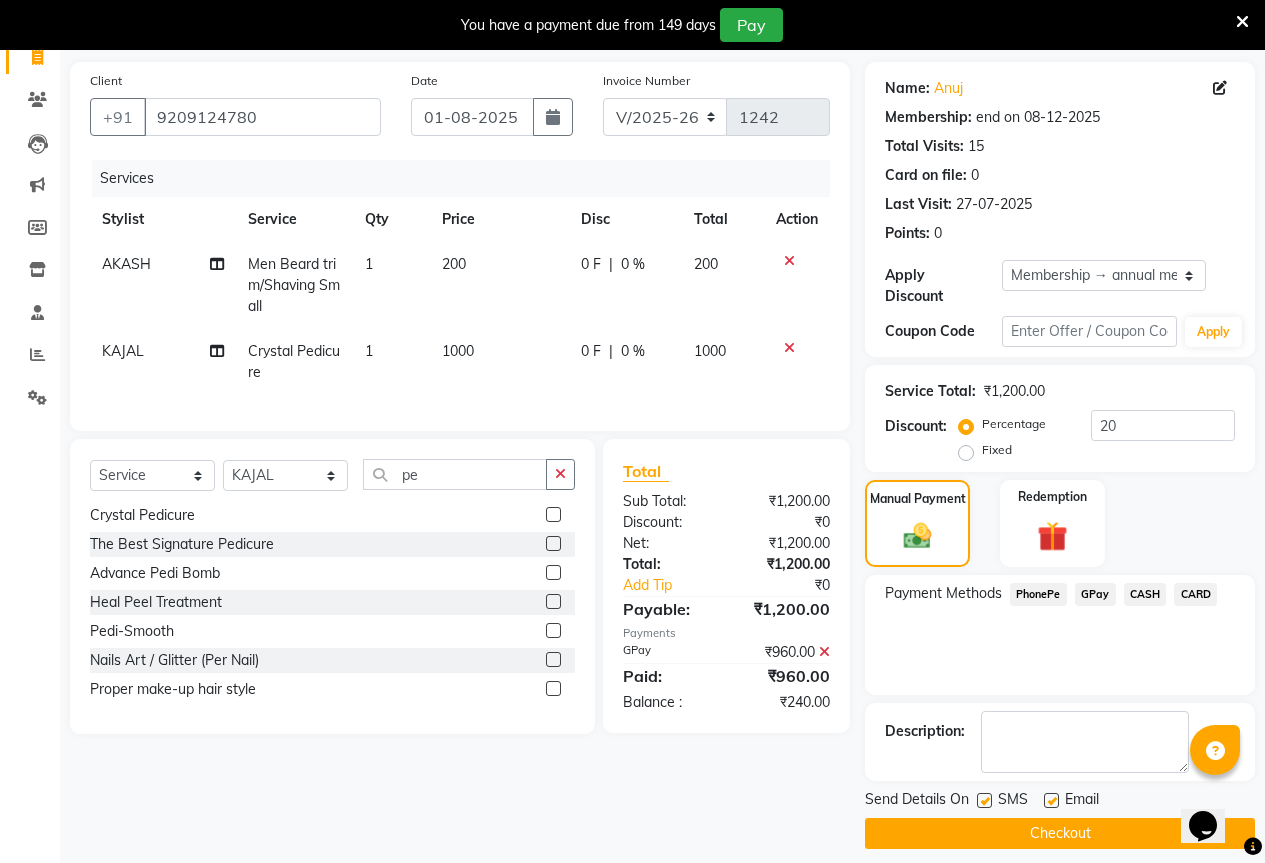 click on "0 F | 0 %" 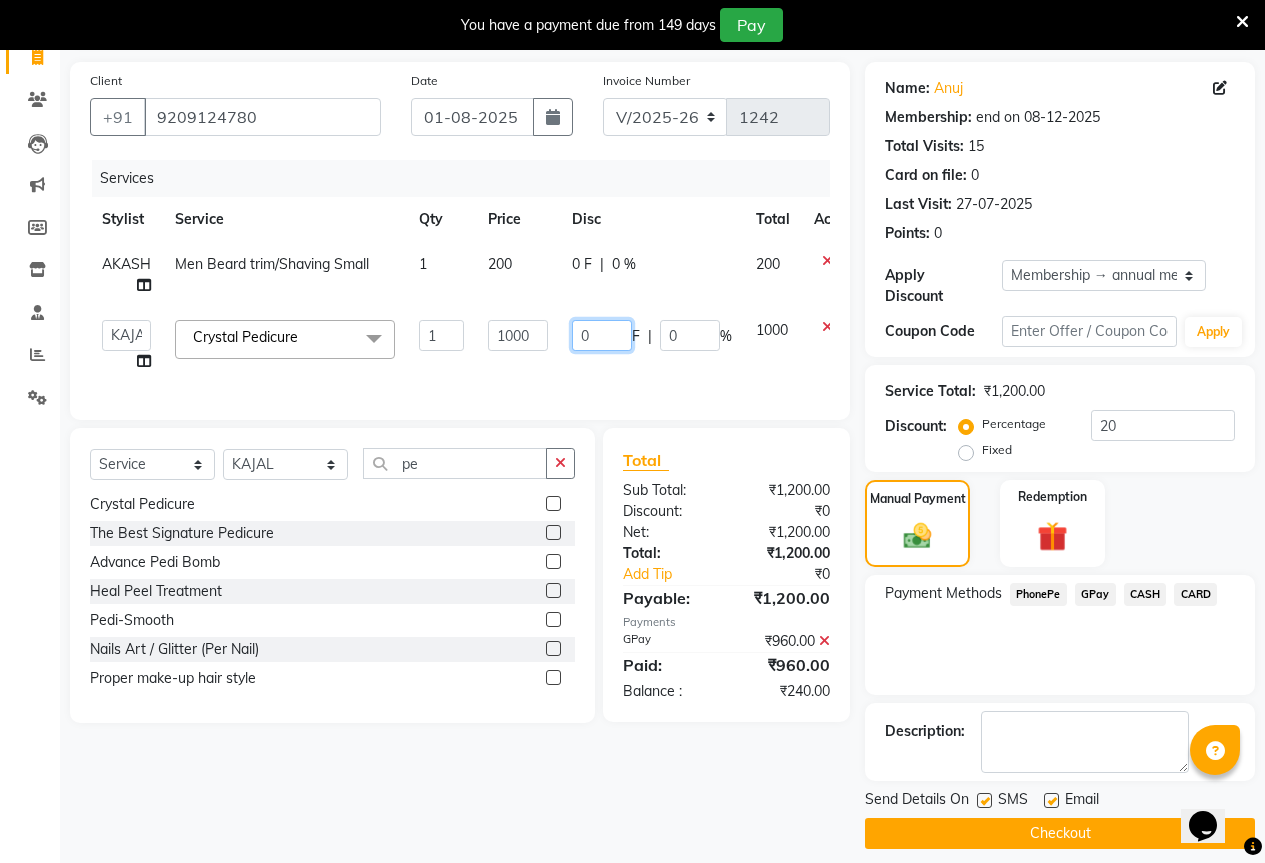 click on "0" 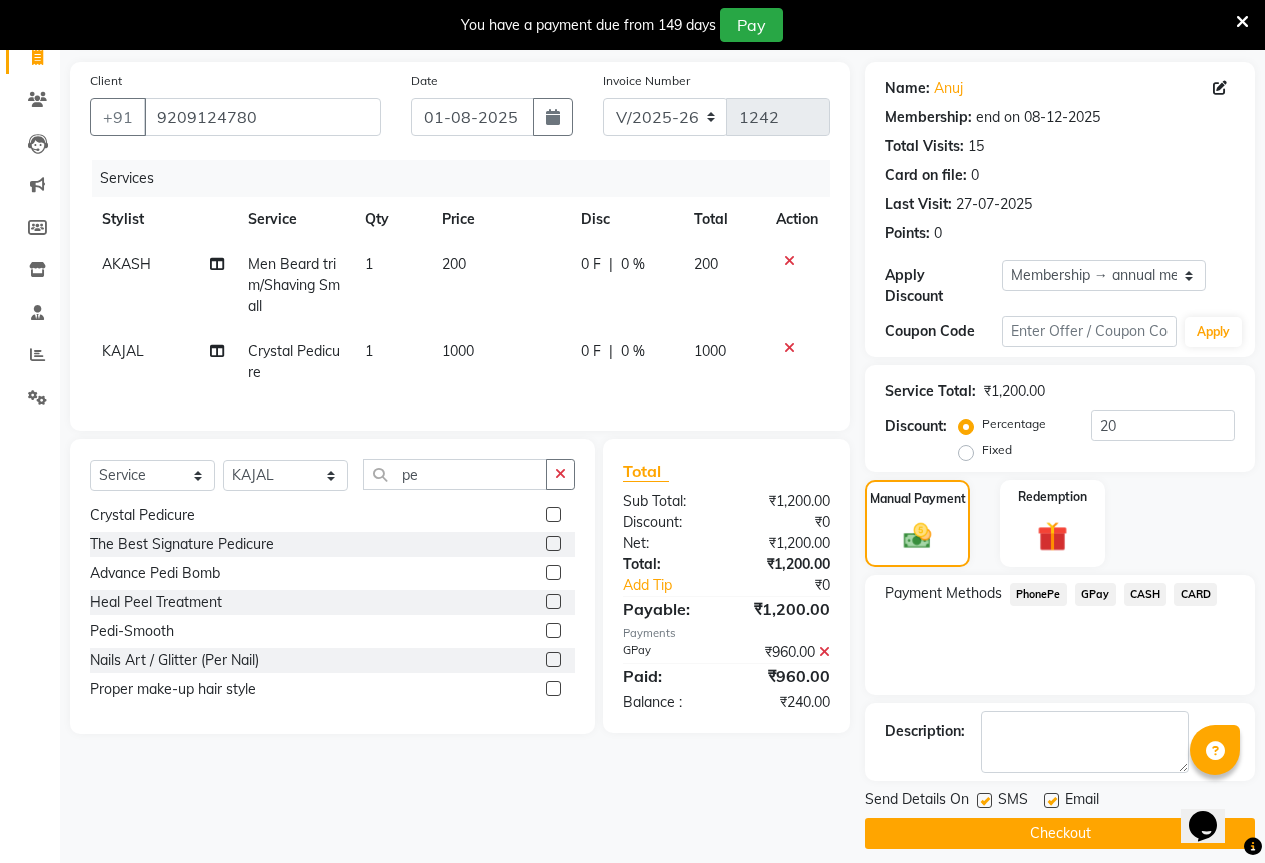click on "AKASH Men Beard trim/Shaving Small 1 200 0 F | 0 % 200" 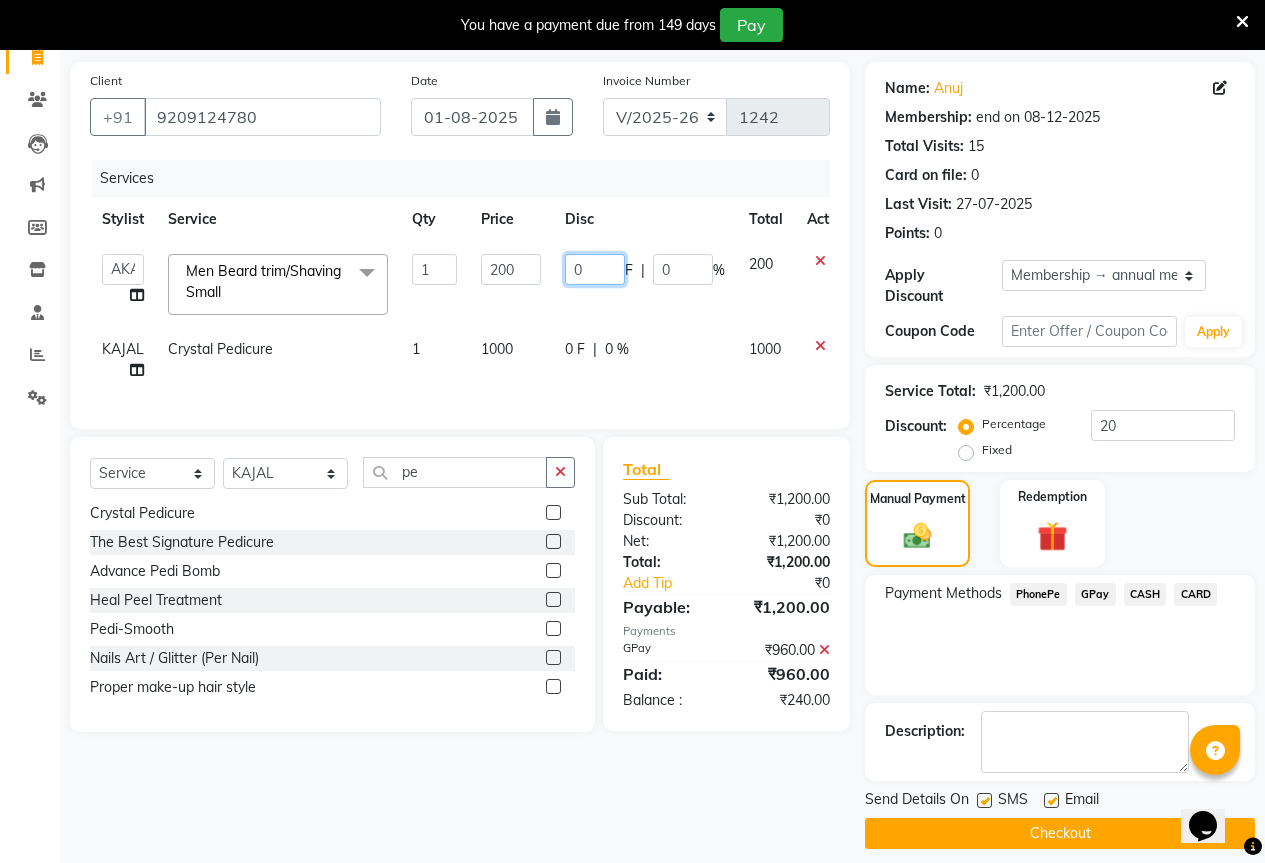 click on "0" 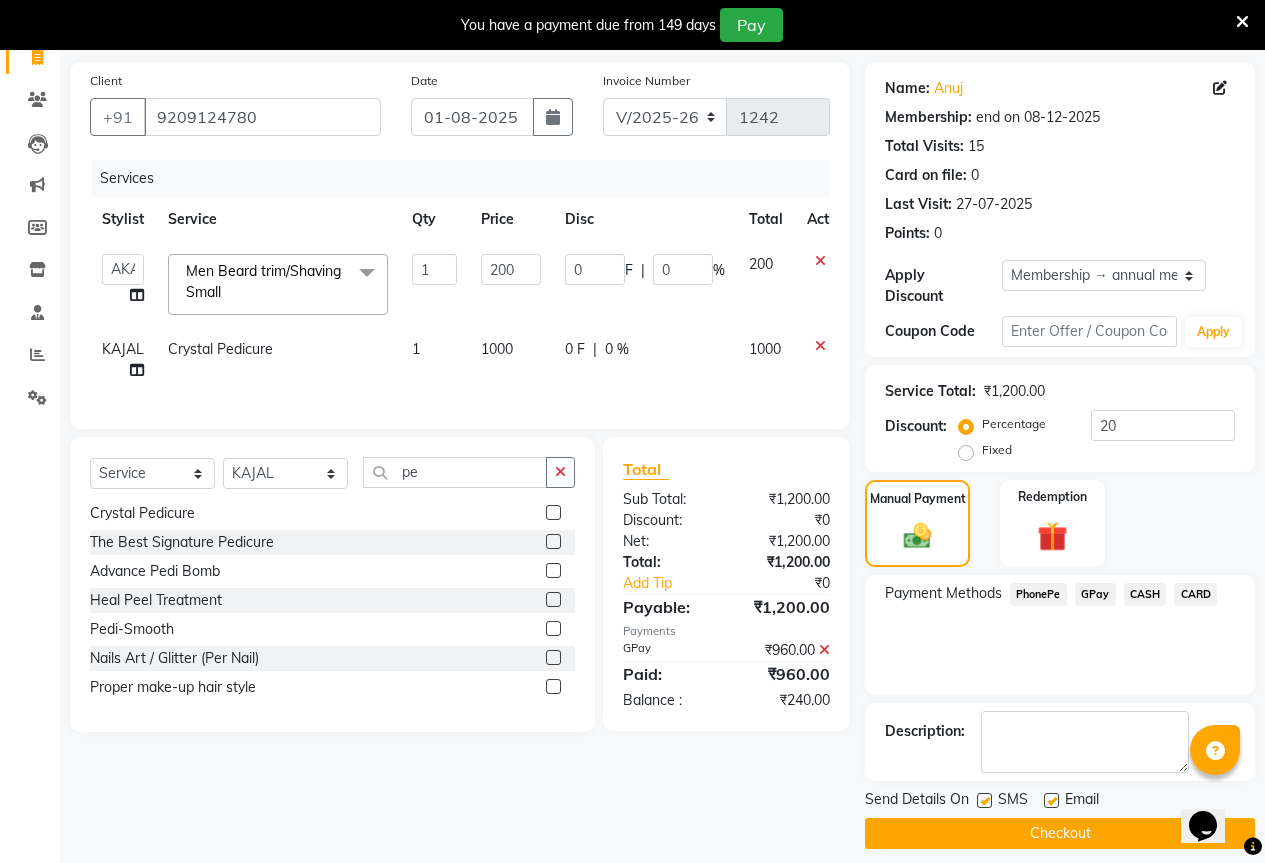 click on "0 F | 0 %" 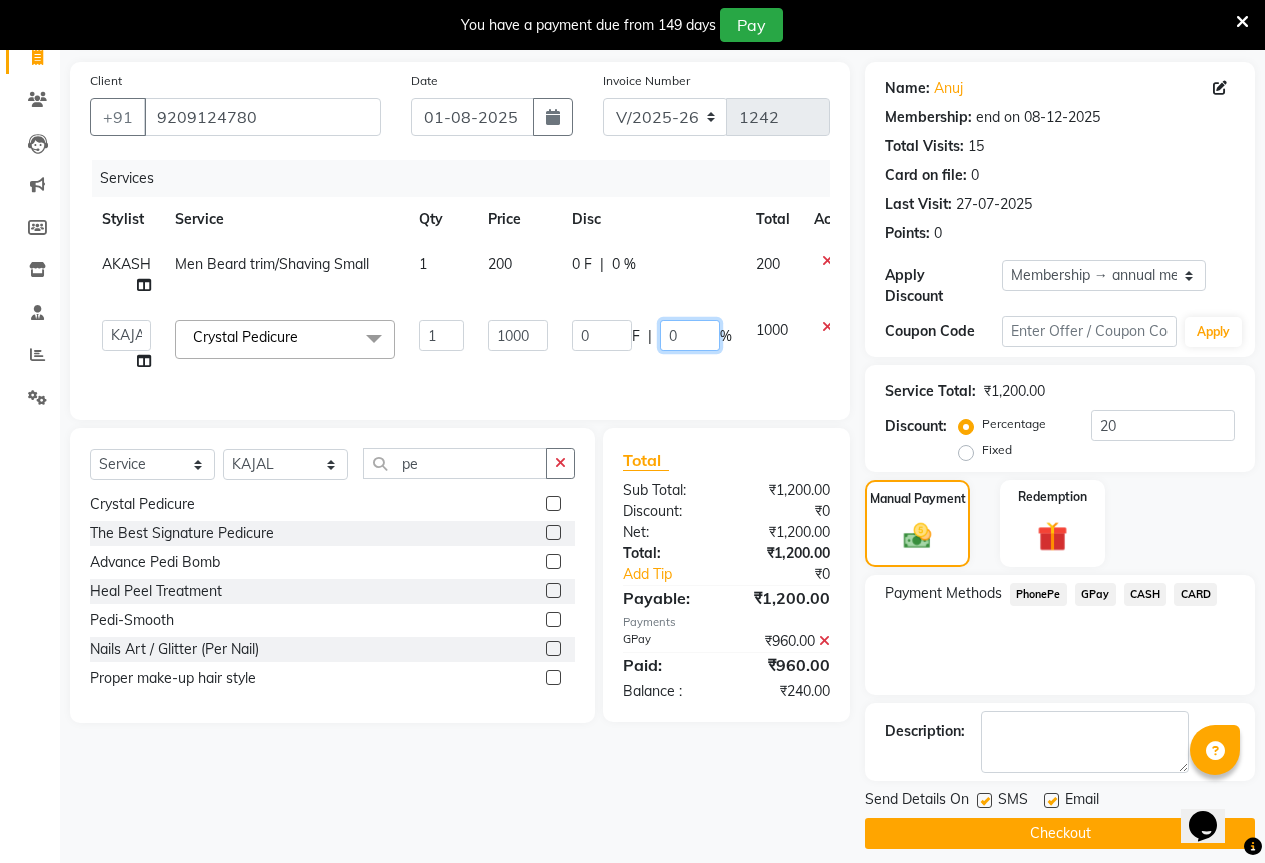 click on "0" 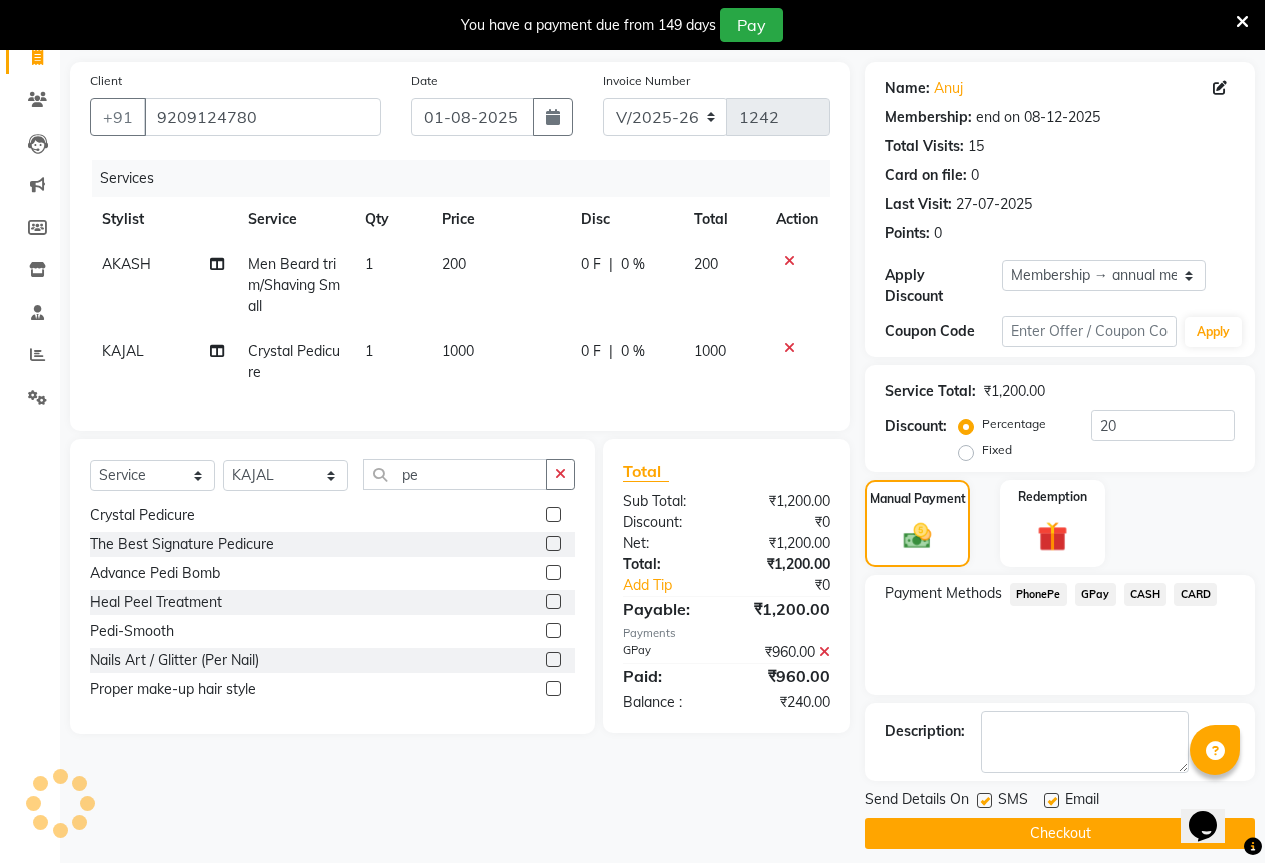 click on "AKASH Men Beard trim/Shaving Small 1 200 0 F | 0 % 200" 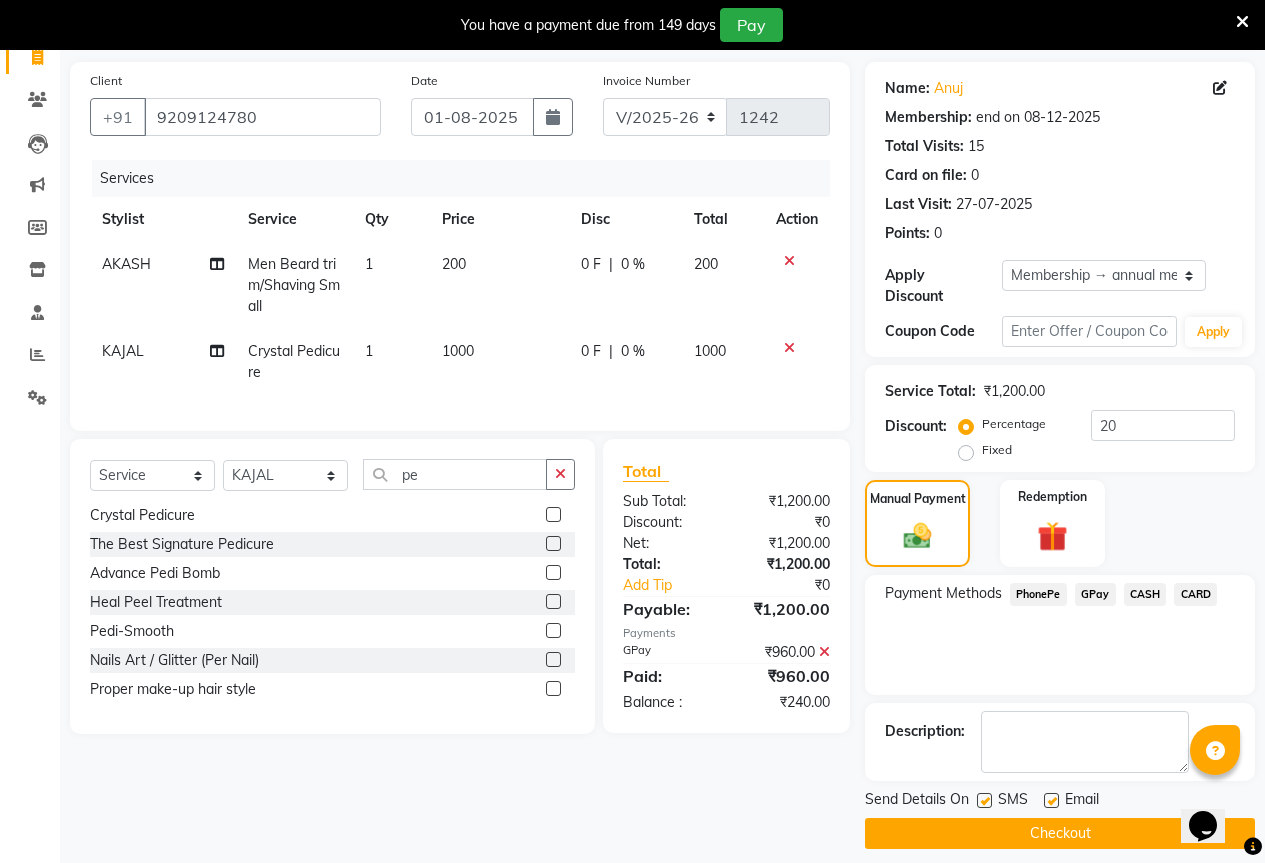 click 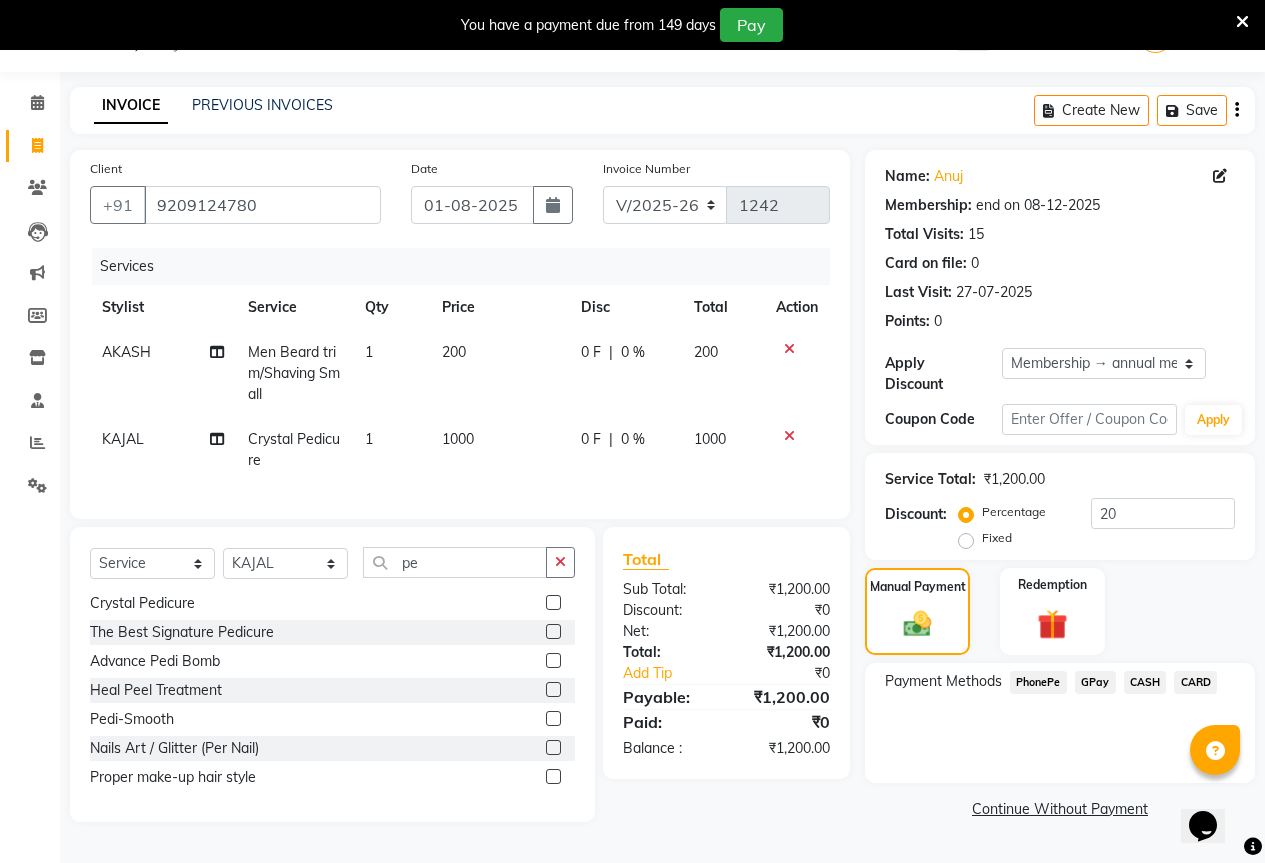 click on "GPay" 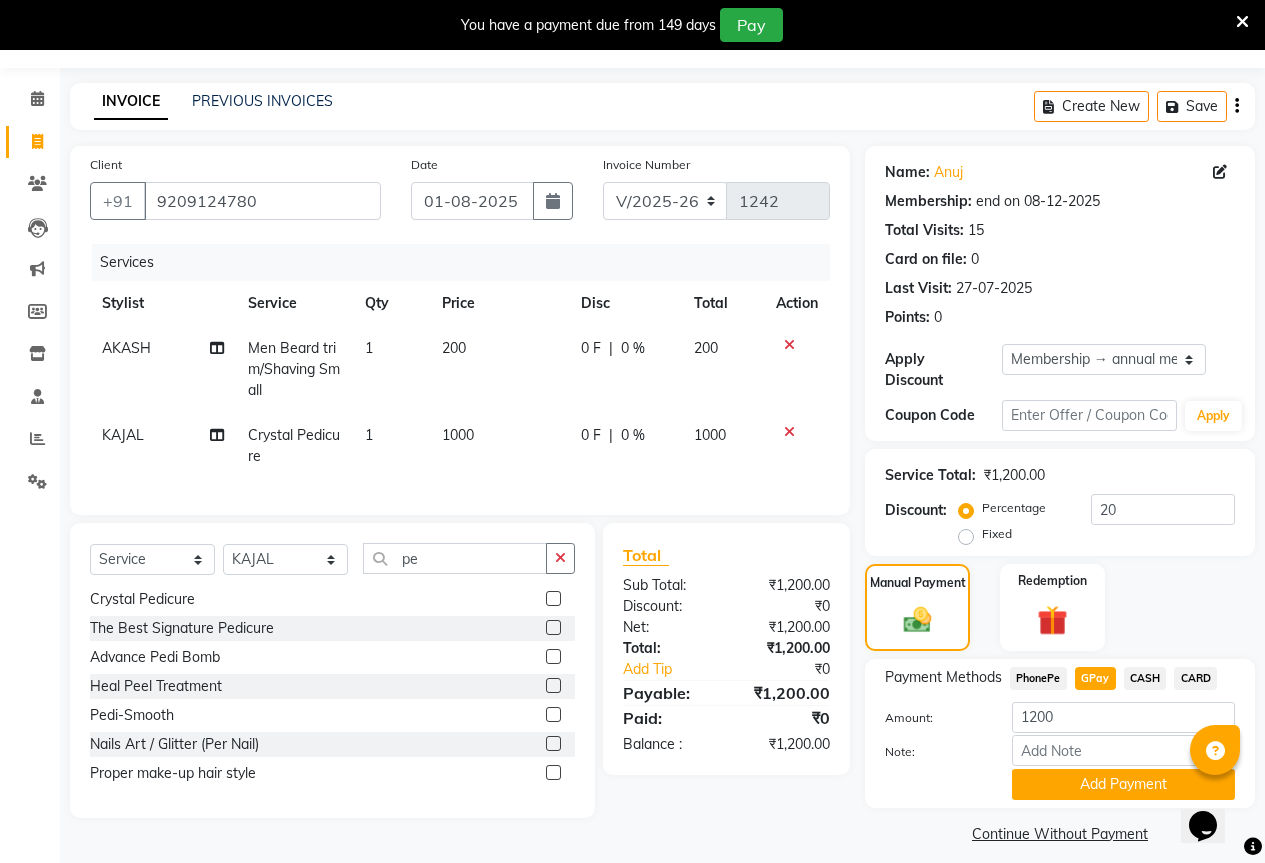 click on "Add Payment" 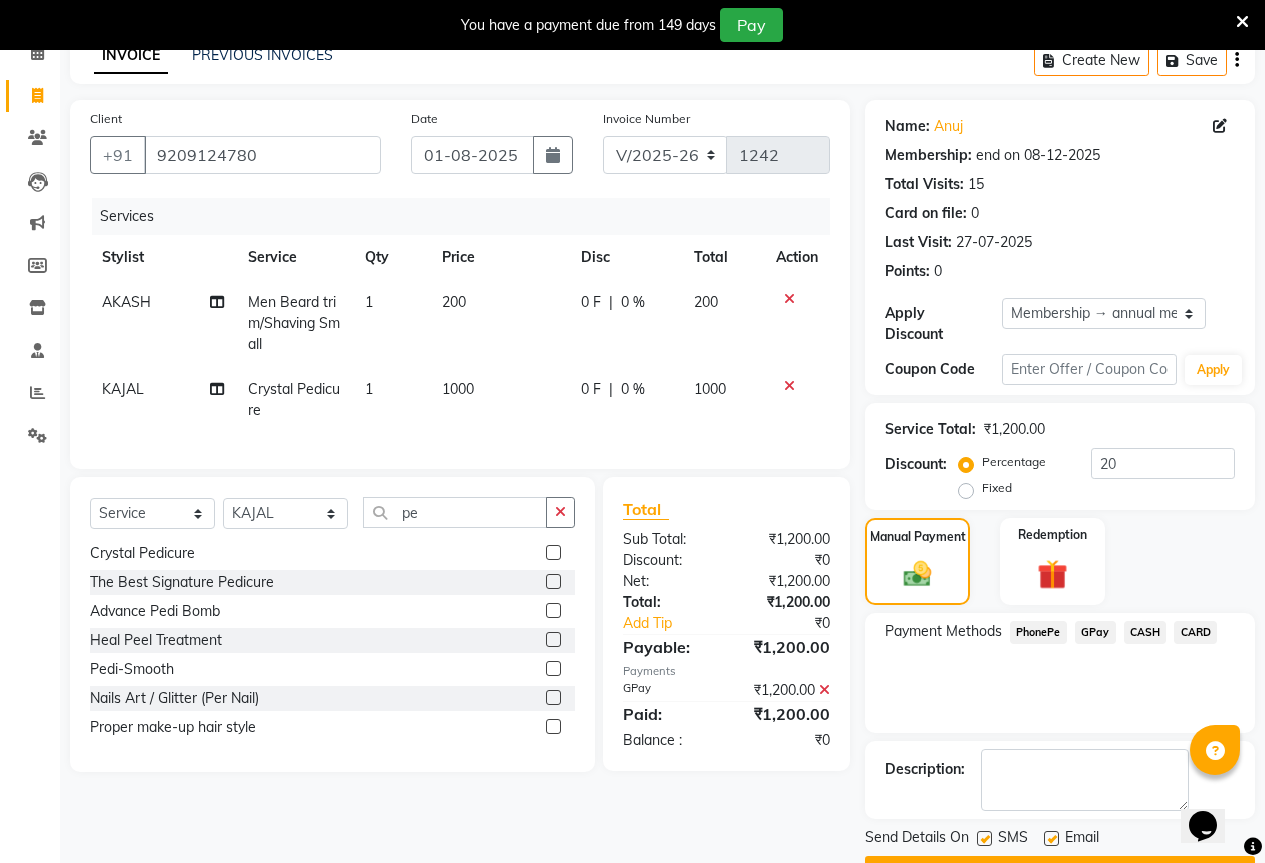 scroll, scrollTop: 138, scrollLeft: 0, axis: vertical 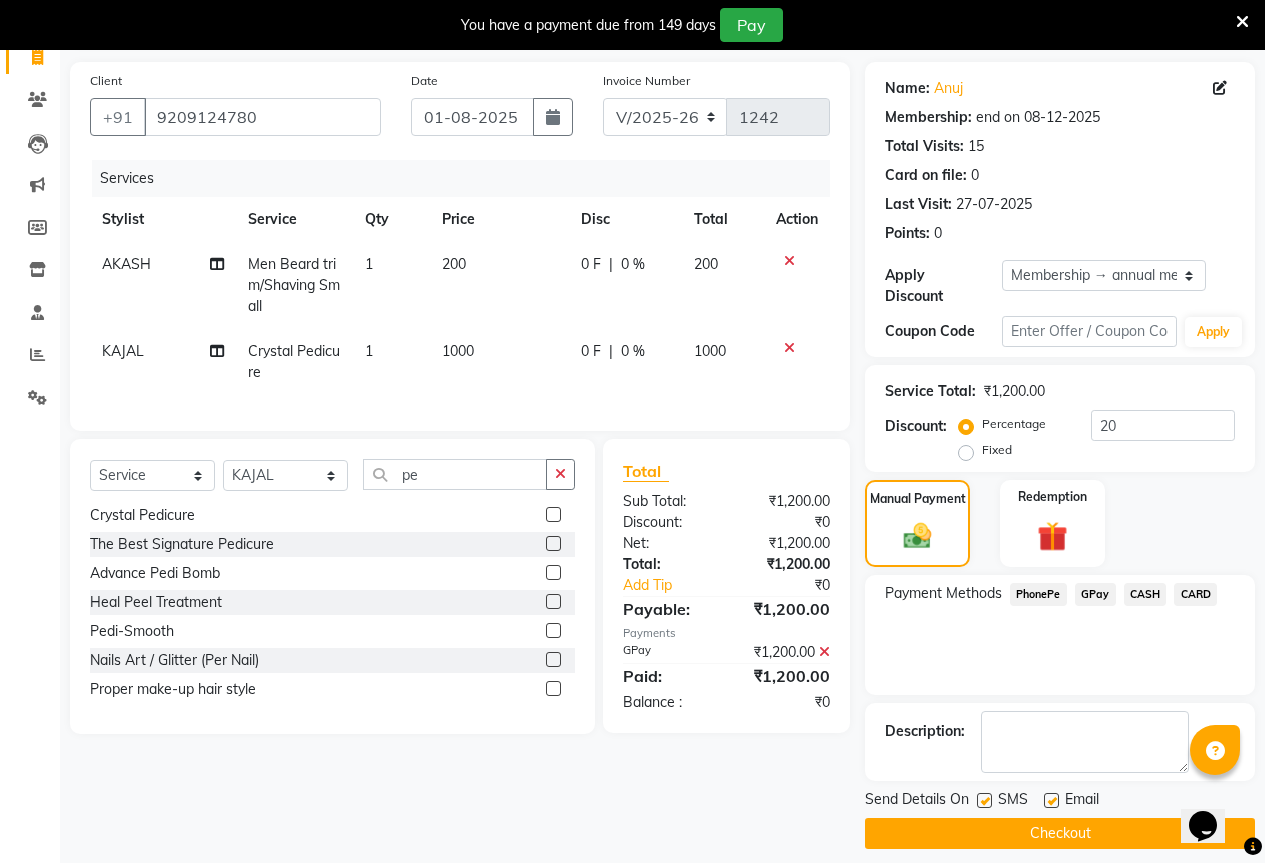 click on "Checkout" 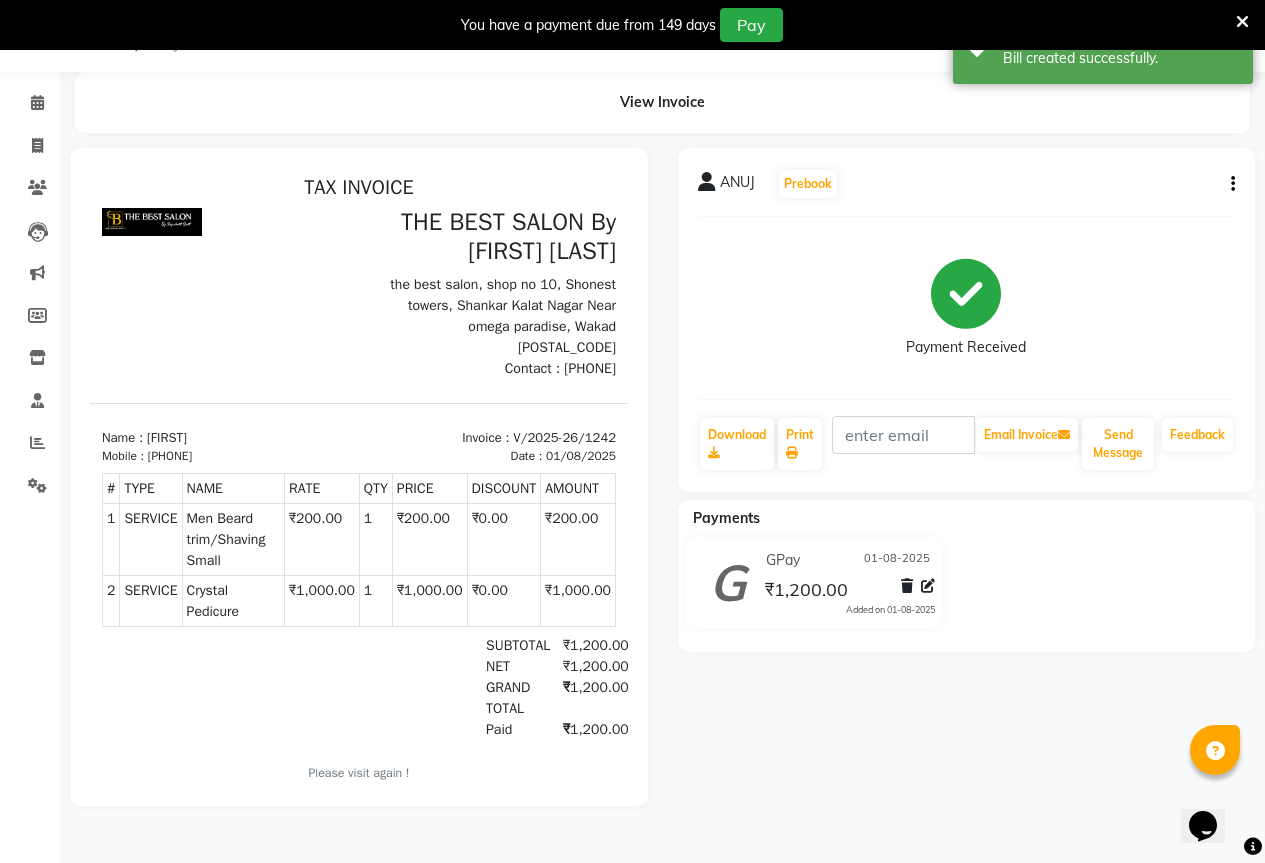 scroll, scrollTop: 0, scrollLeft: 0, axis: both 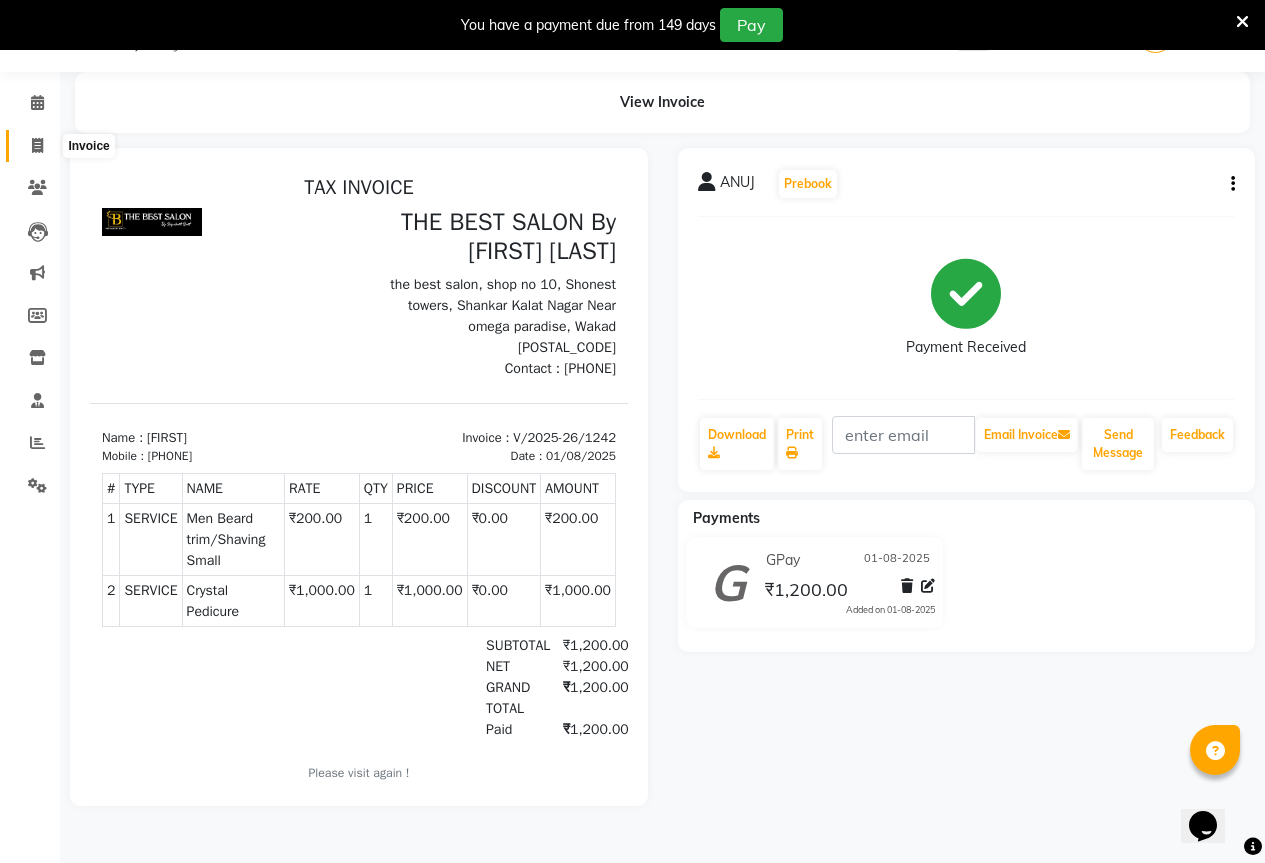 click 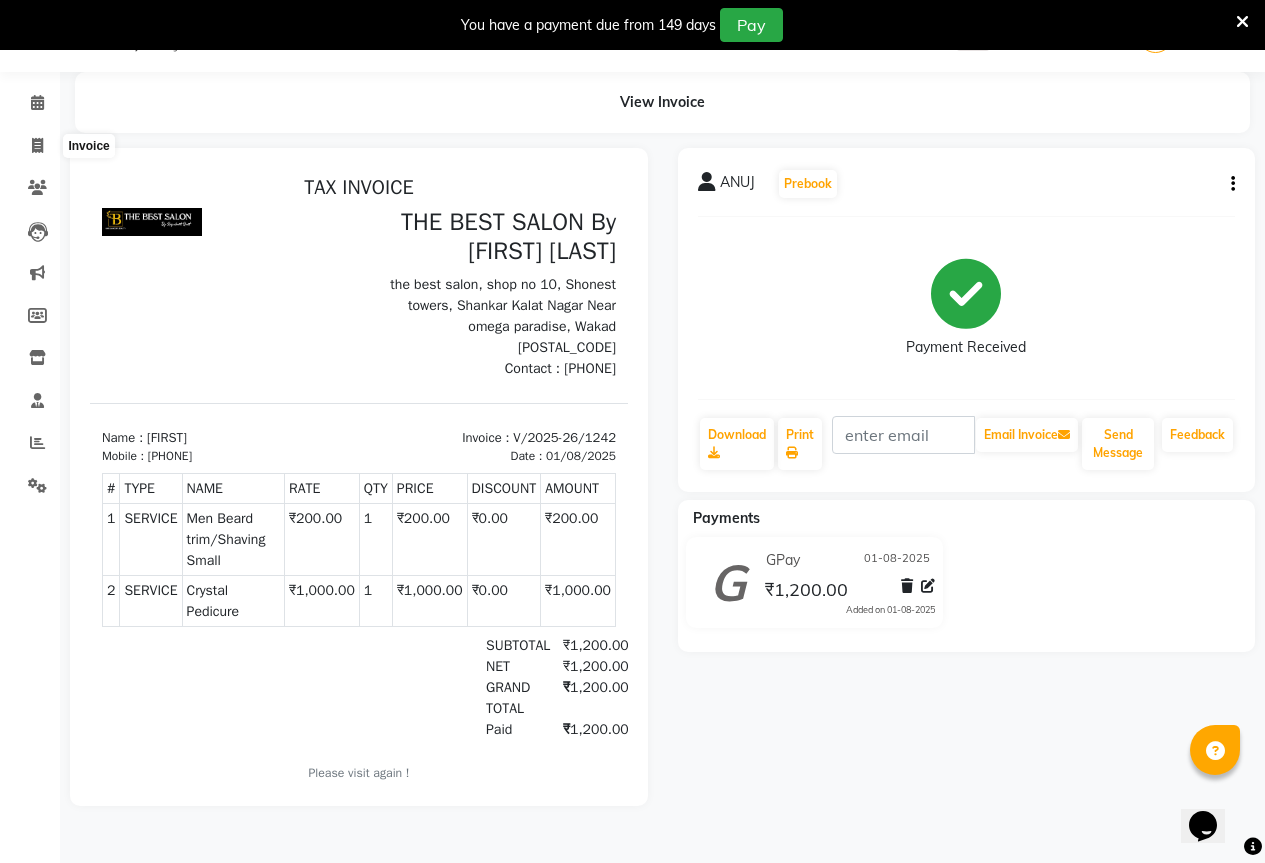 select on "7209" 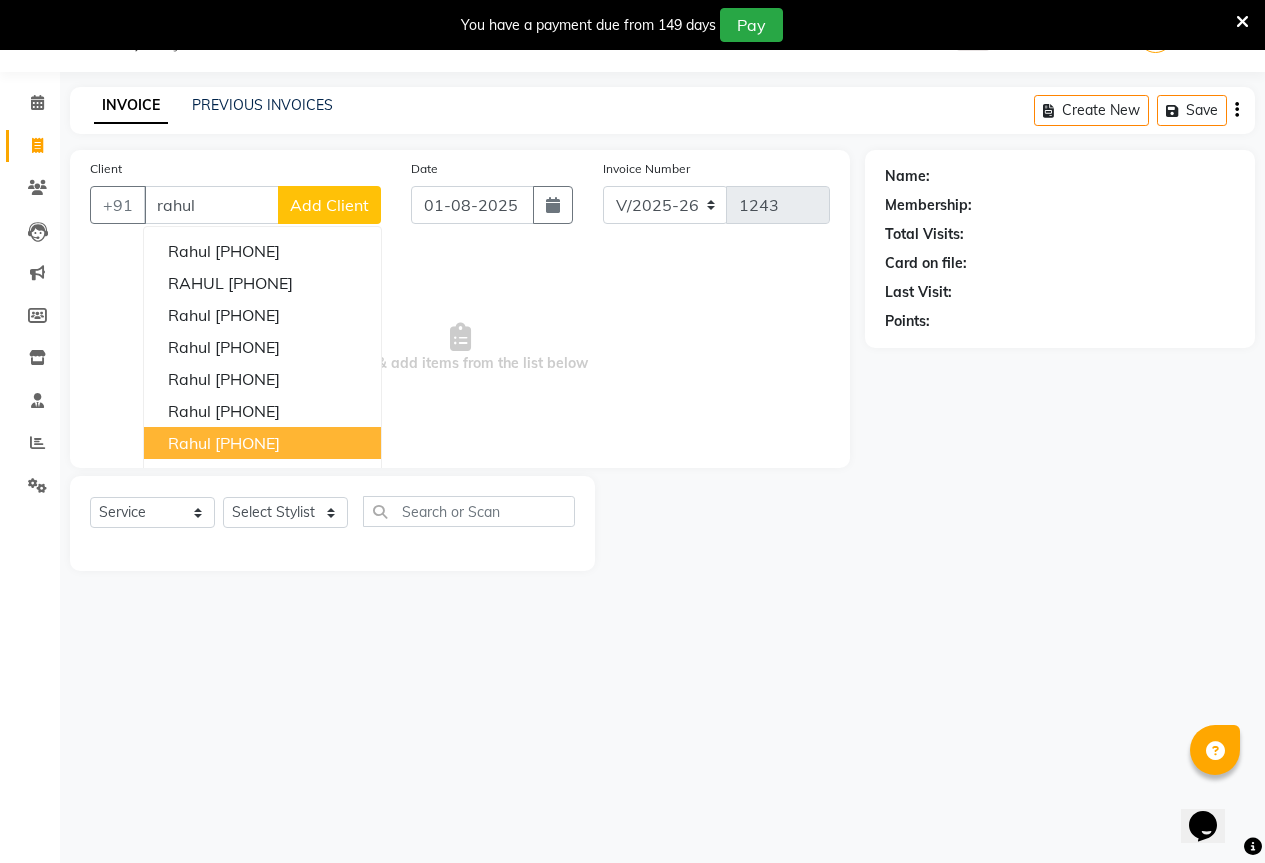 scroll, scrollTop: 0, scrollLeft: 0, axis: both 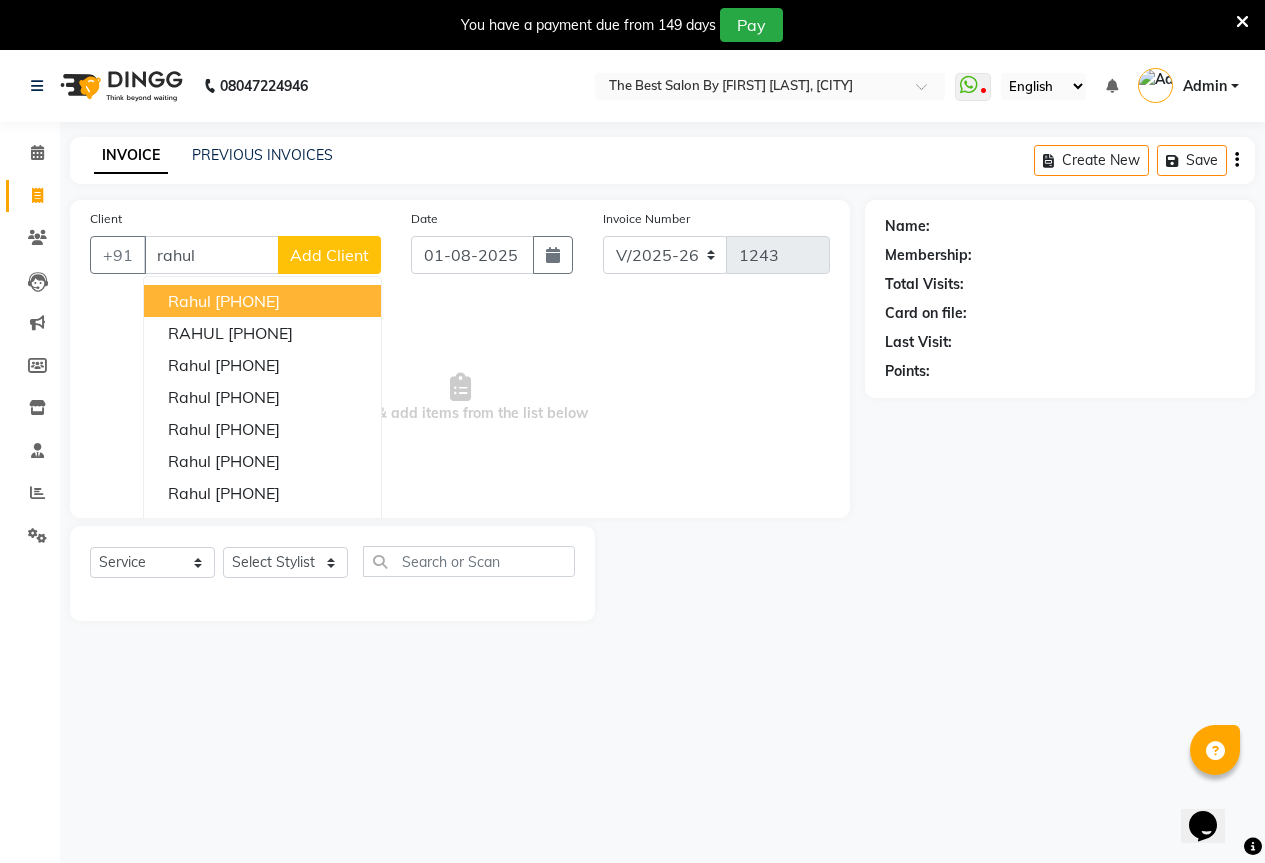 drag, startPoint x: 253, startPoint y: 255, endPoint x: 243, endPoint y: 258, distance: 10.440307 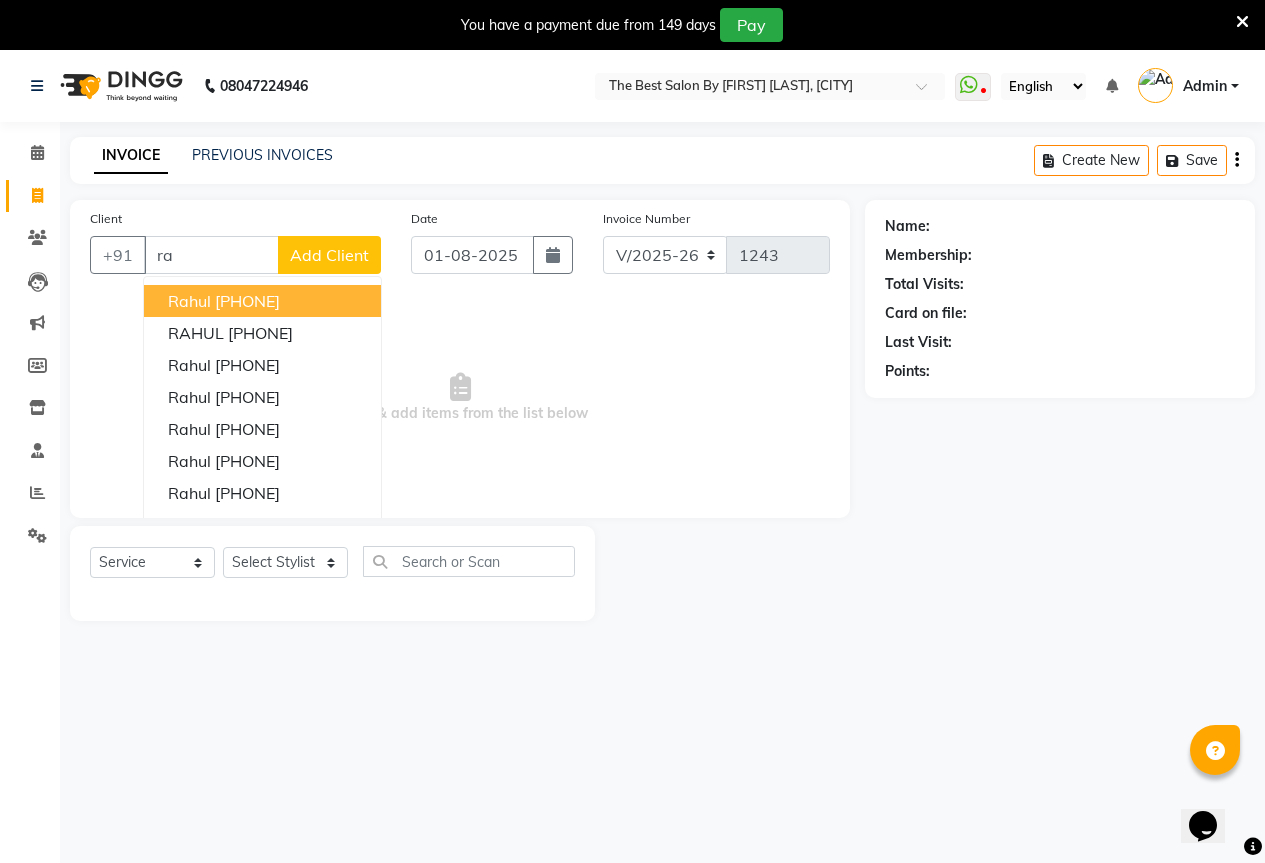 type on "r" 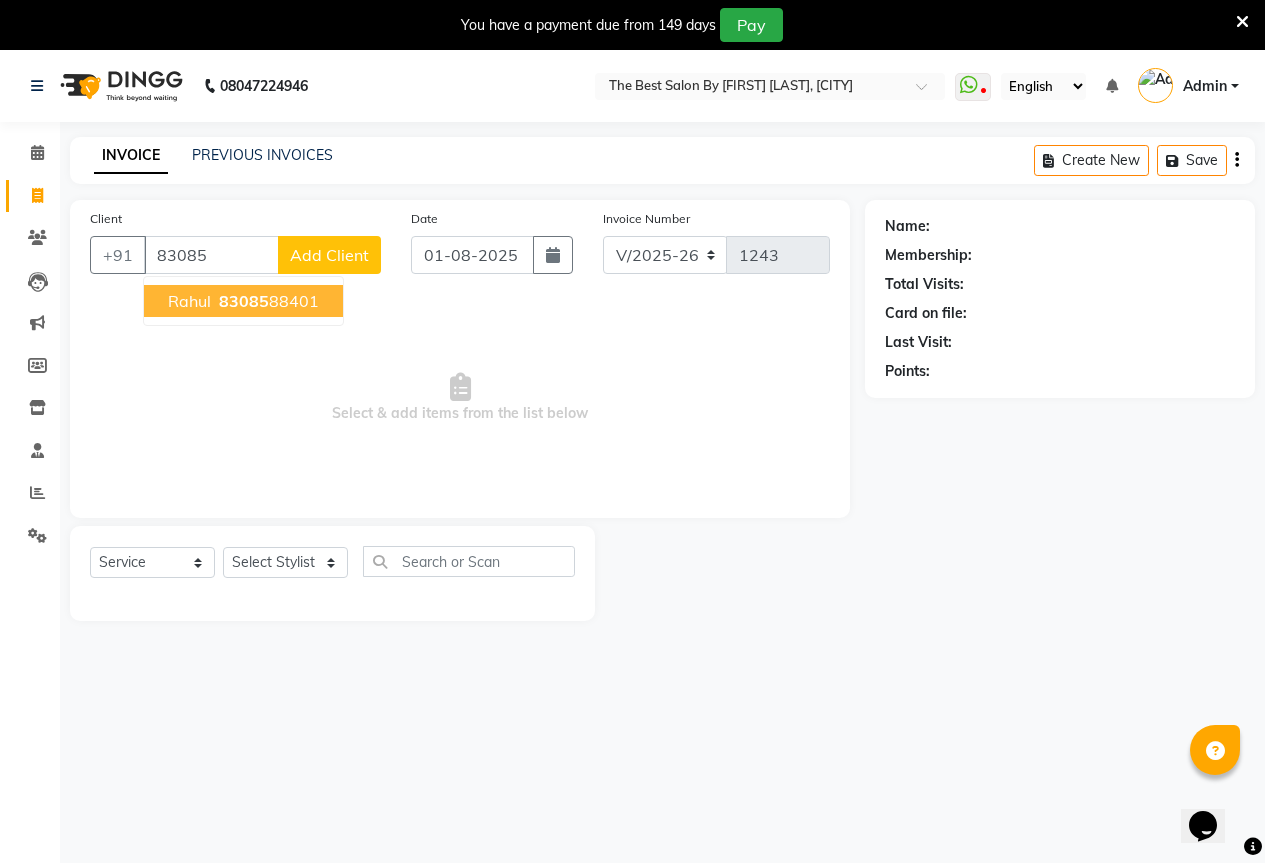 click on "83085" at bounding box center (244, 301) 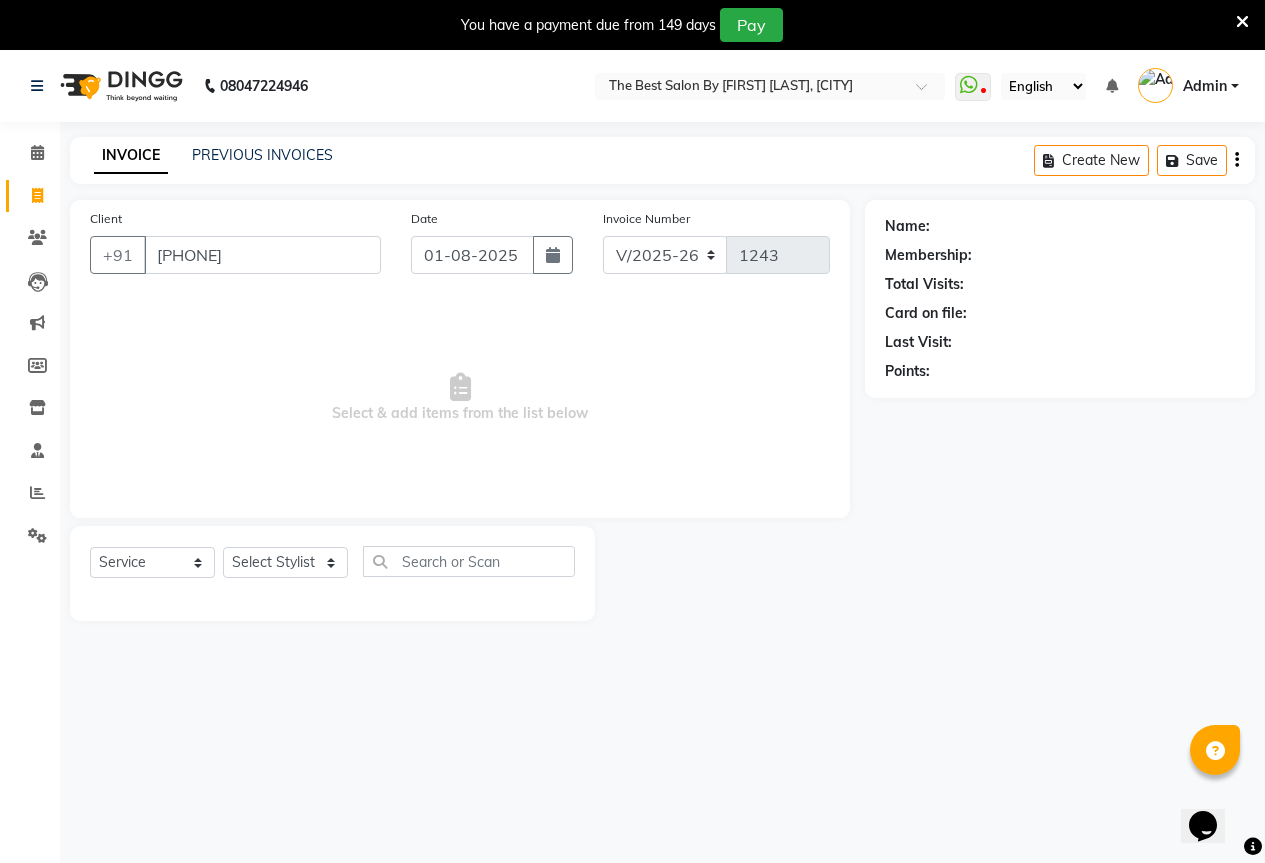 type on "[PHONE]" 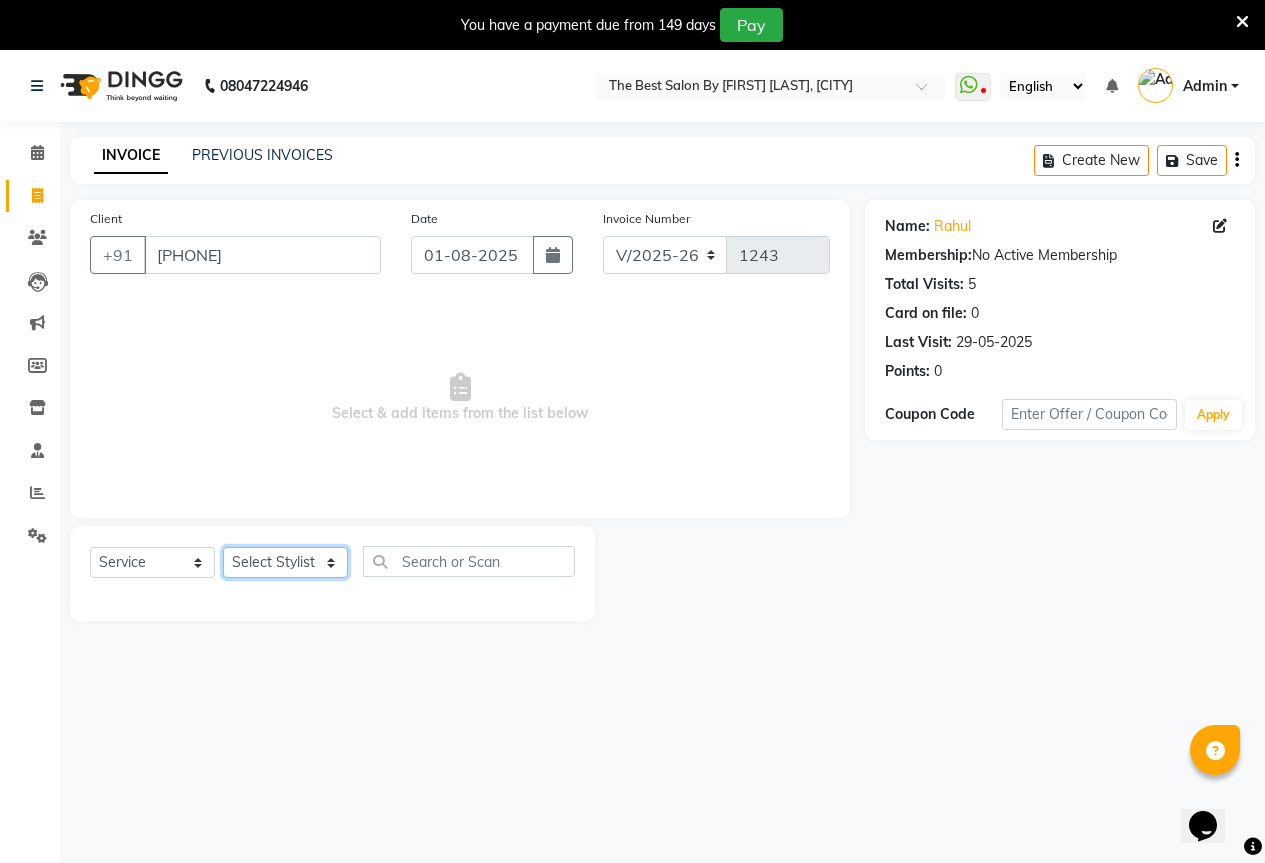click on "Select Stylist [FIRST] [FIRST] [FIRST] [FIRST] [FIRST] [FIRST]" 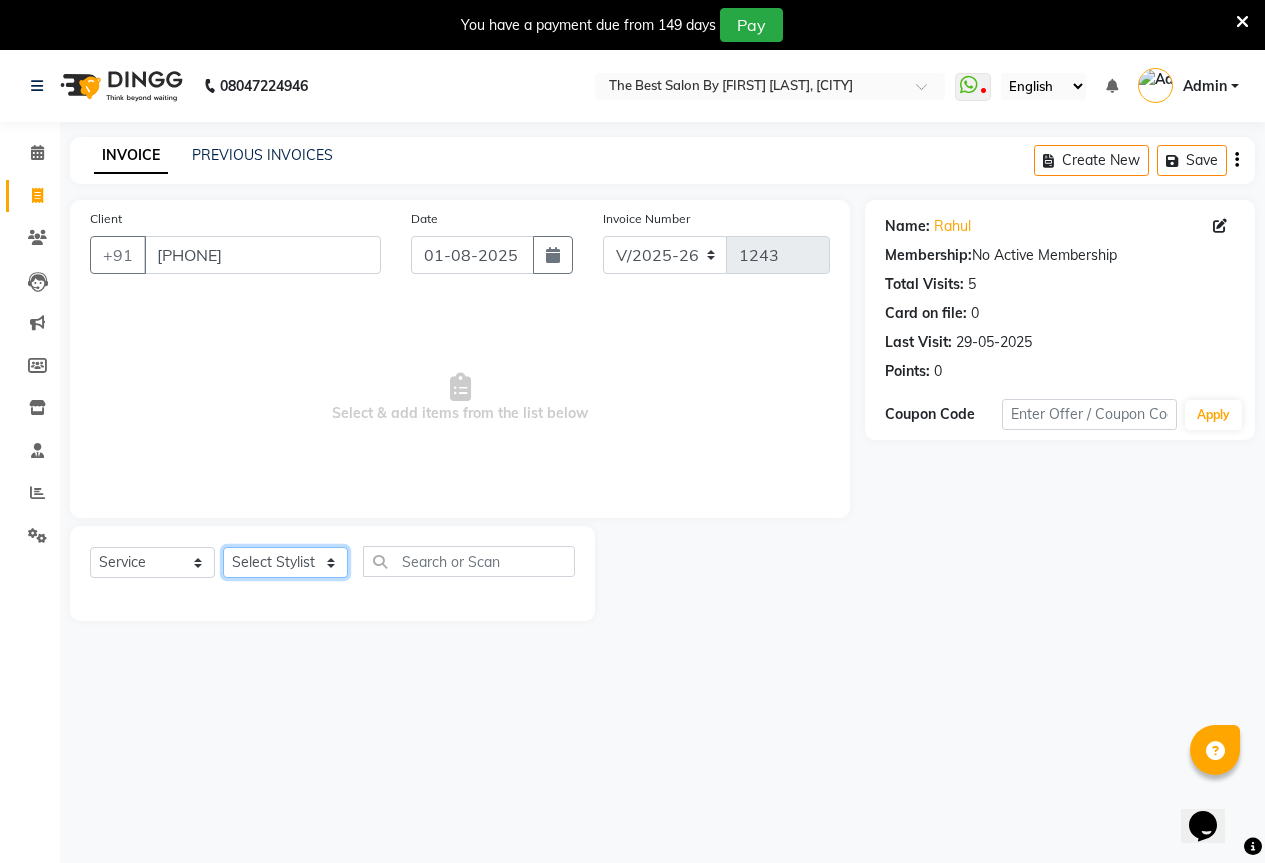 select on "61551" 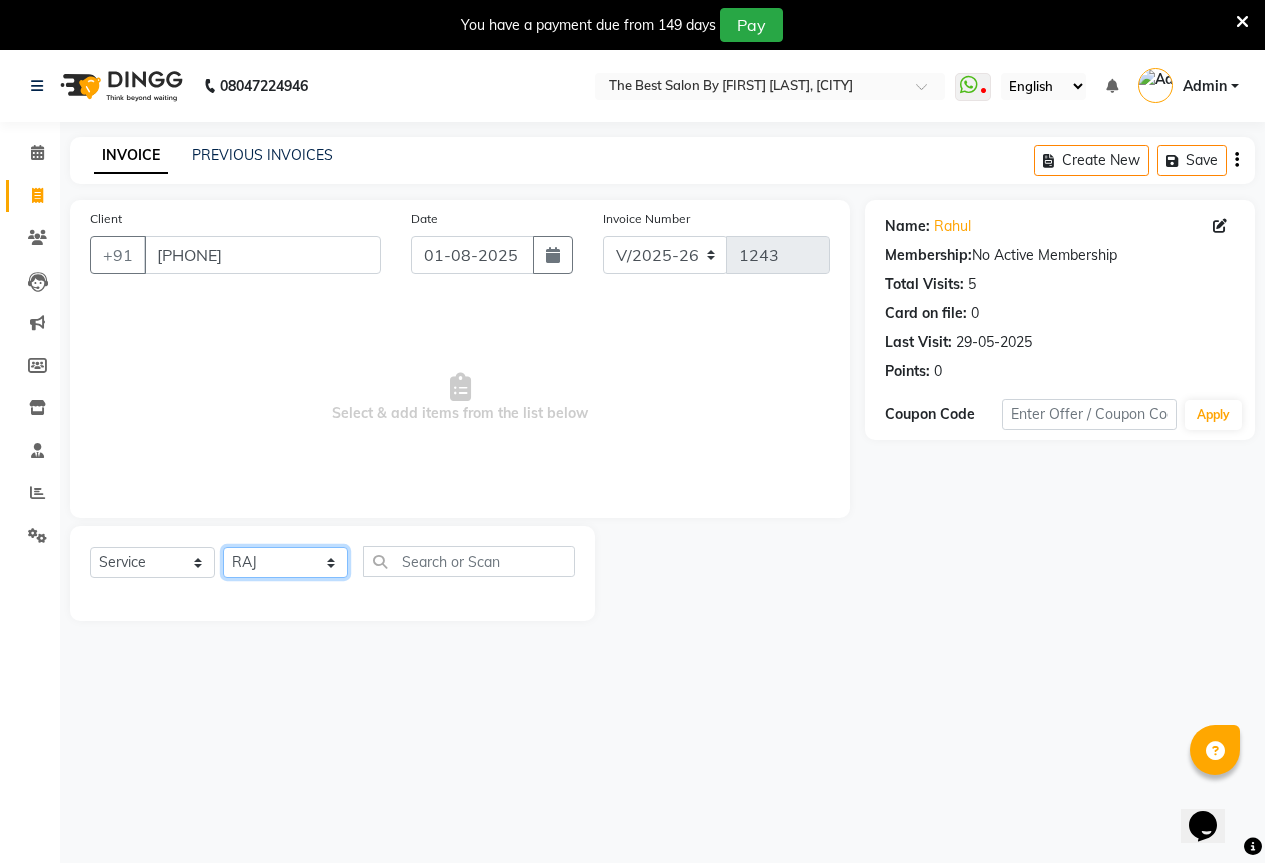 click on "Select Stylist [FIRST] [FIRST] [FIRST] [FIRST] [FIRST] [FIRST]" 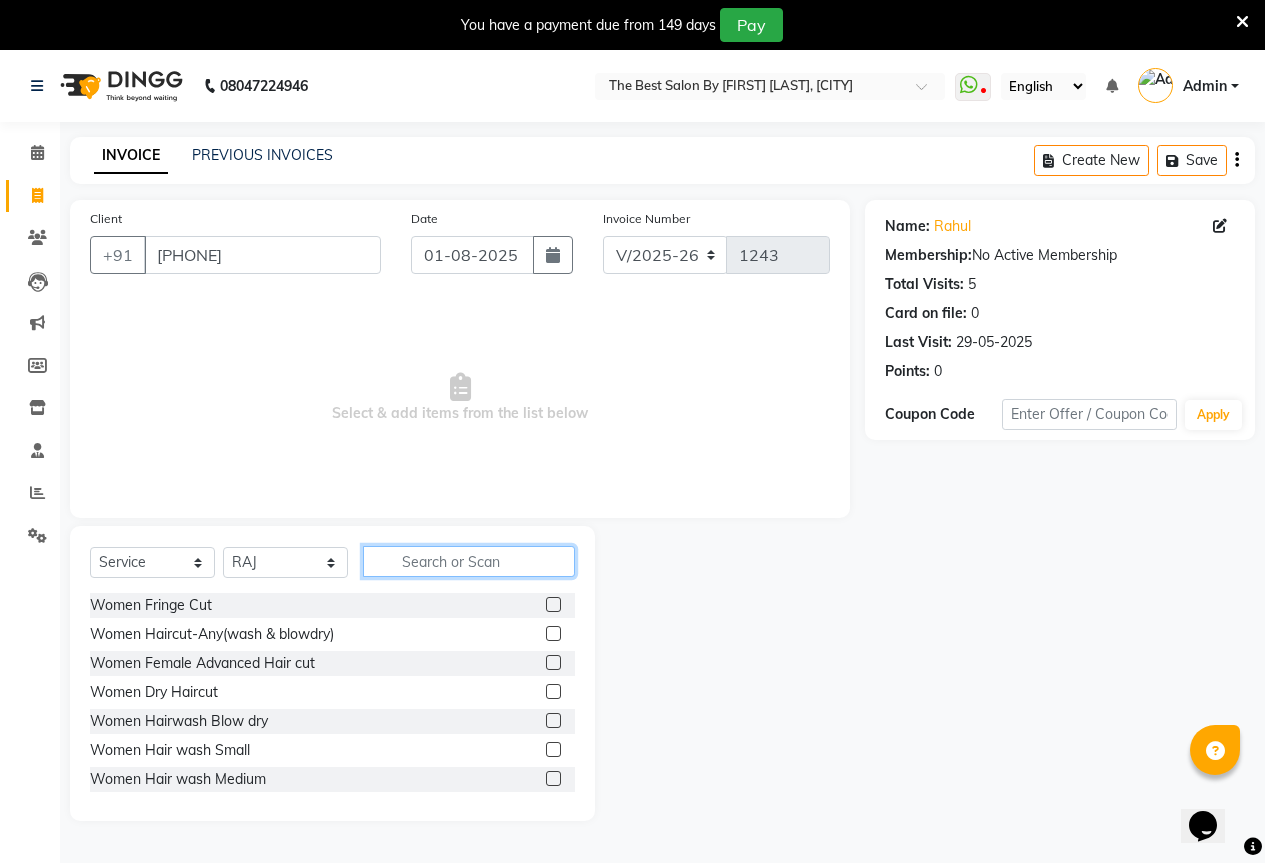 click 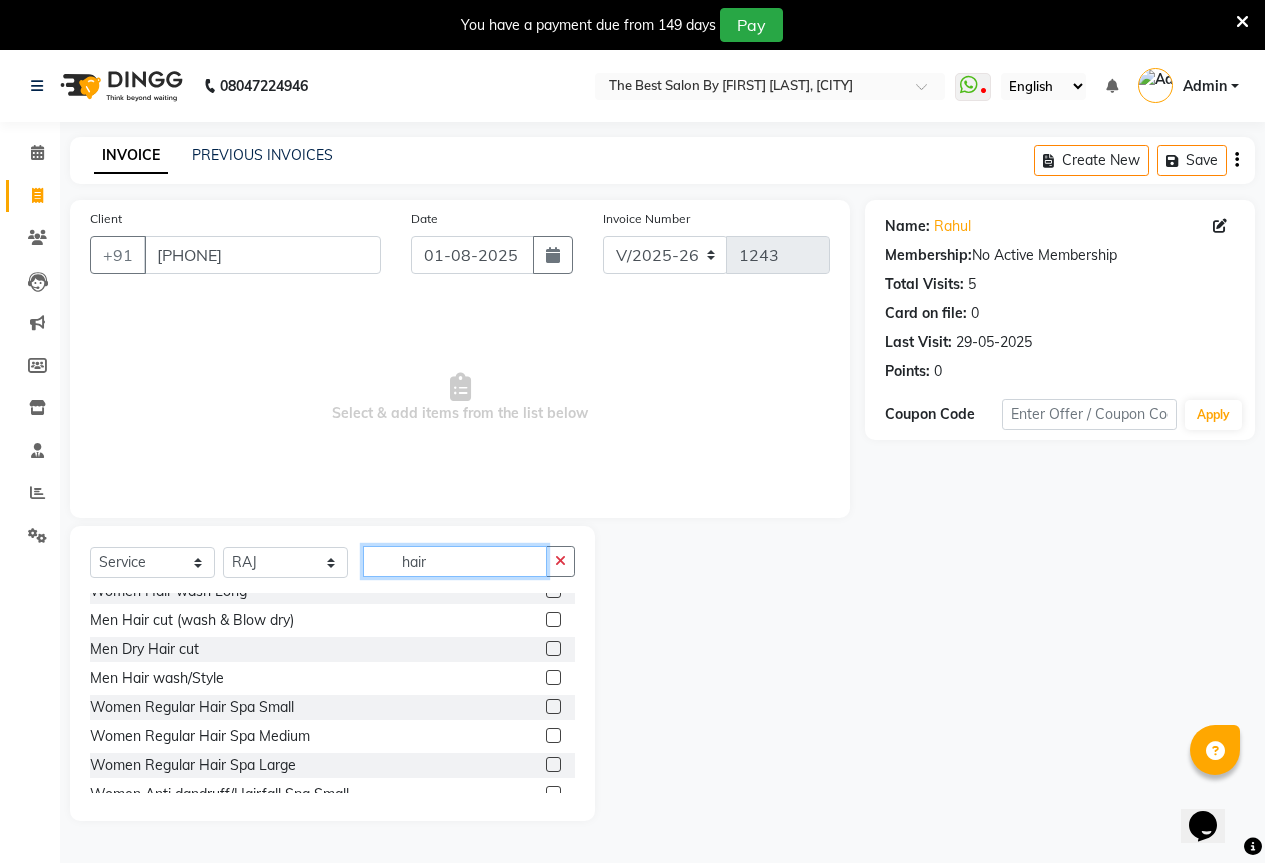 scroll, scrollTop: 200, scrollLeft: 0, axis: vertical 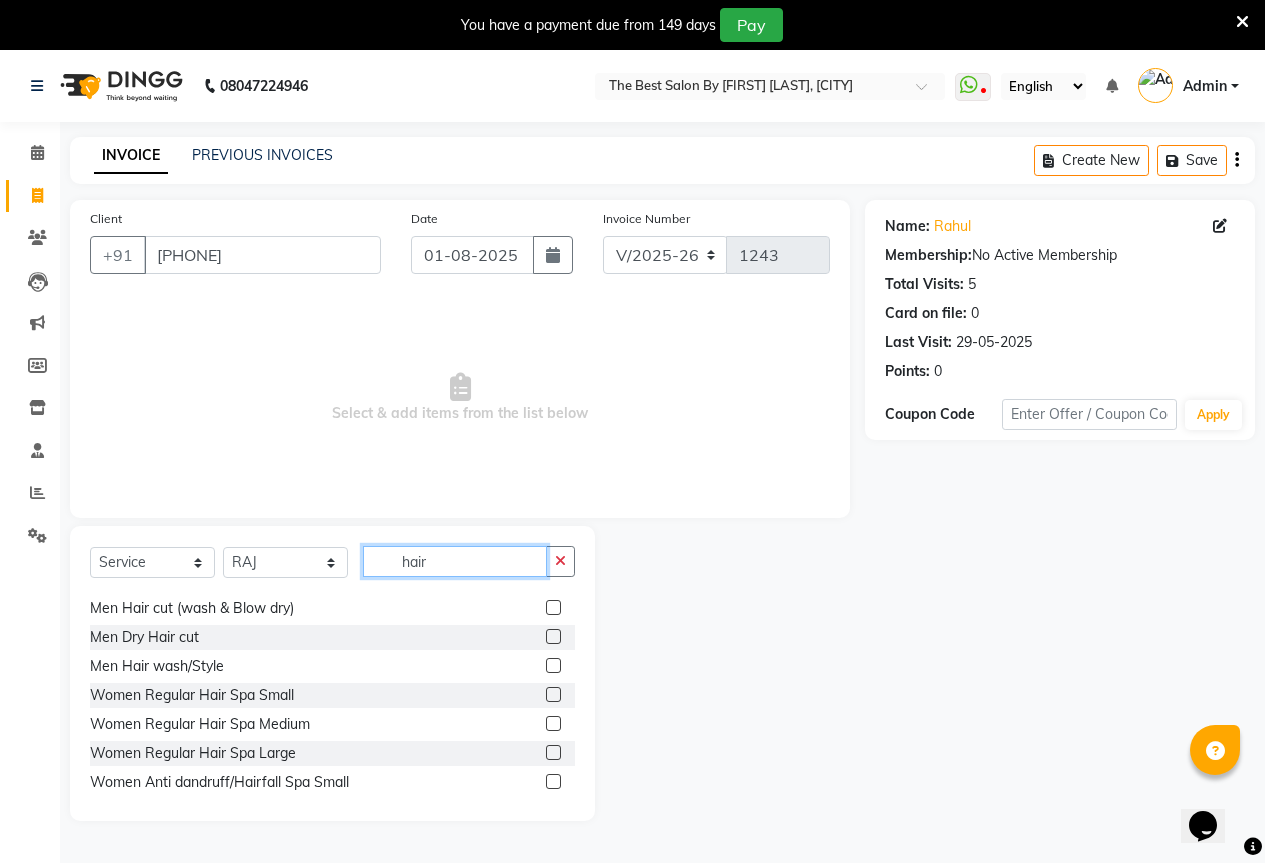 type on "hair" 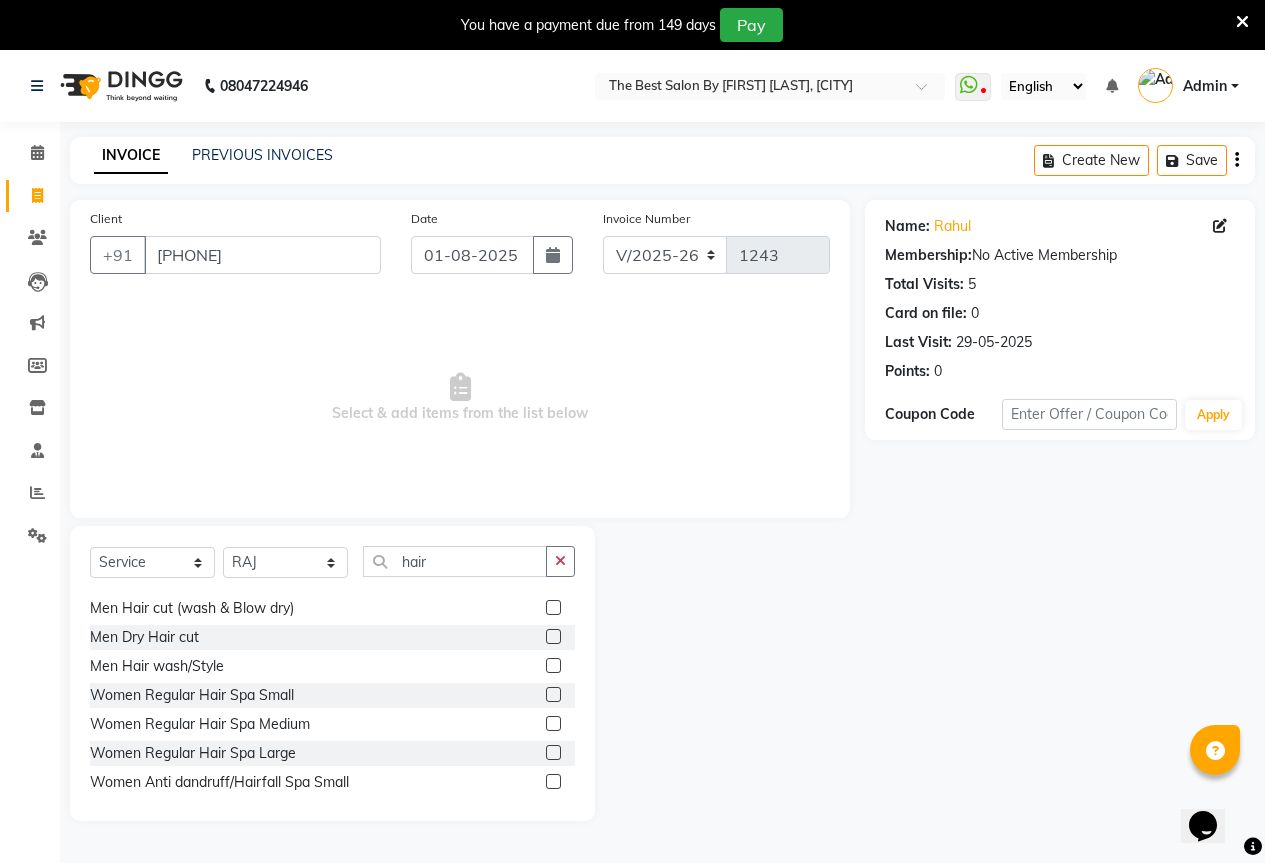 click 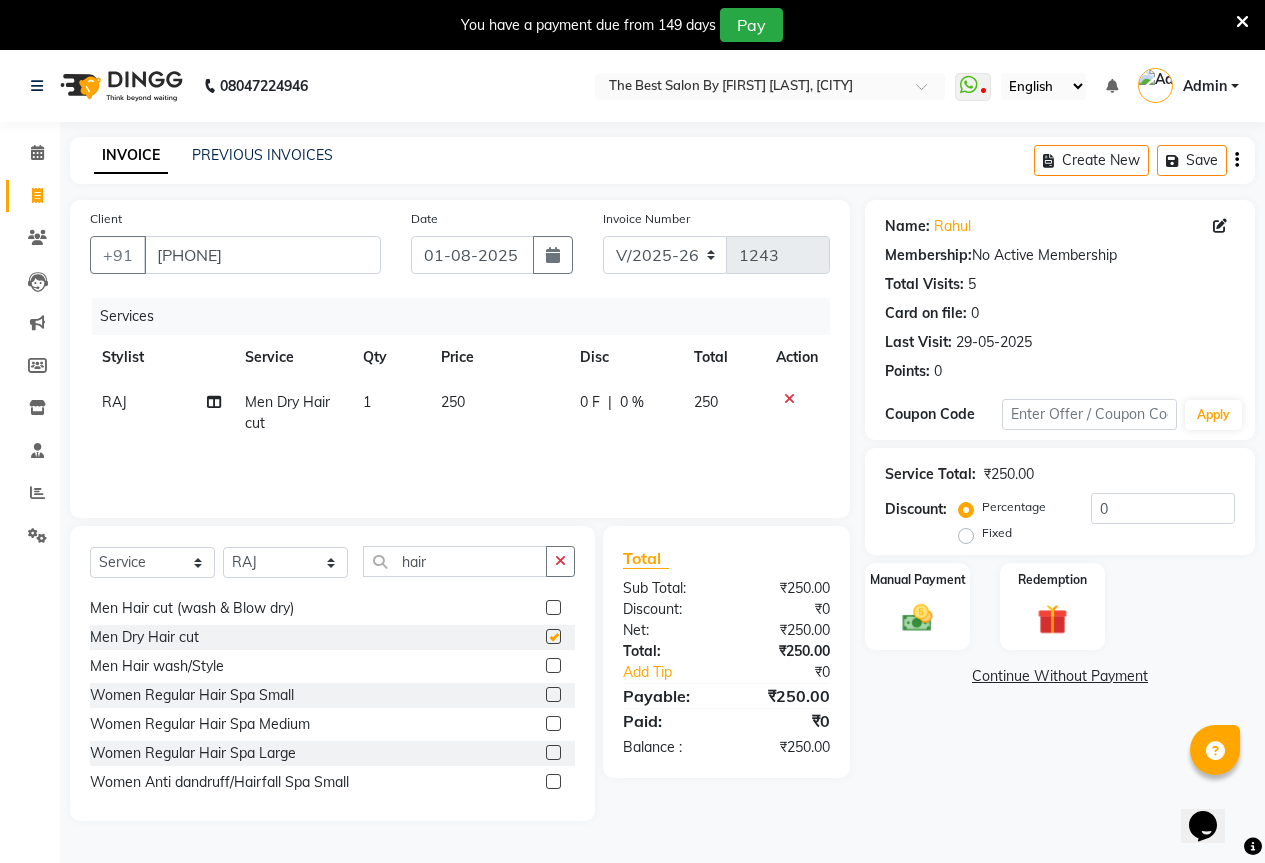 checkbox on "false" 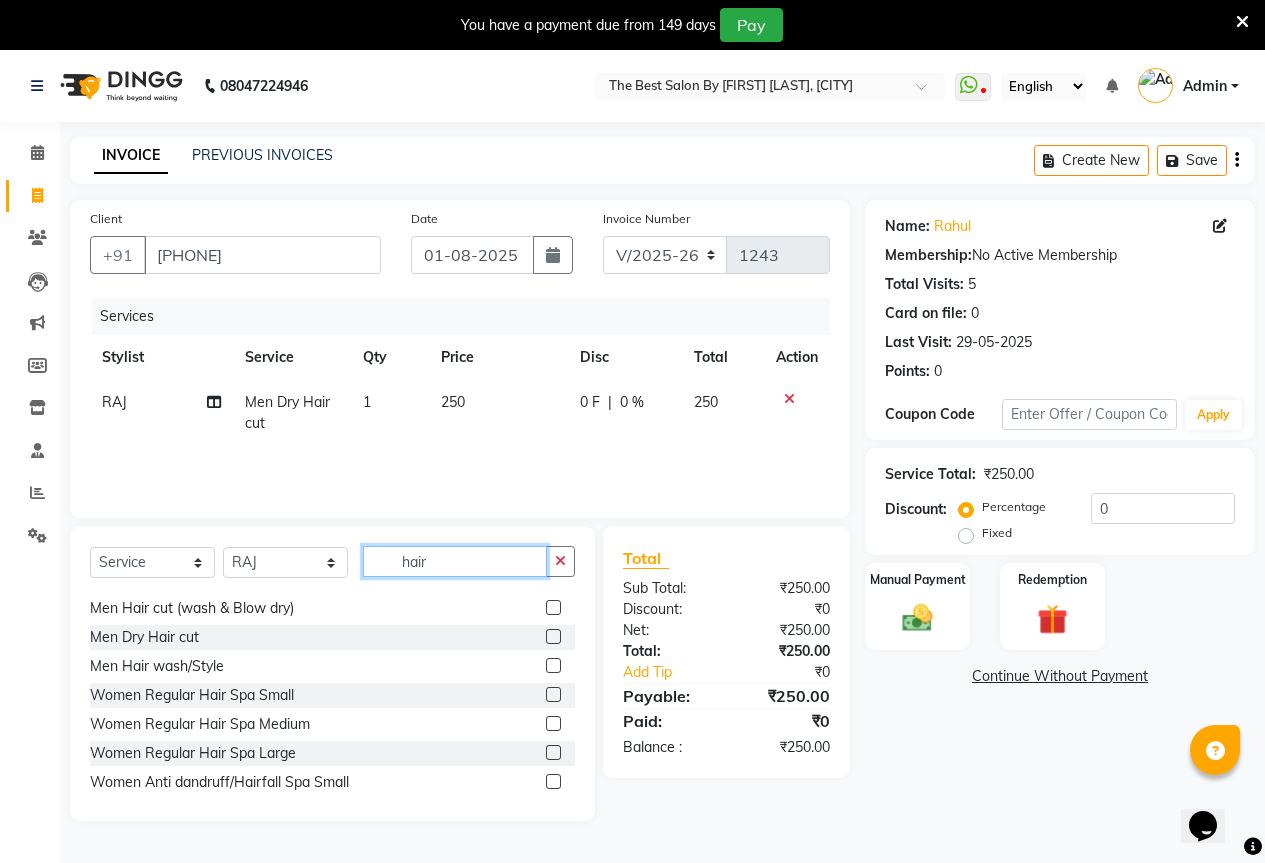 click on "hair" 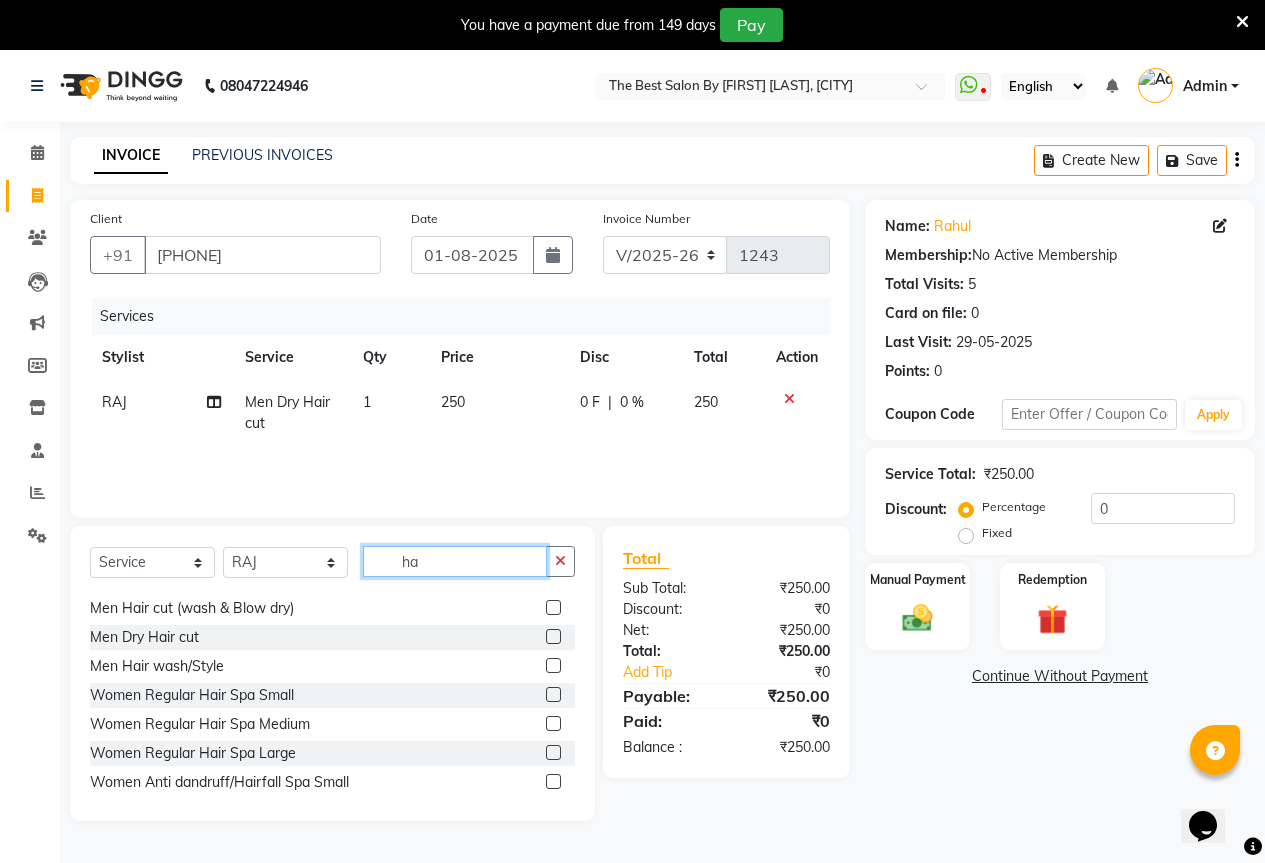 type on "h" 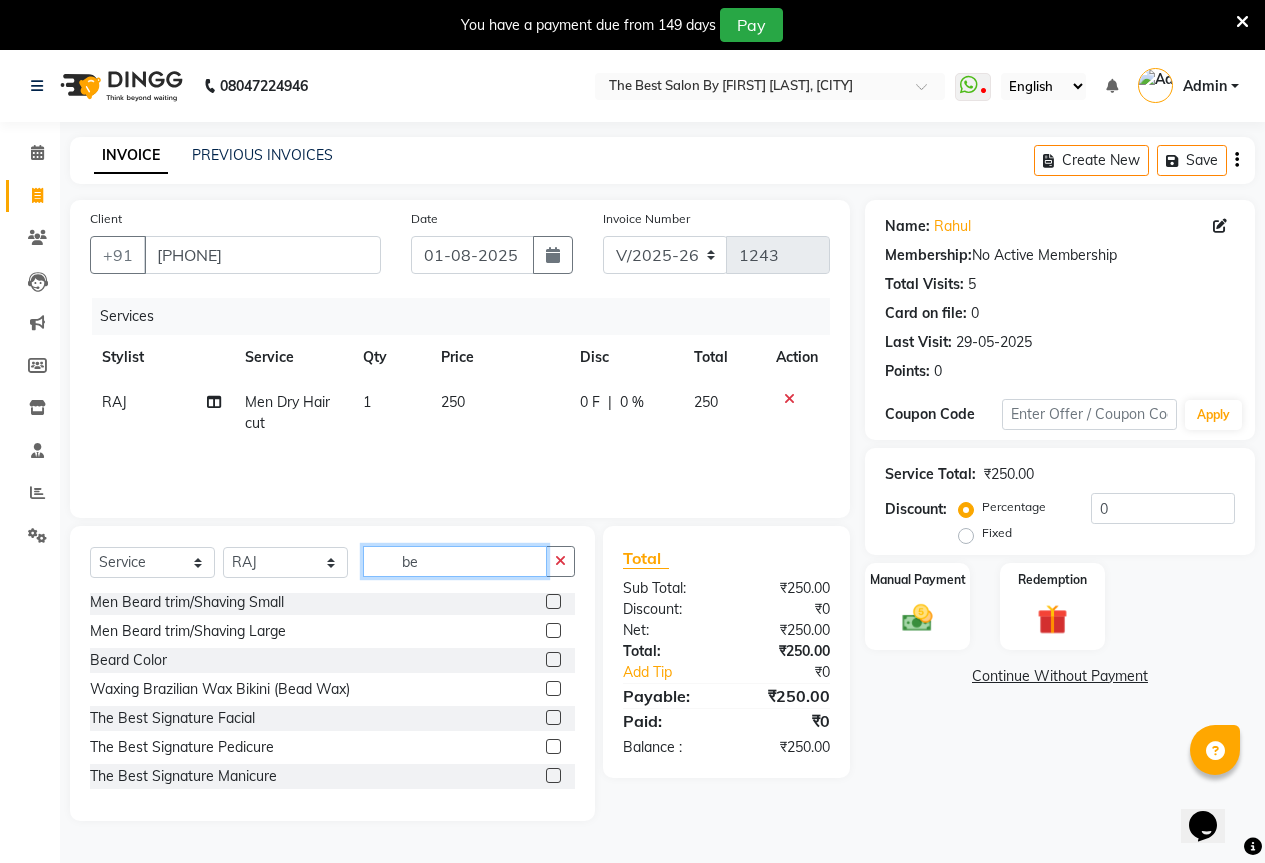 scroll, scrollTop: 0, scrollLeft: 0, axis: both 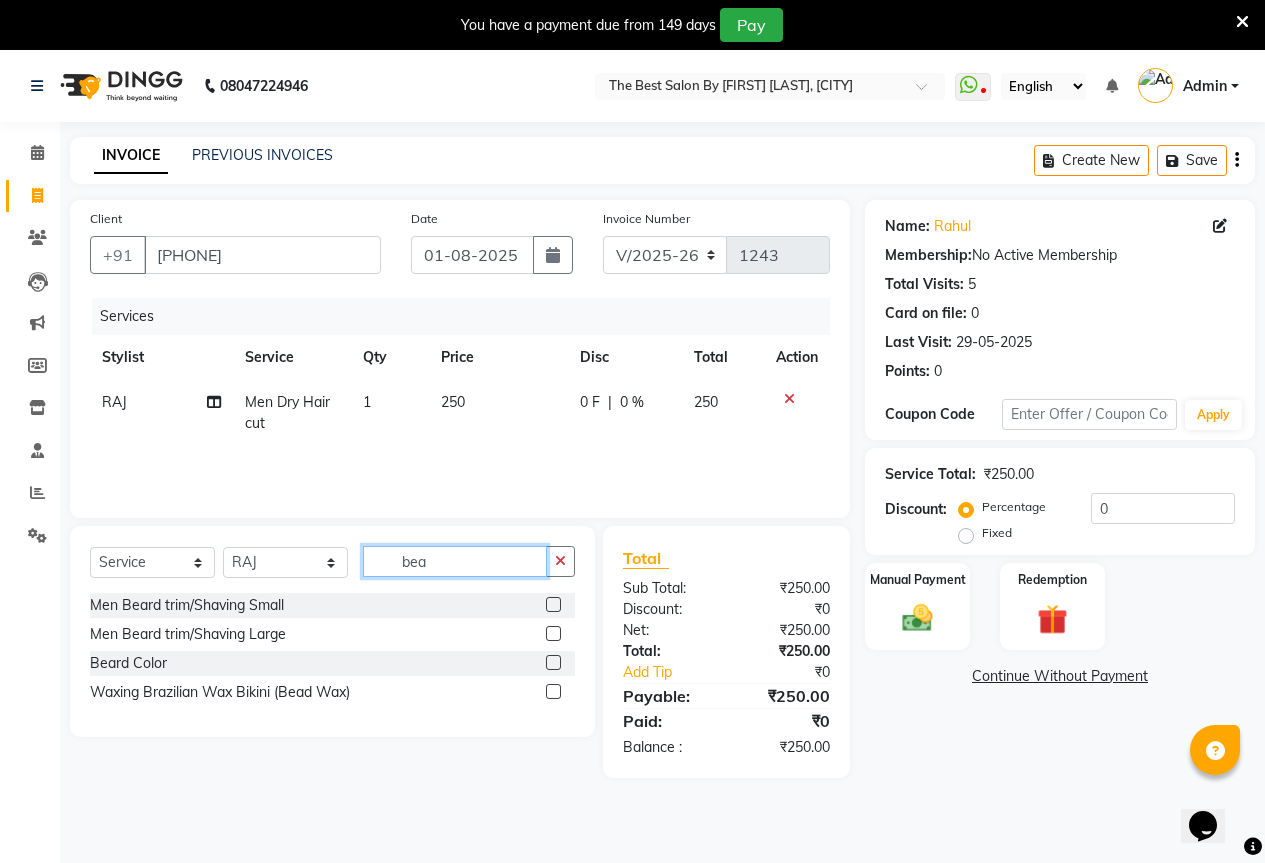 type on "bea" 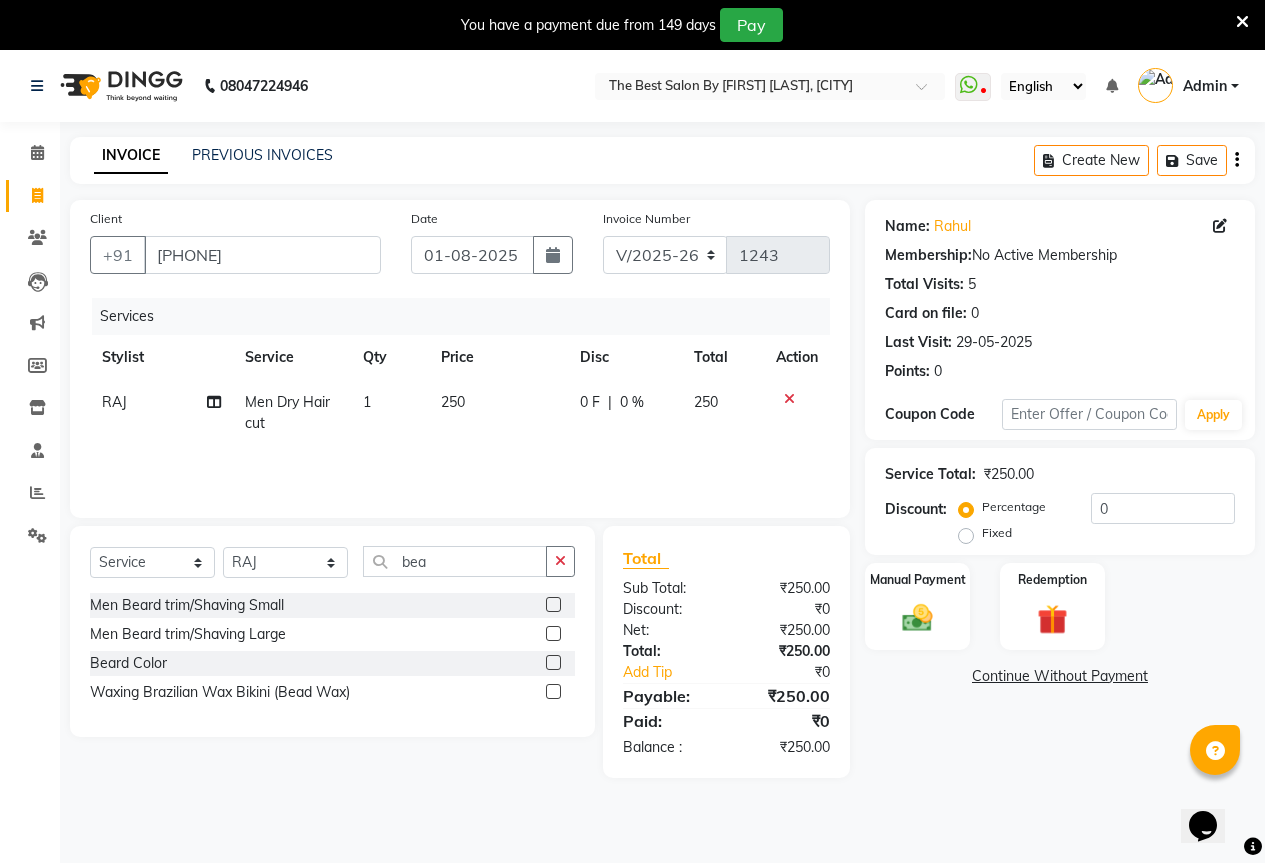 click 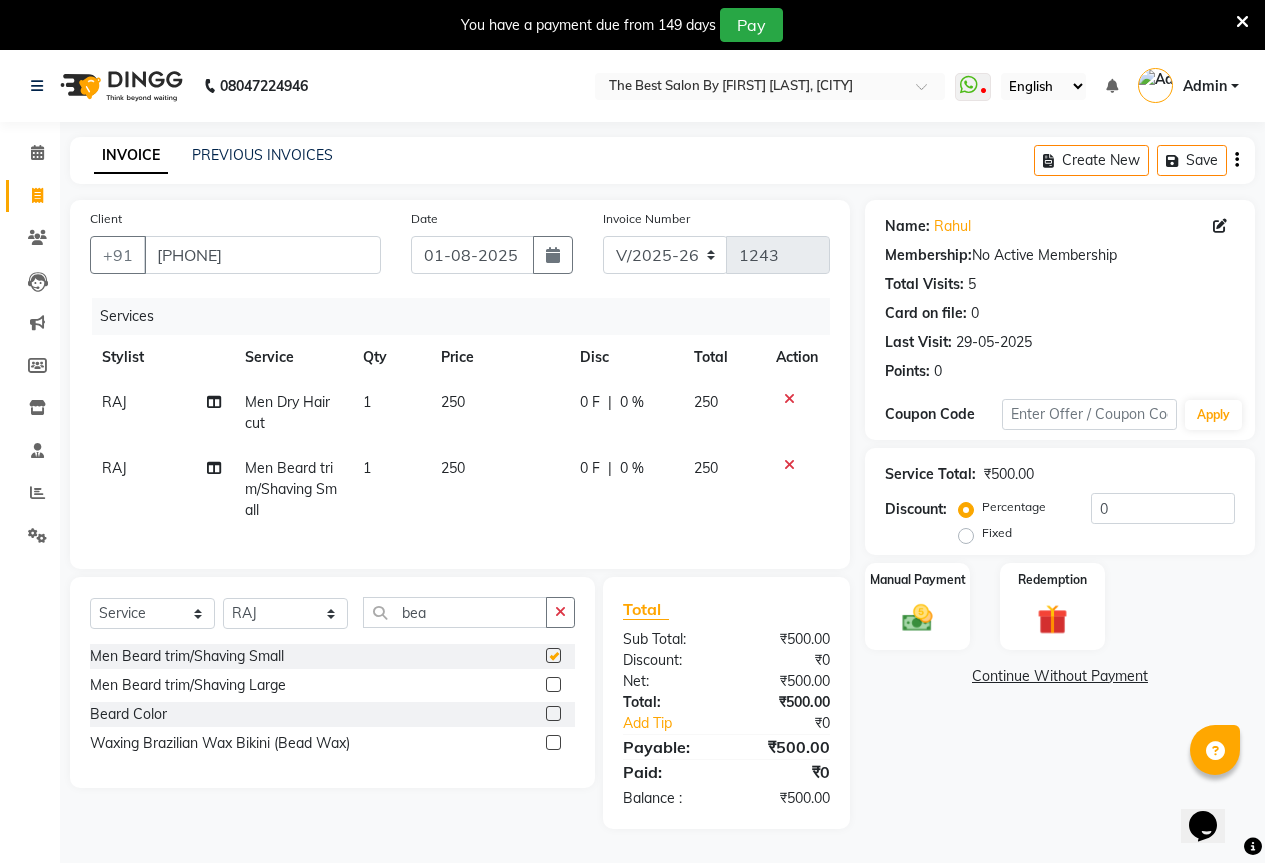 checkbox on "false" 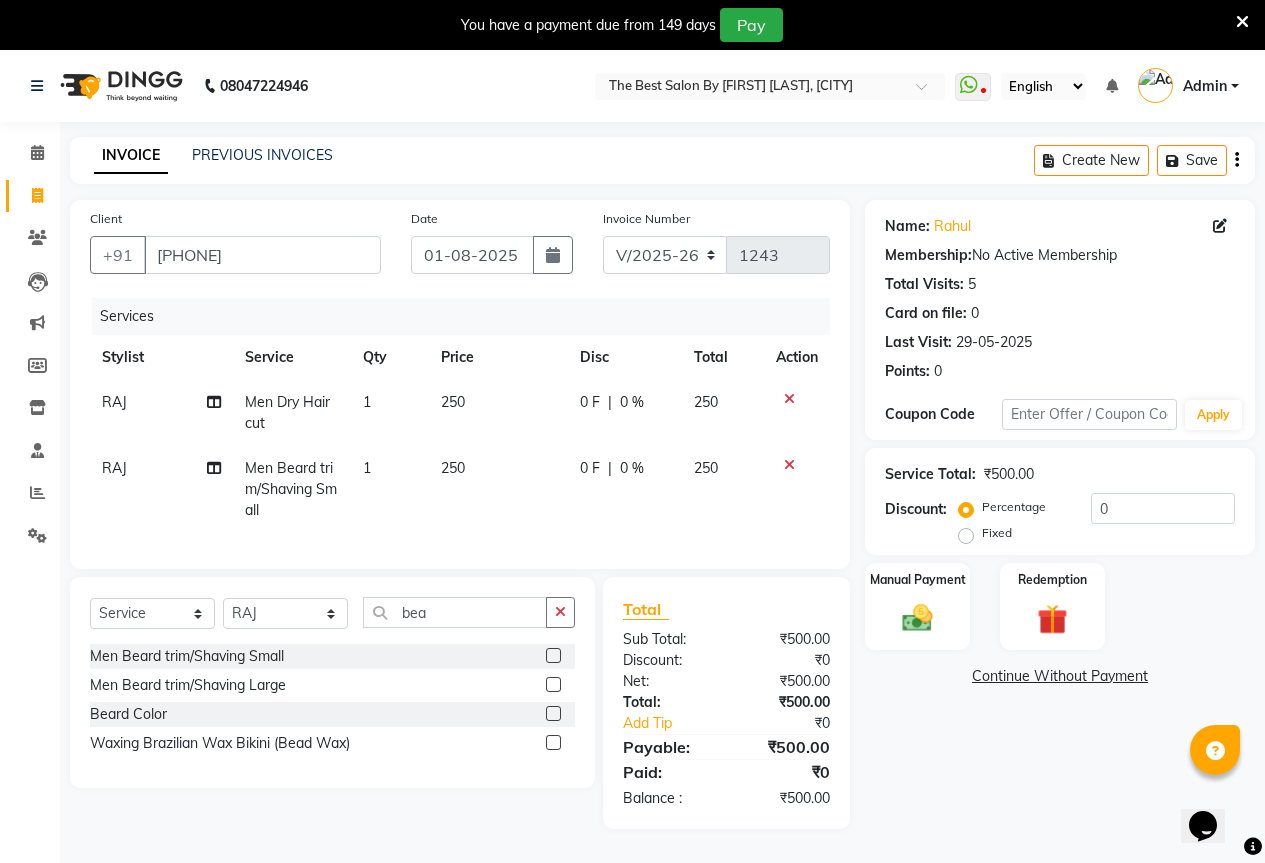 click on "Fixed" 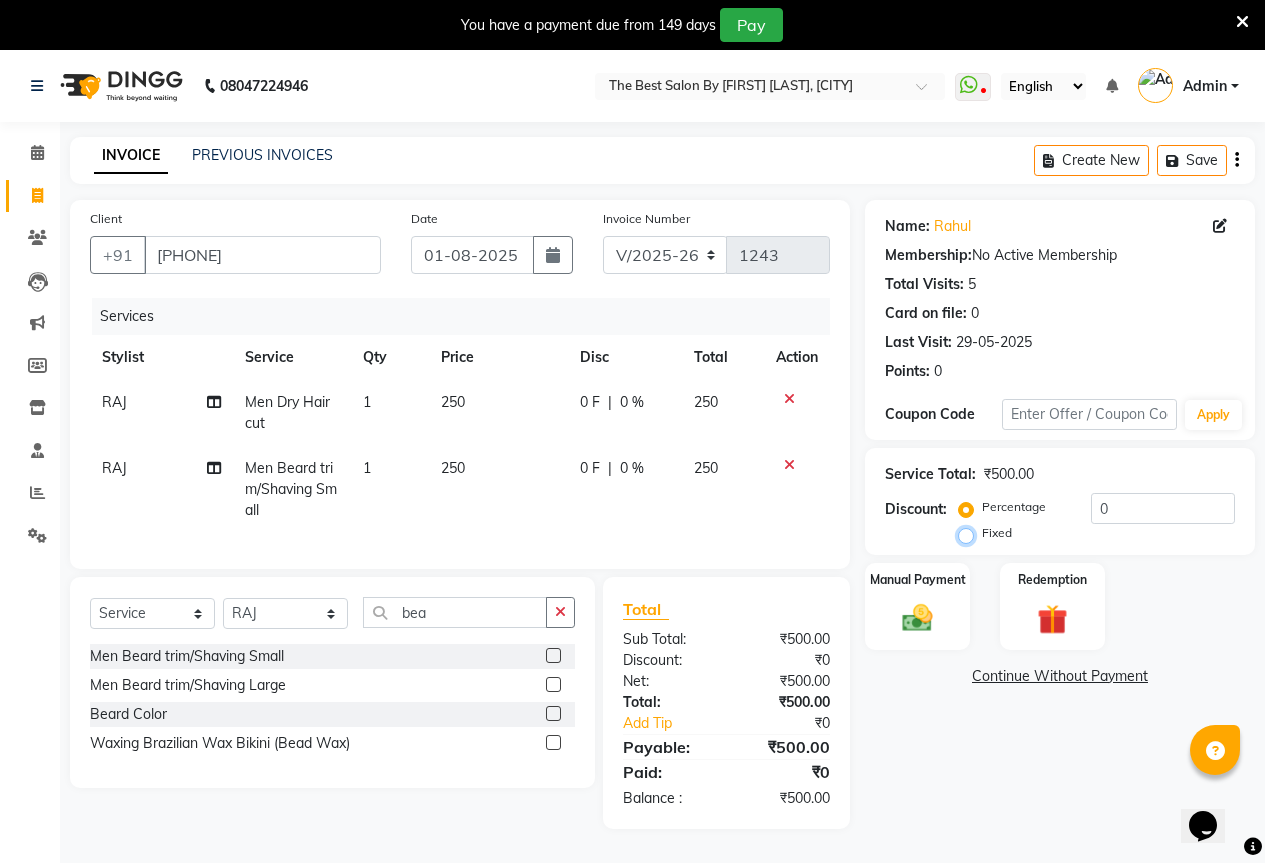 click on "Fixed" at bounding box center (970, 533) 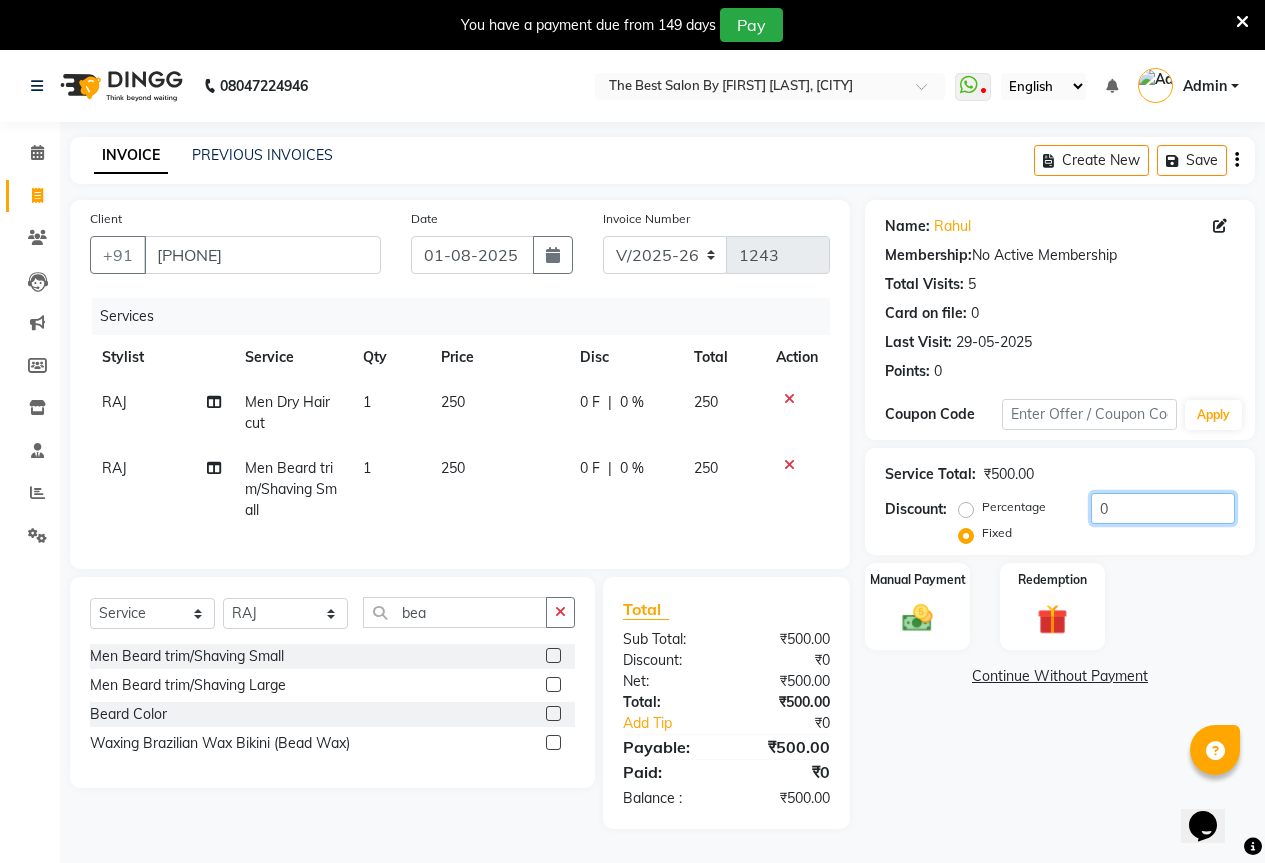 click on "0" 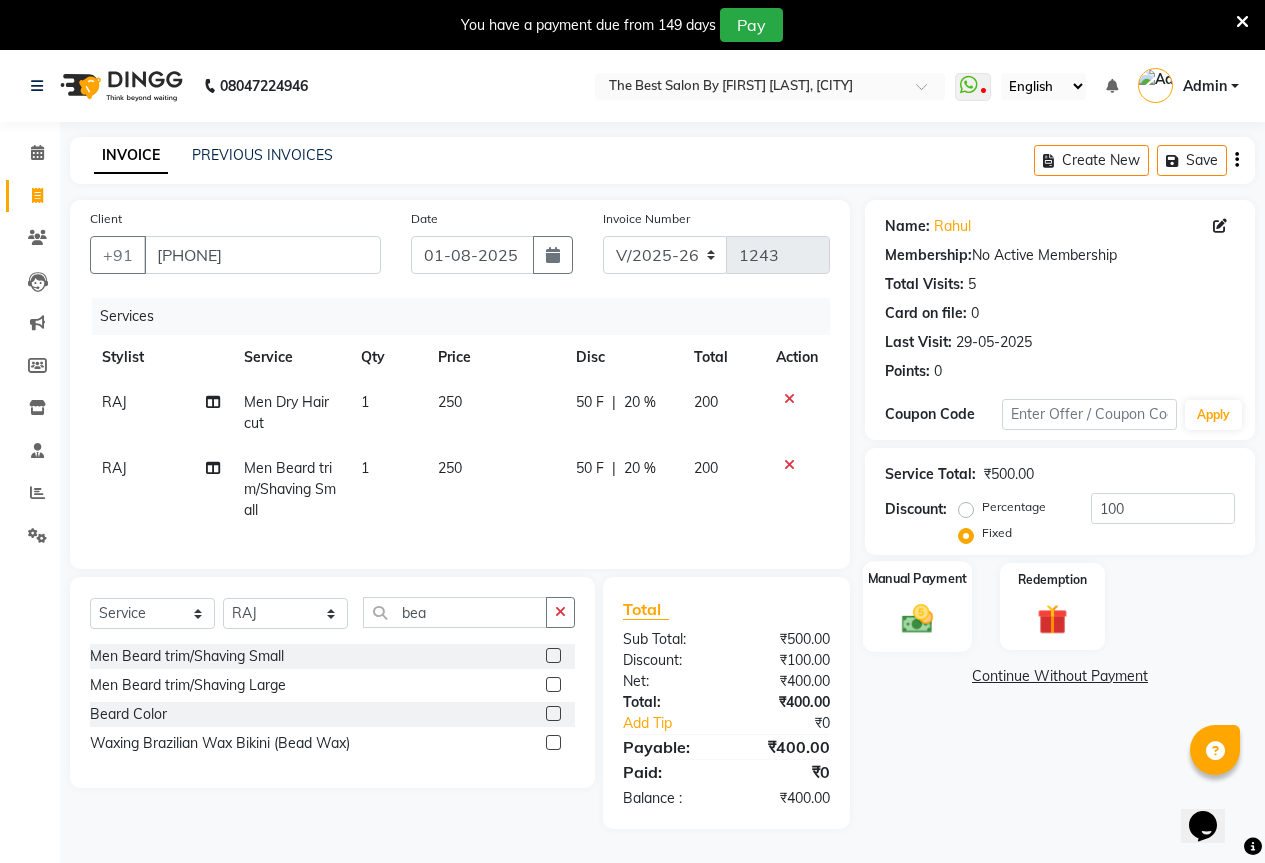 click 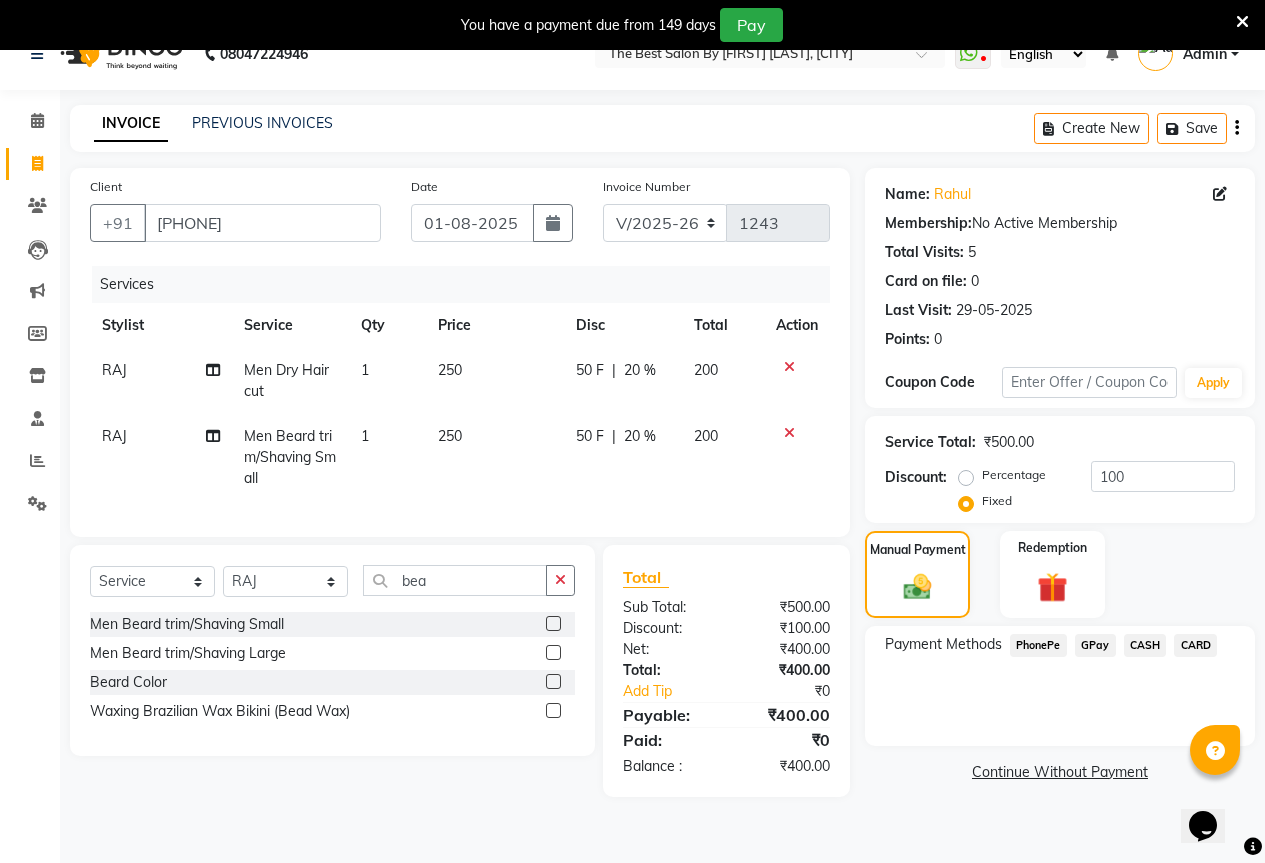 scroll, scrollTop: 50, scrollLeft: 0, axis: vertical 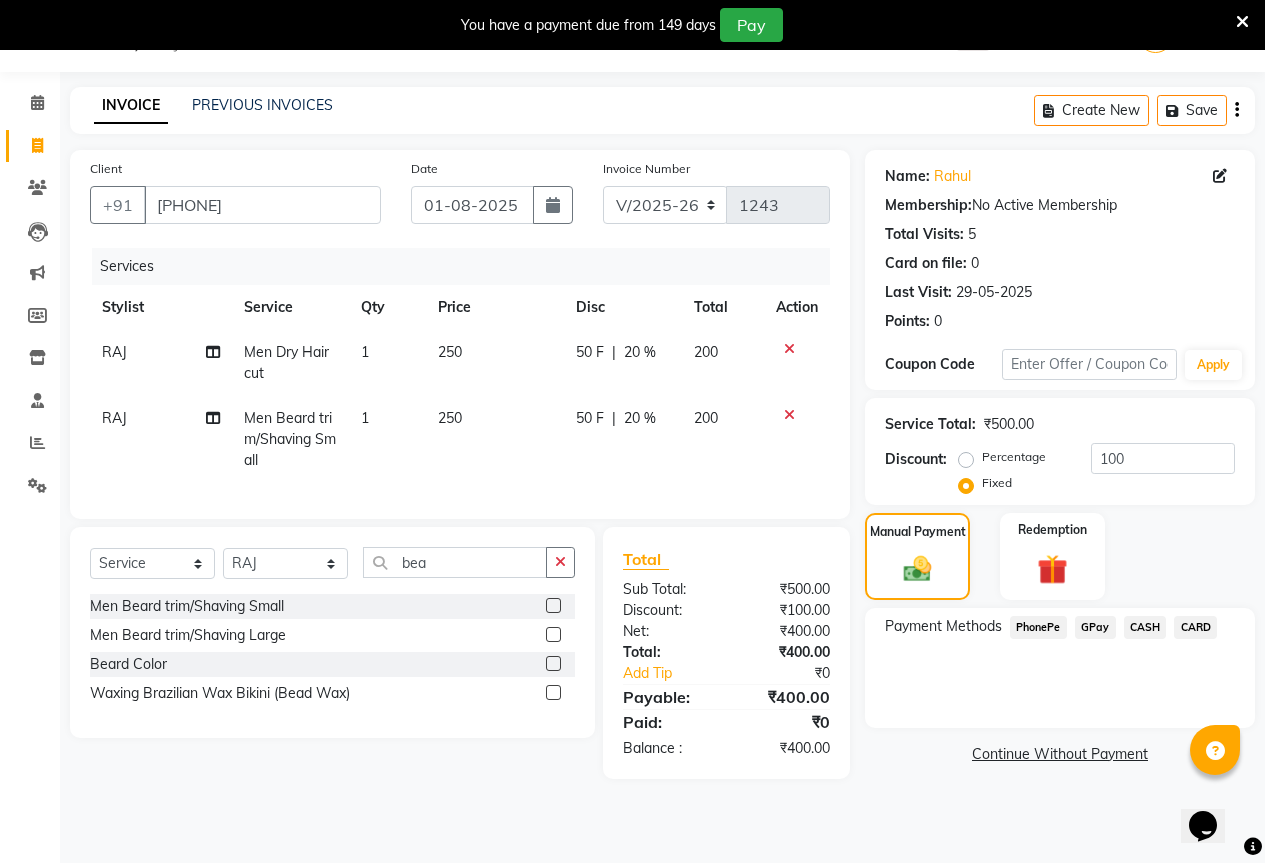 click on "GPay" 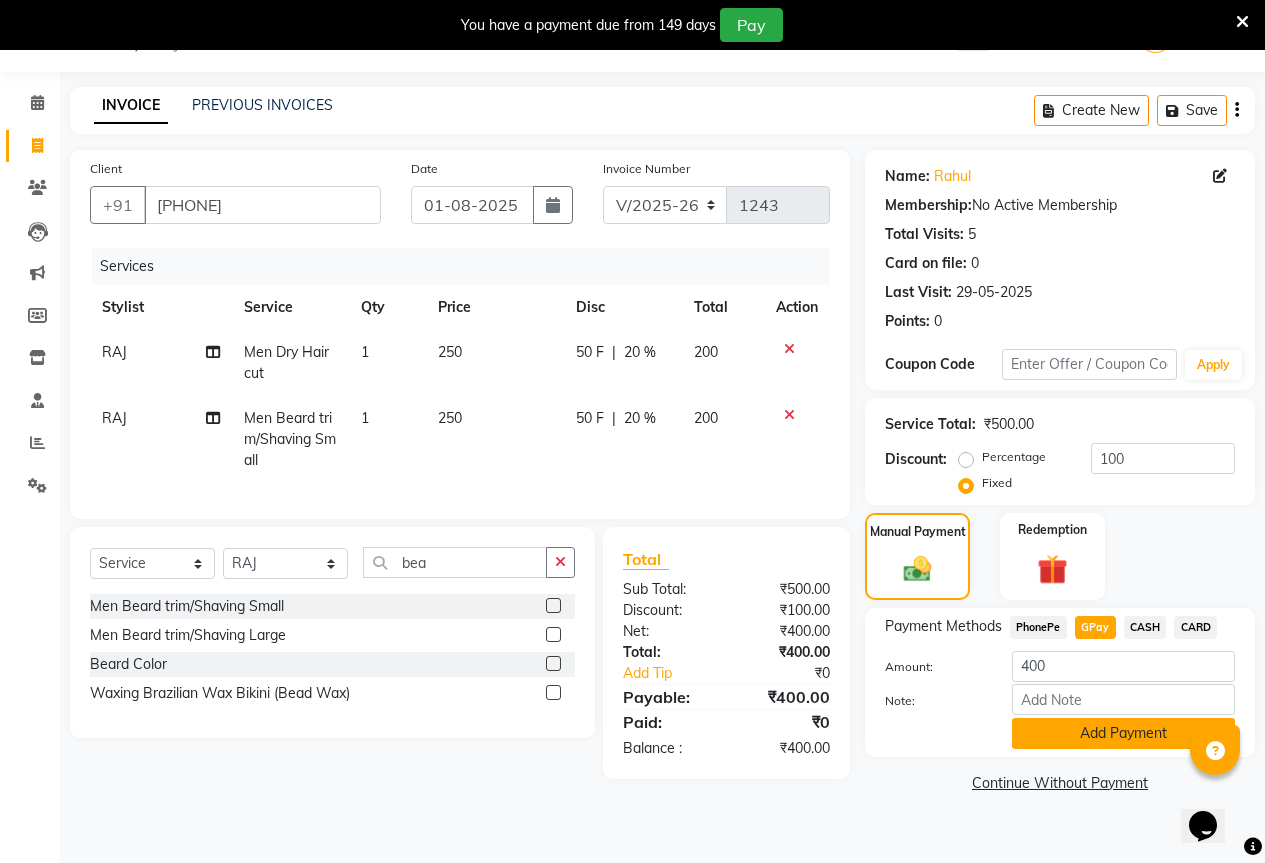 click on "Add Payment" 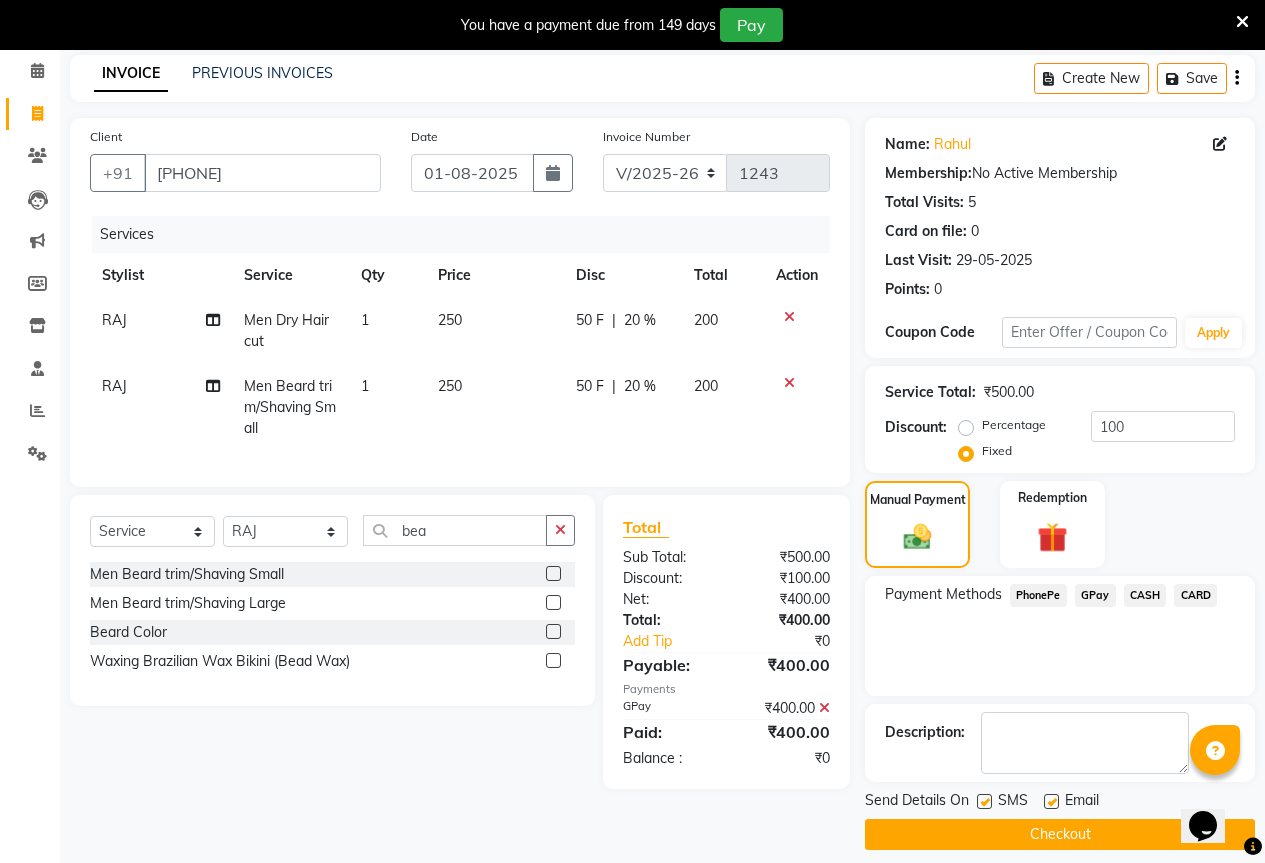 scroll, scrollTop: 99, scrollLeft: 0, axis: vertical 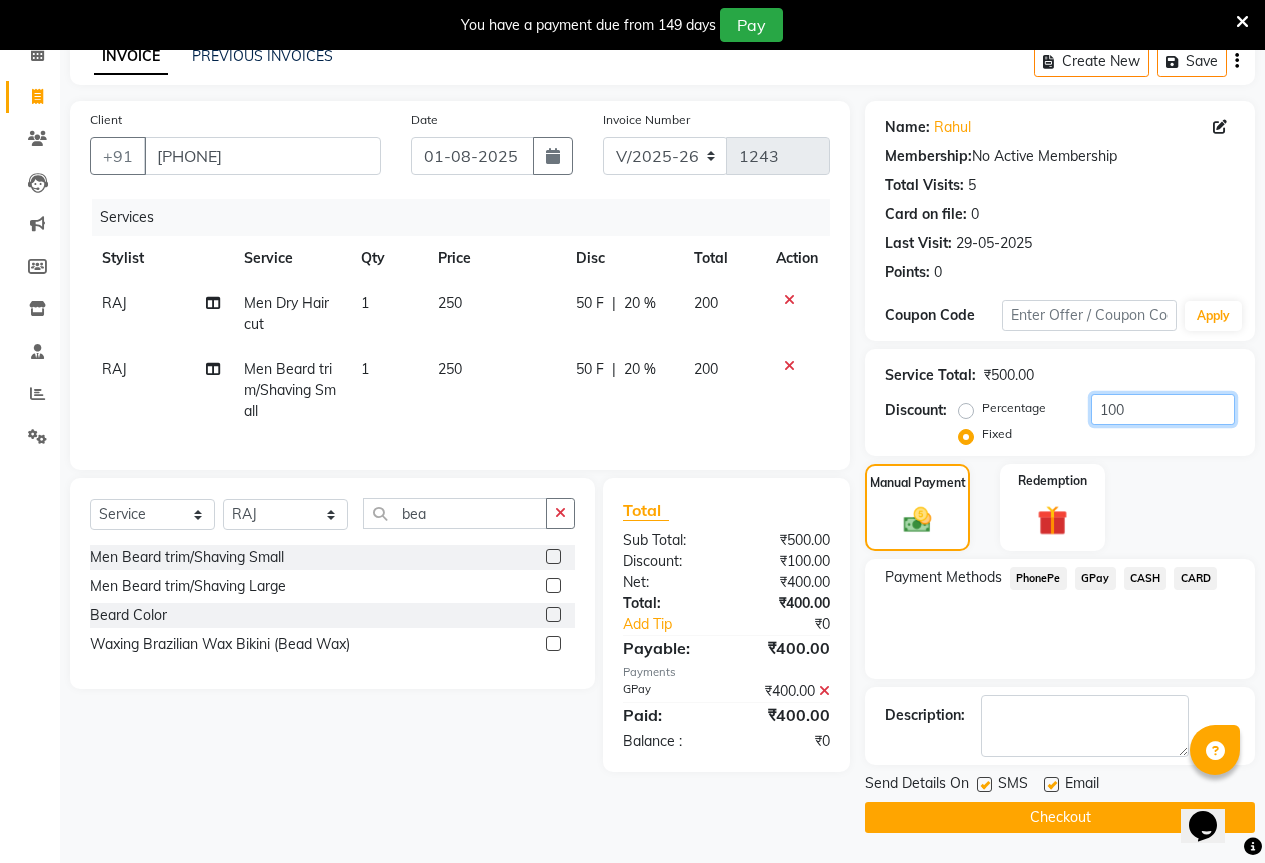 click on "100" 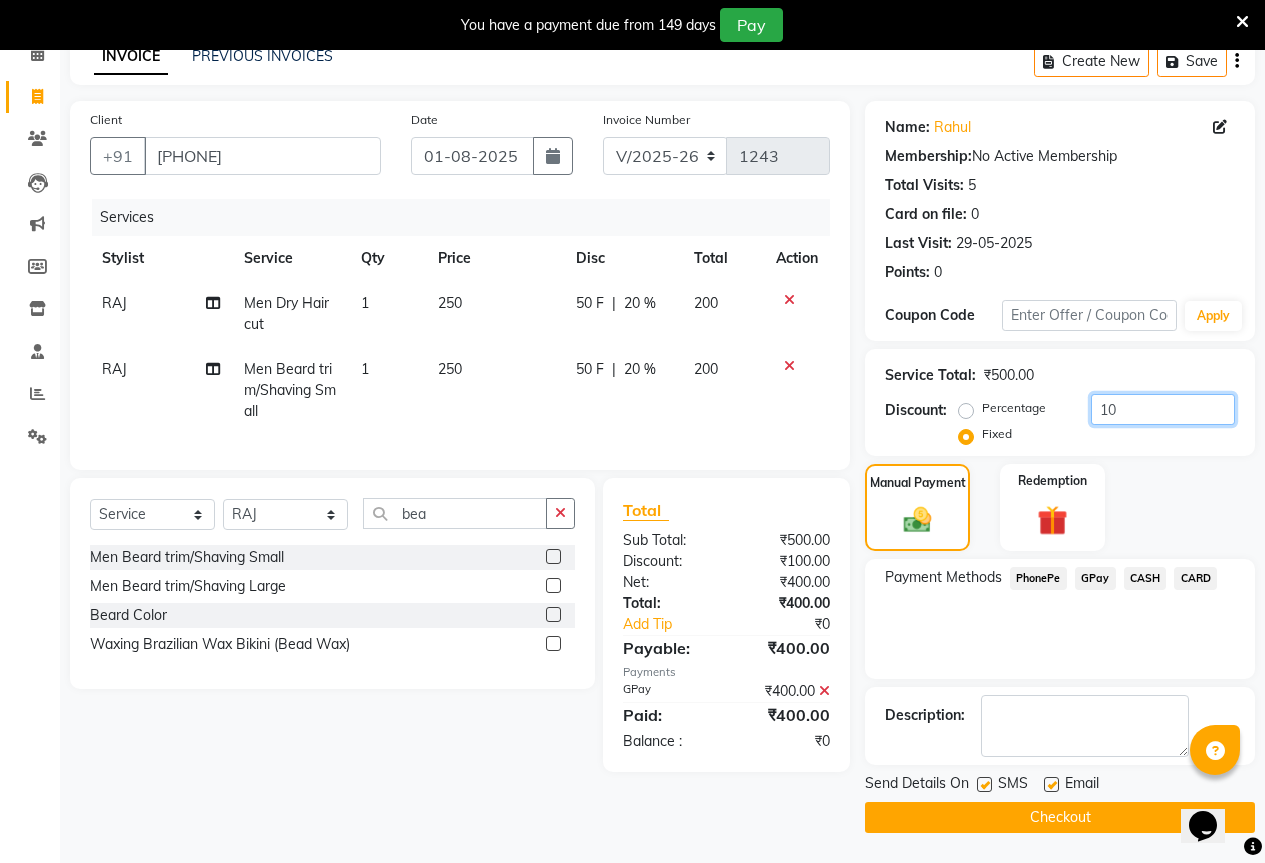 type on "1" 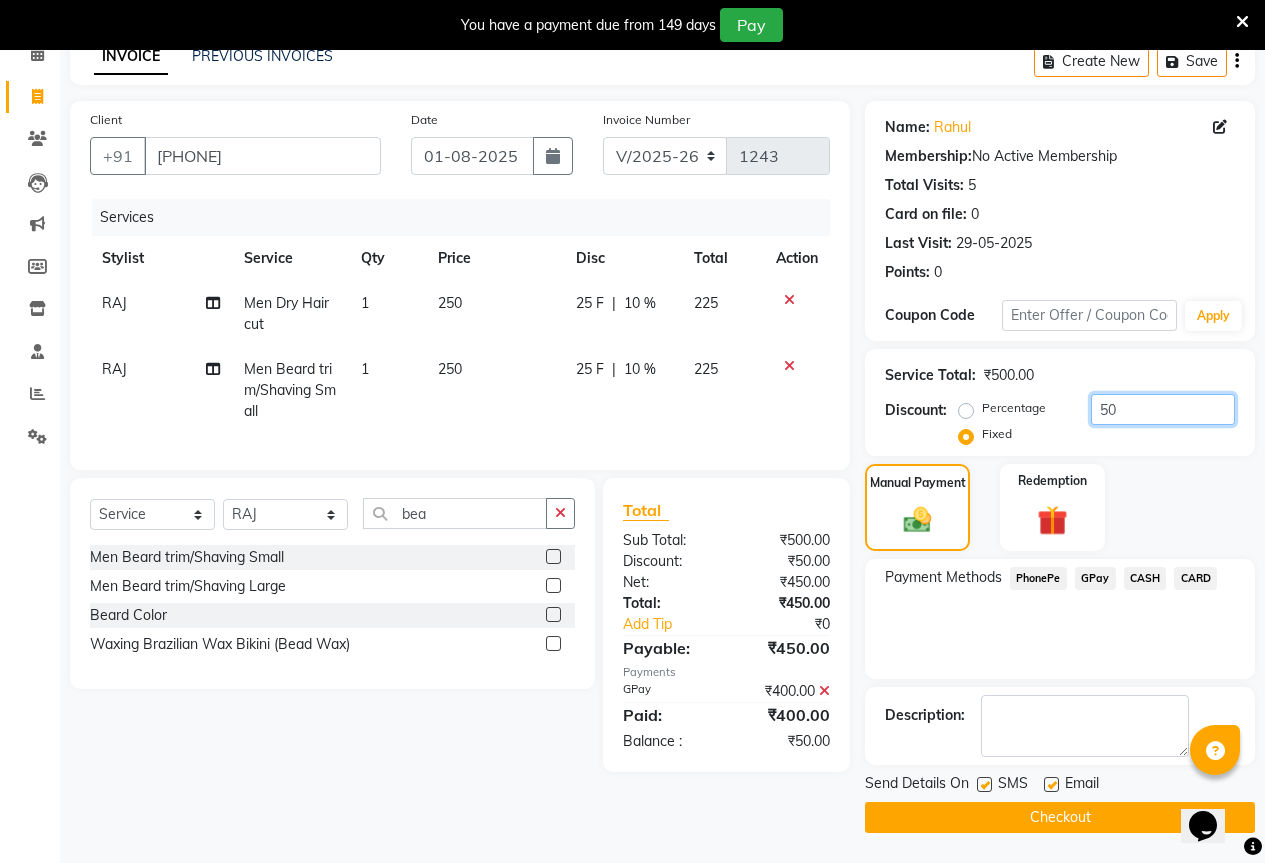 type on "50" 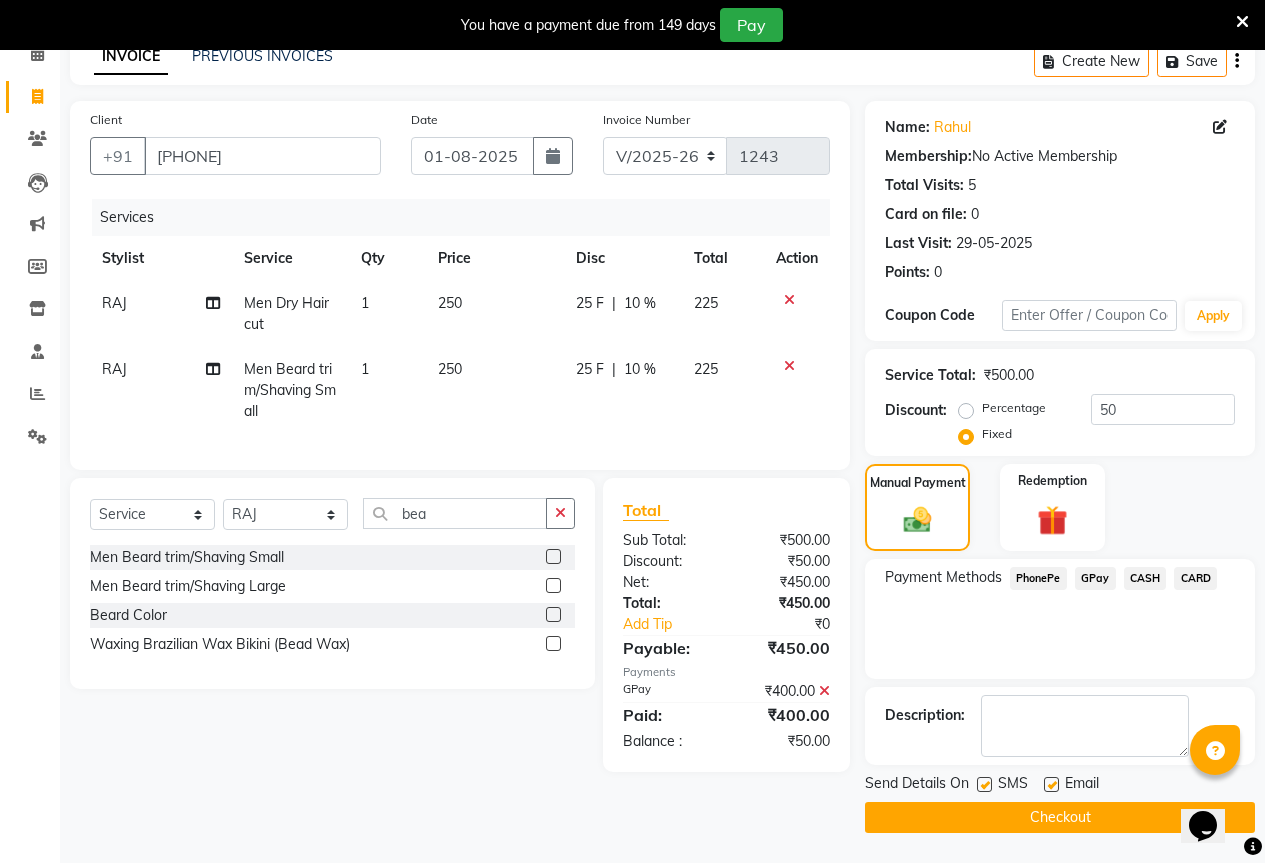 click on "GPay" 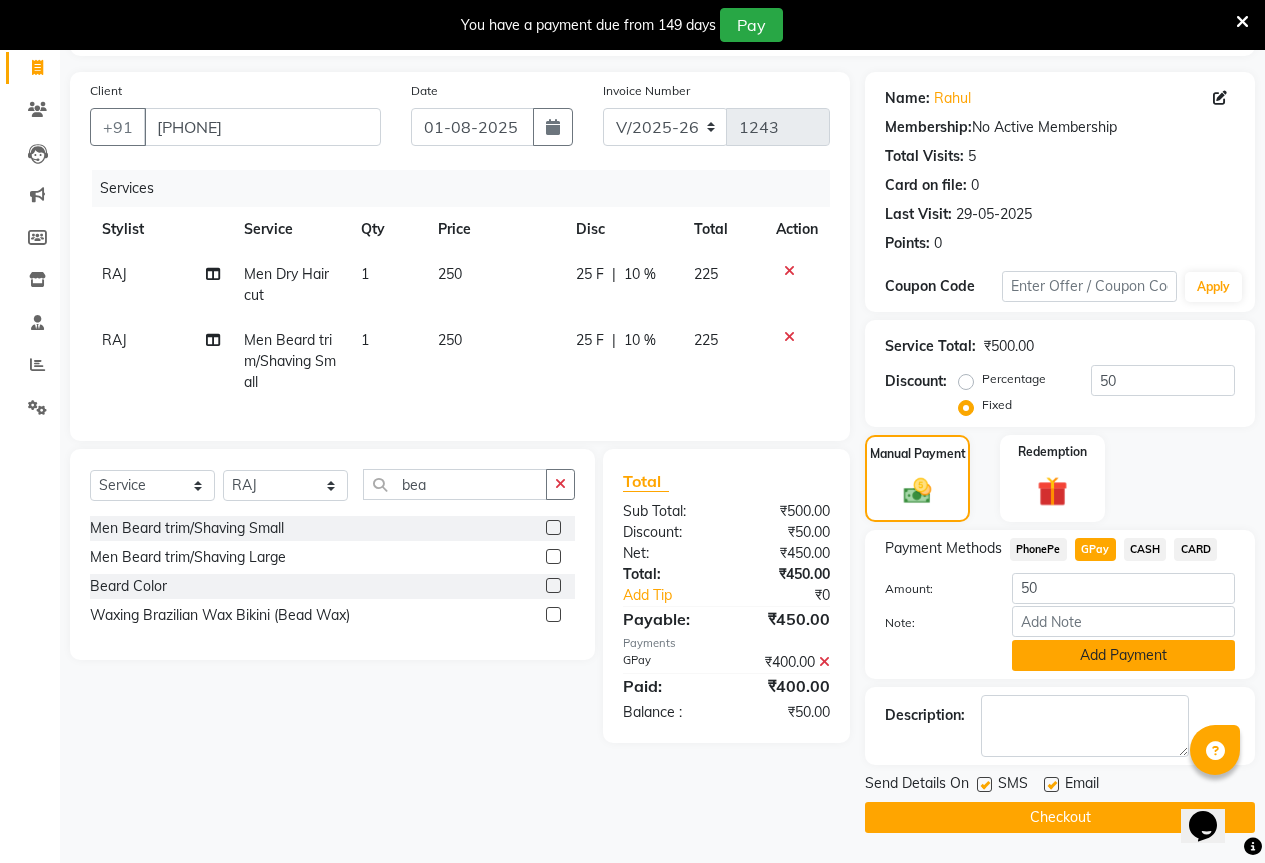 click on "Add Payment" 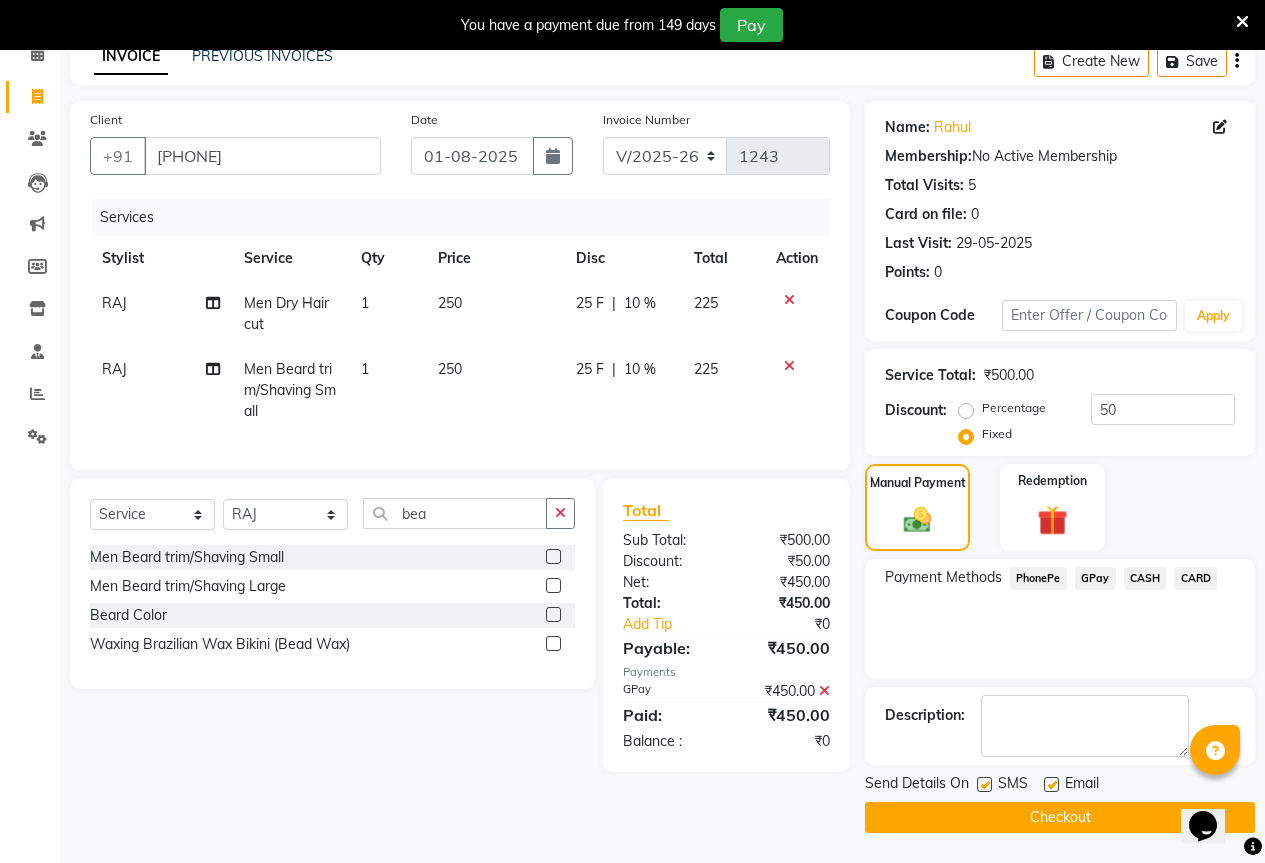 click on "Checkout" 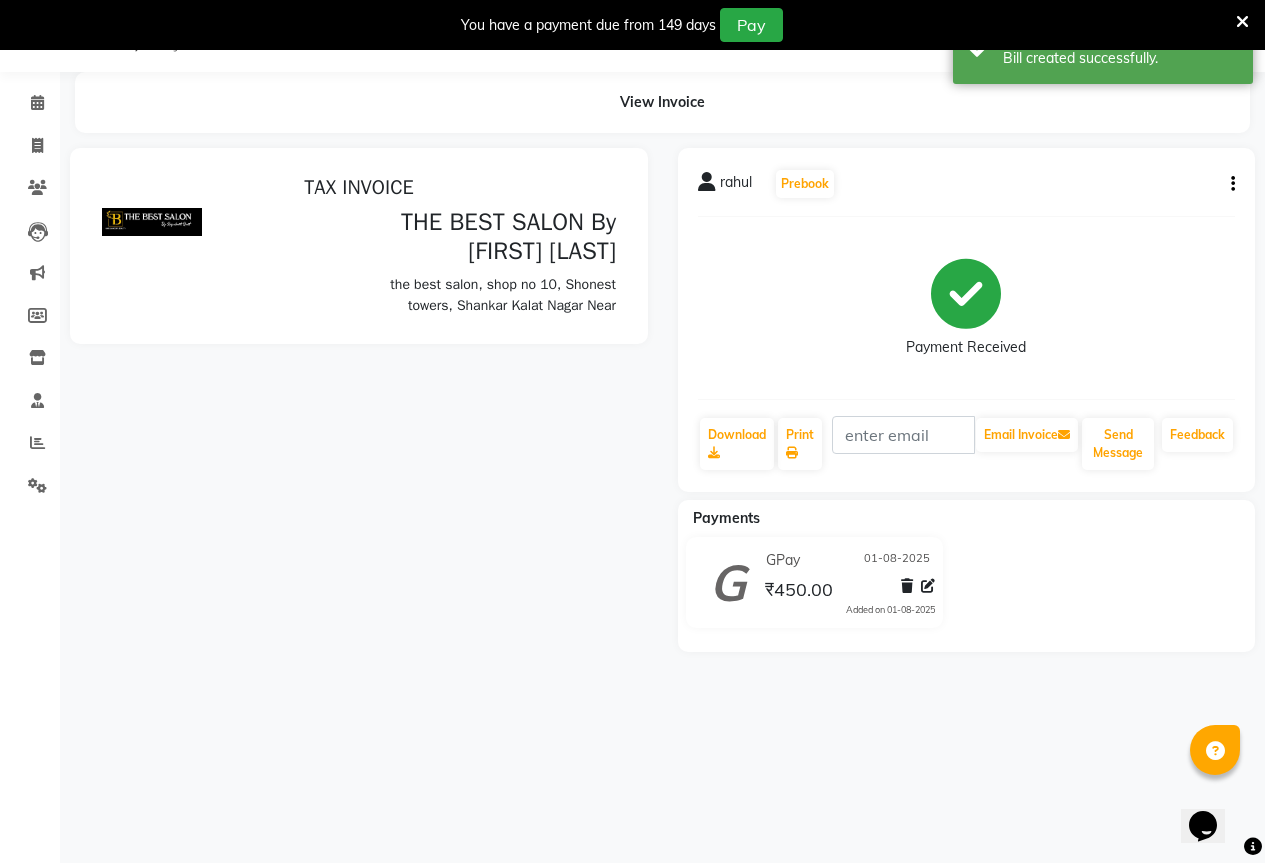 scroll, scrollTop: 0, scrollLeft: 0, axis: both 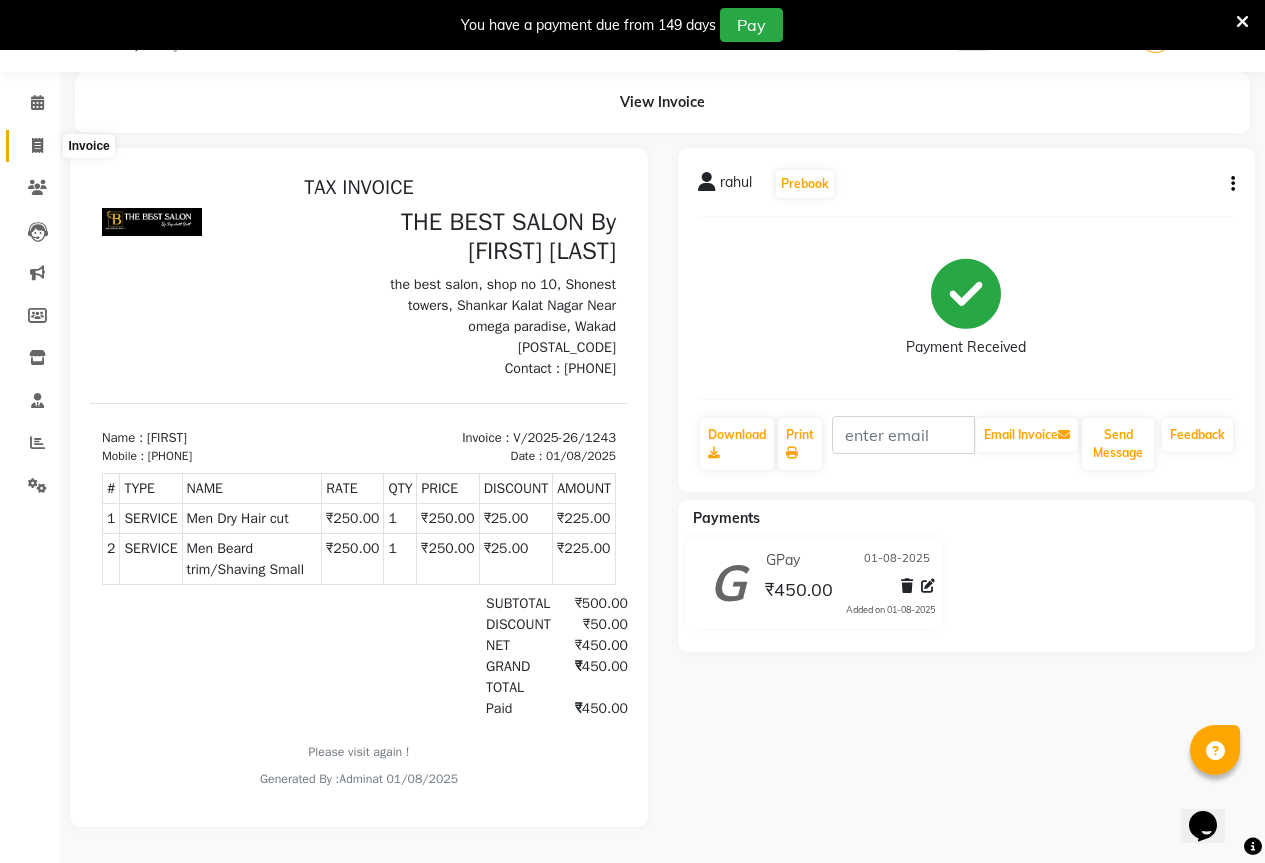 click 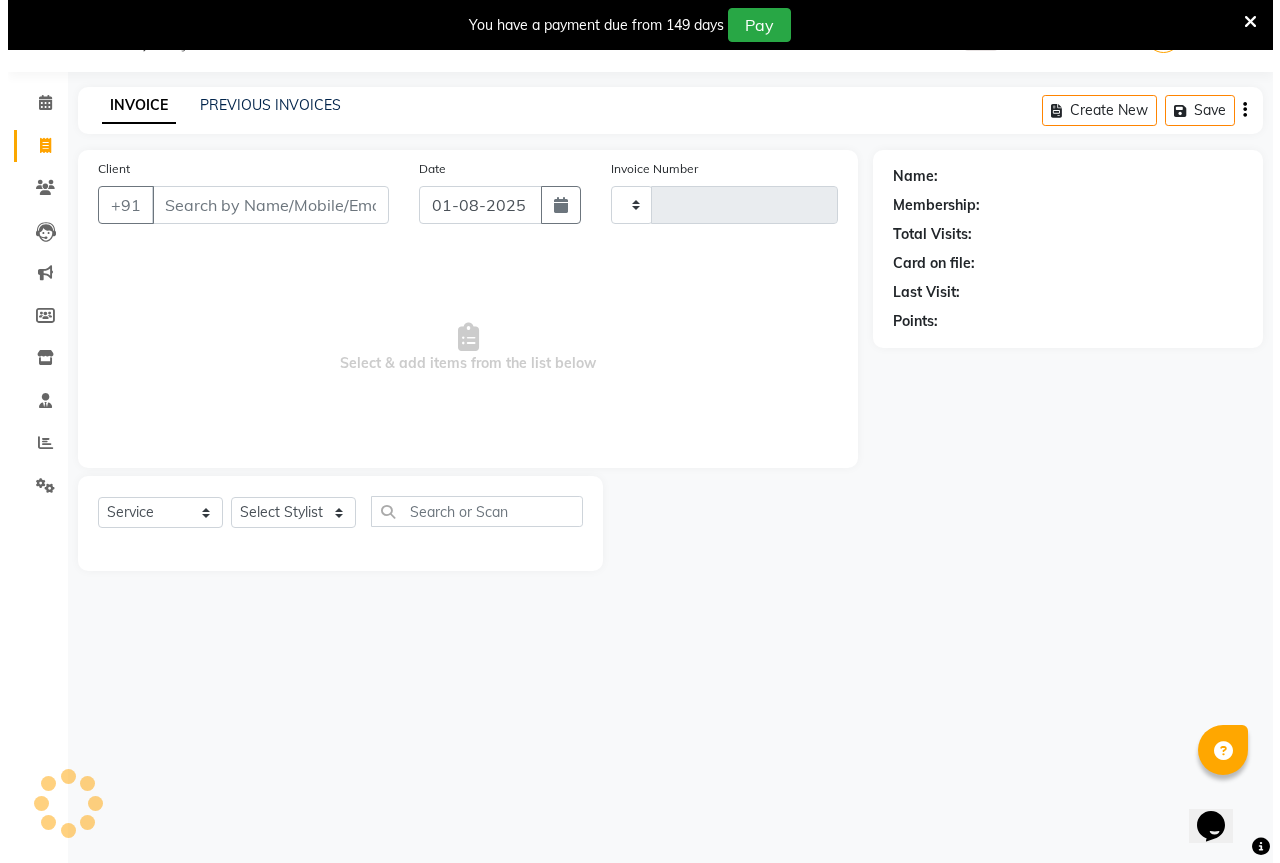scroll, scrollTop: 50, scrollLeft: 0, axis: vertical 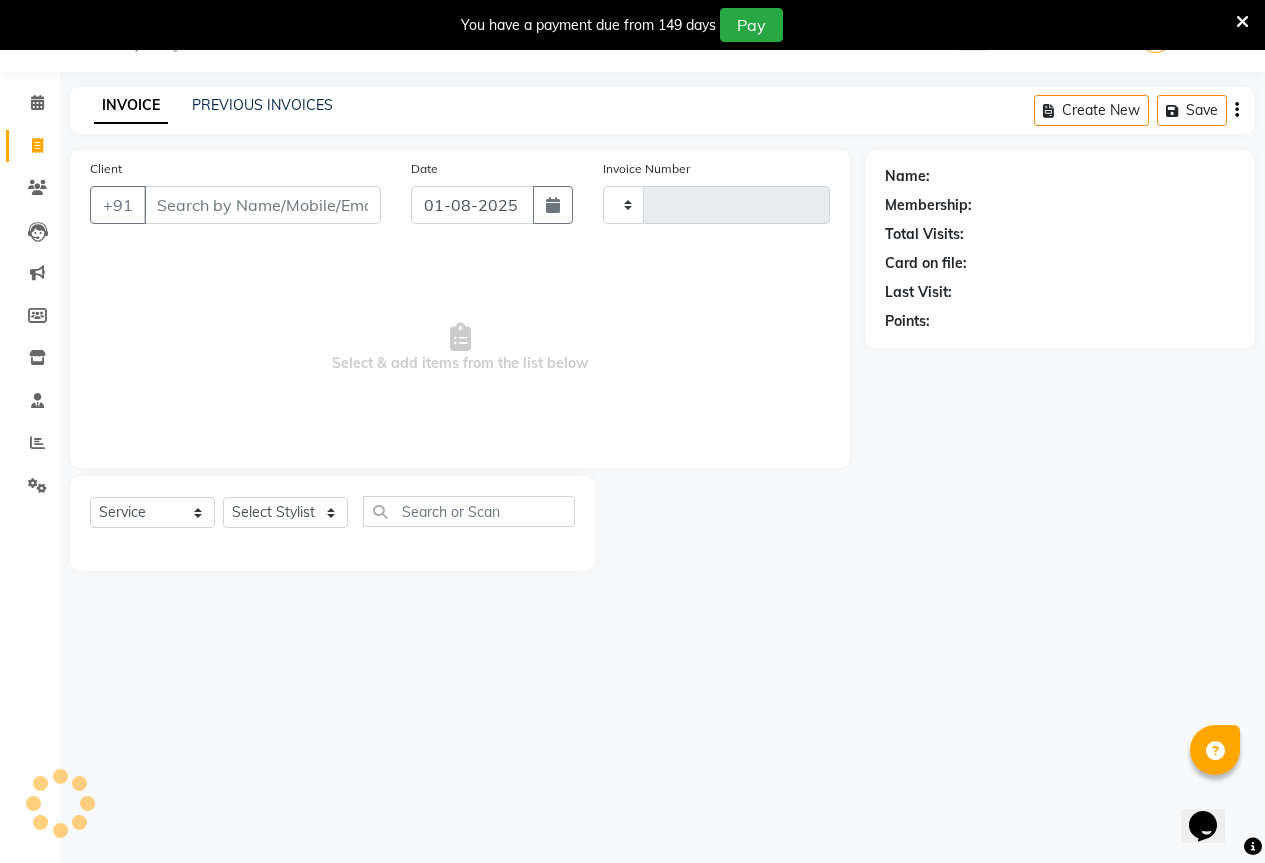 type on "1244" 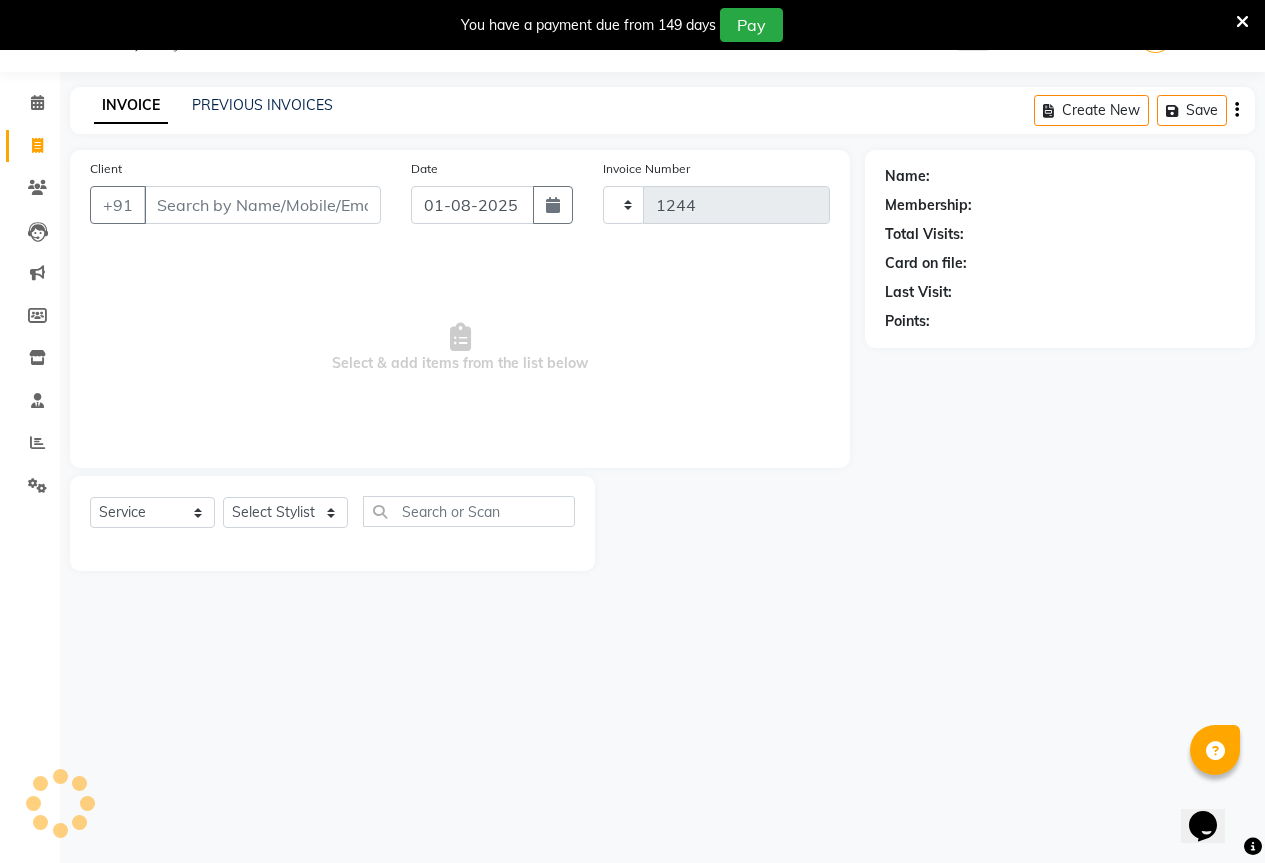 select on "7209" 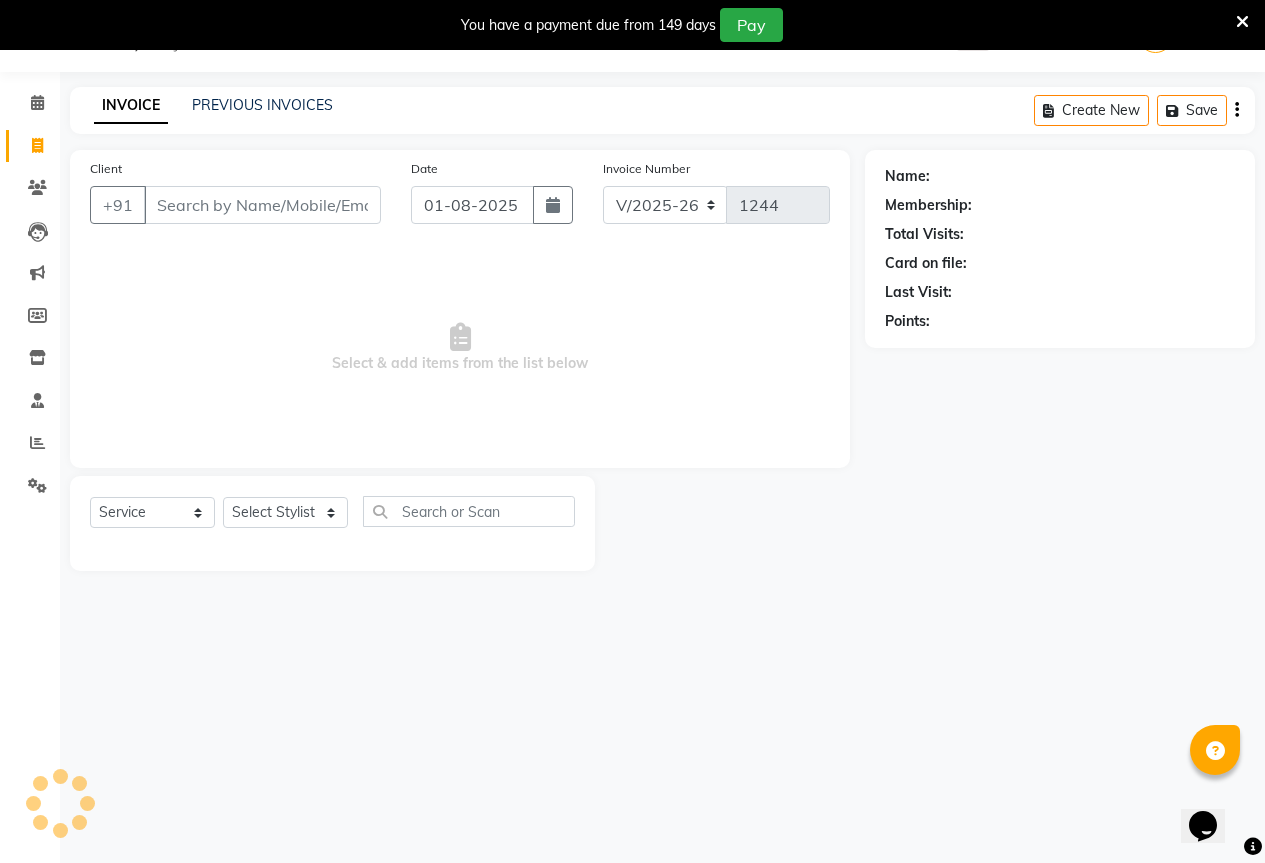 click on "Client" at bounding box center (262, 205) 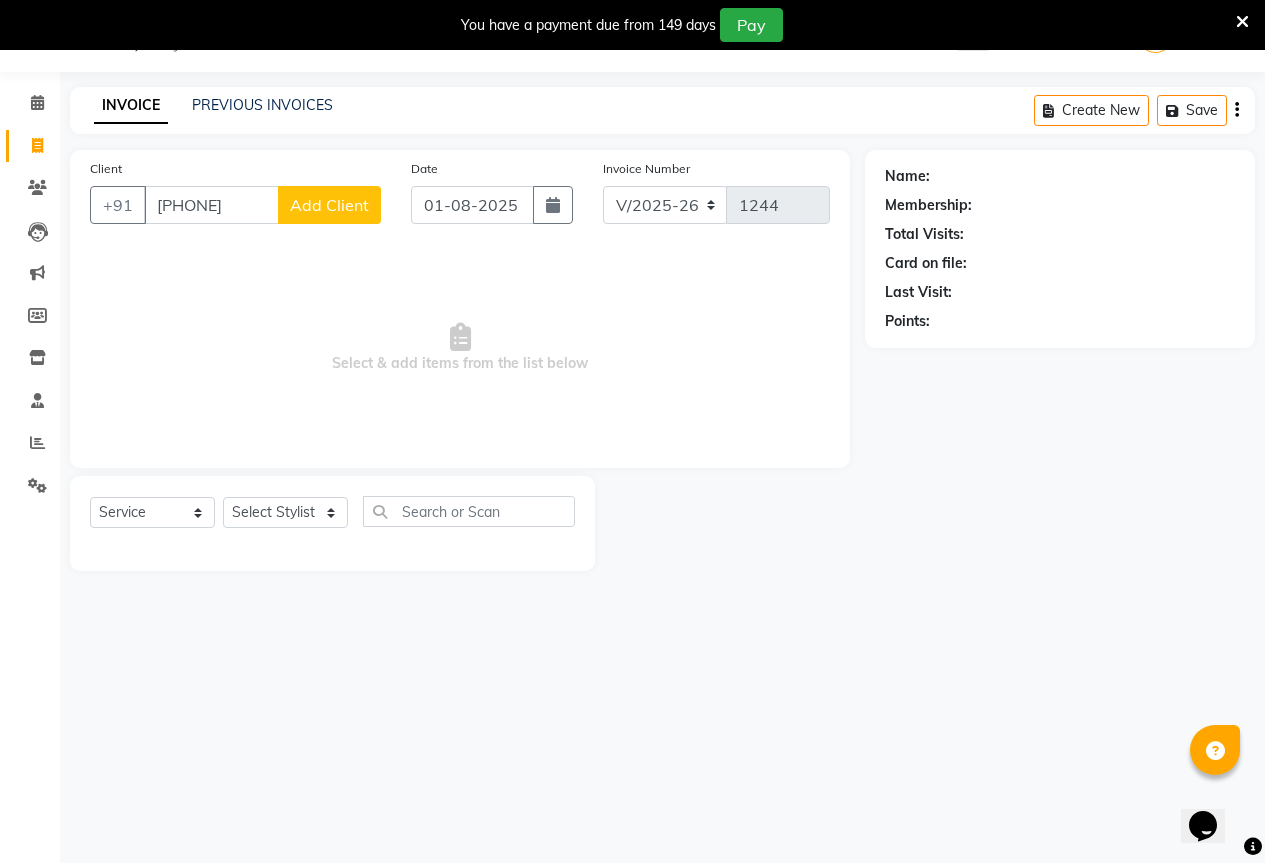 type on "[PHONE]" 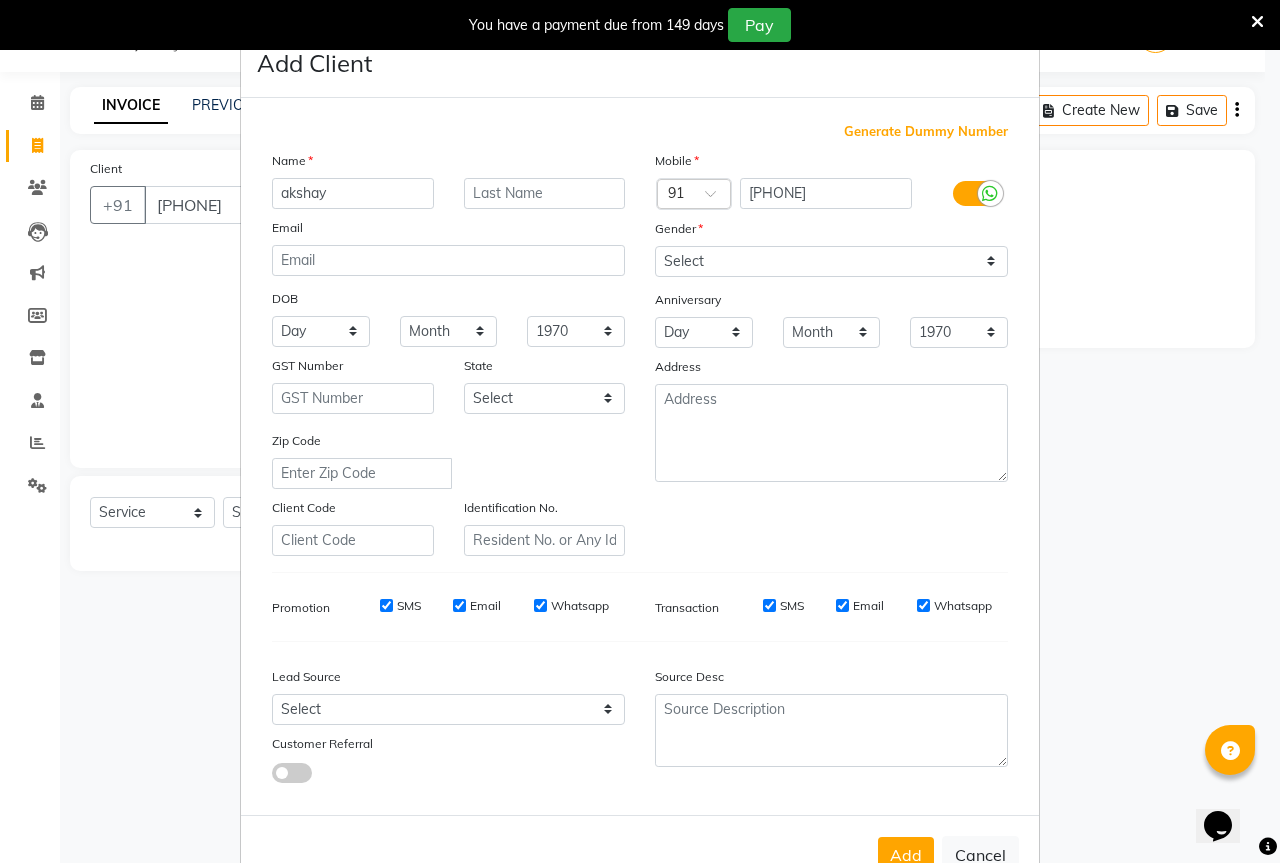 type on "akshay" 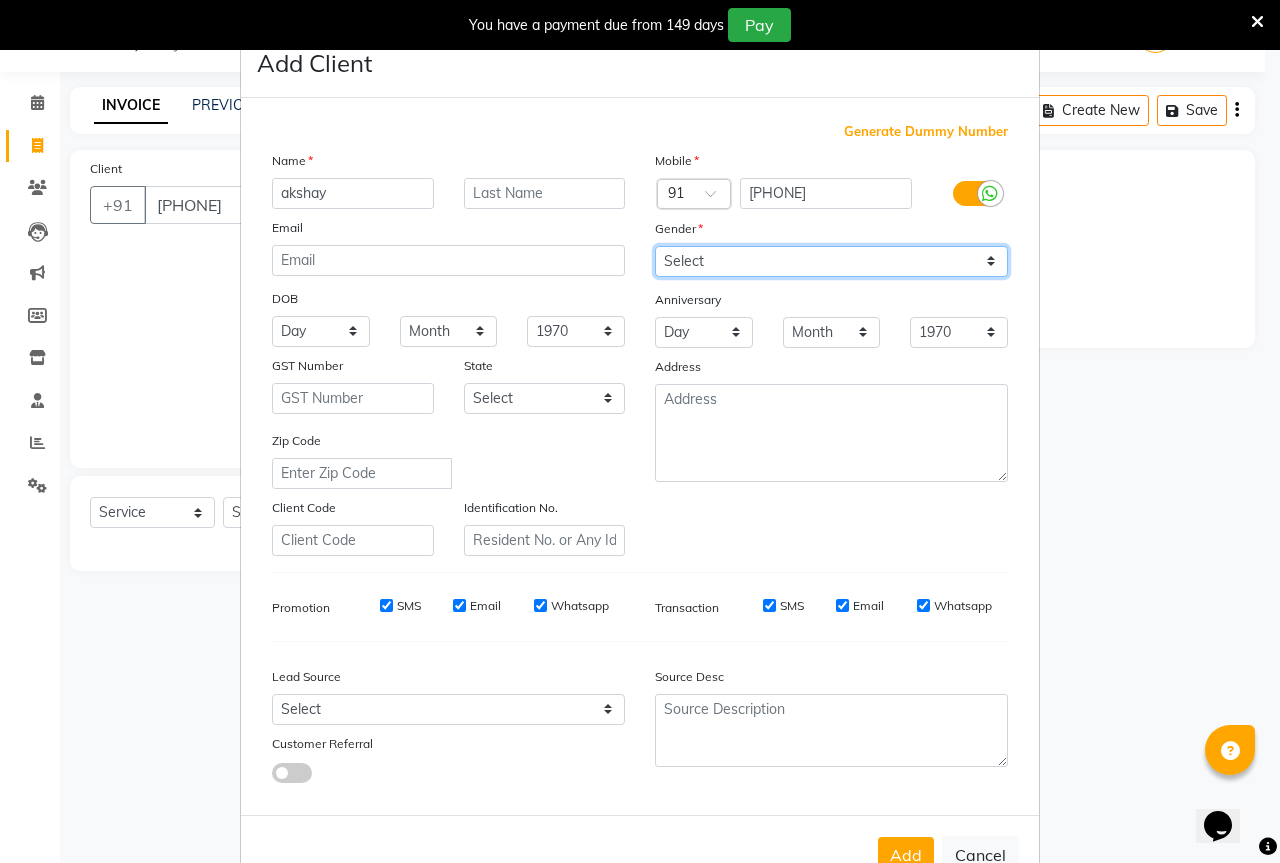 click on "Select Male Female Other Prefer Not To Say" at bounding box center (831, 261) 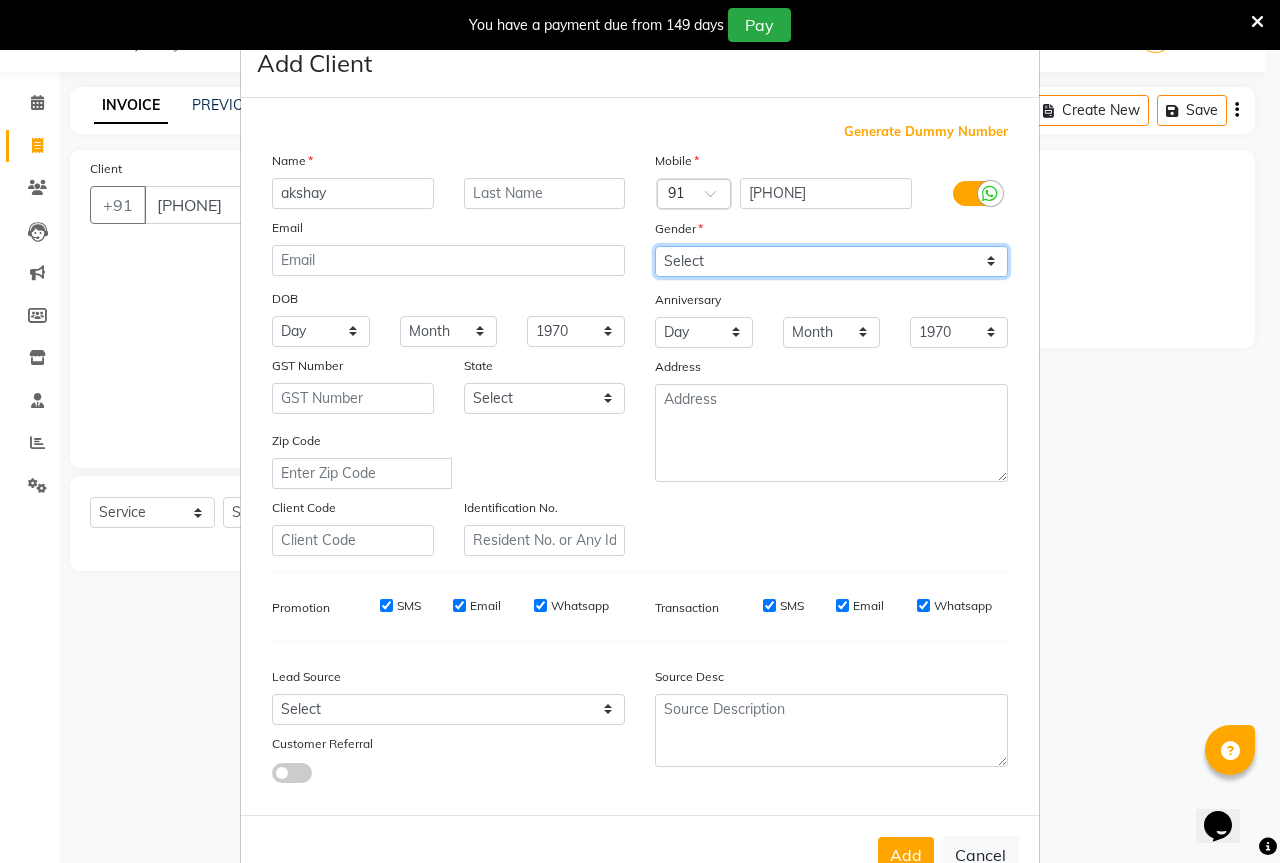 select on "male" 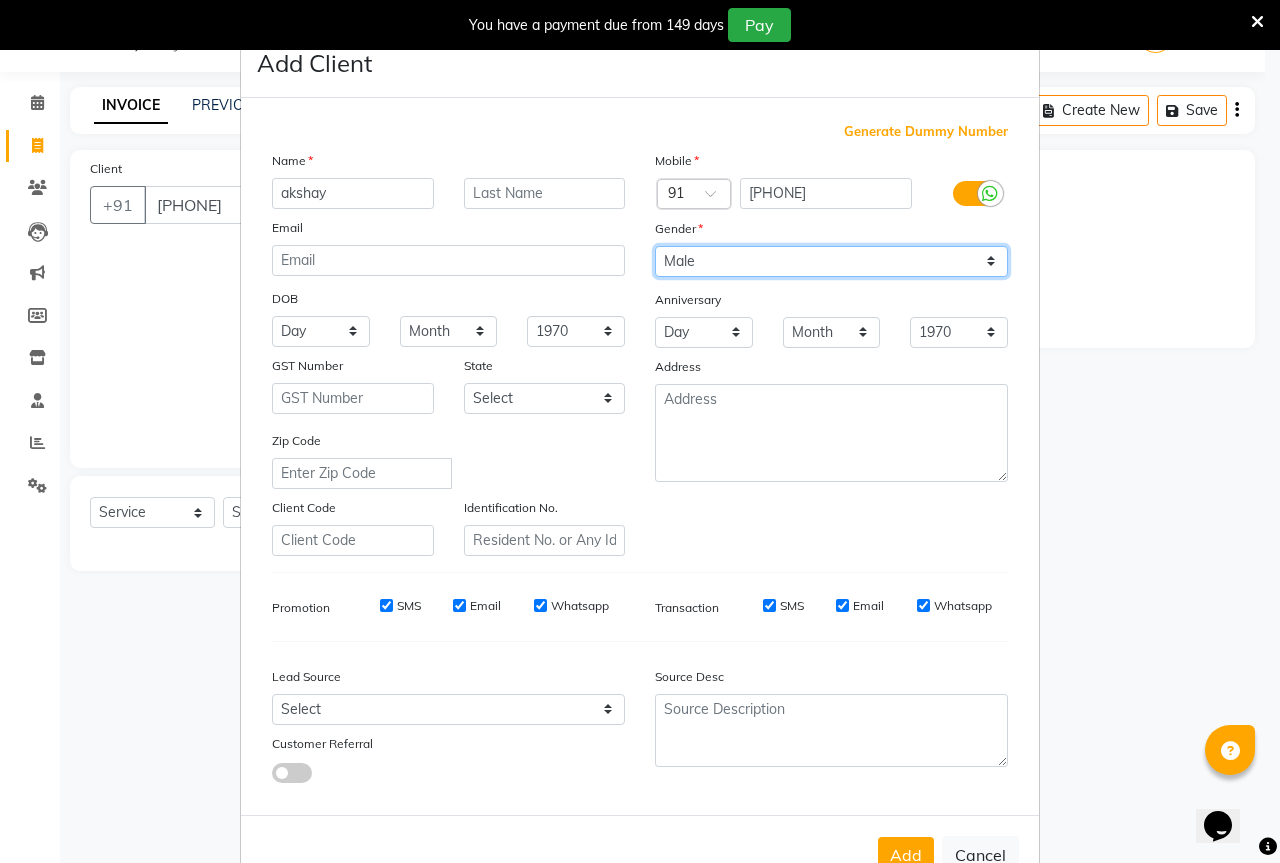click on "Select Male Female Other Prefer Not To Say" at bounding box center [831, 261] 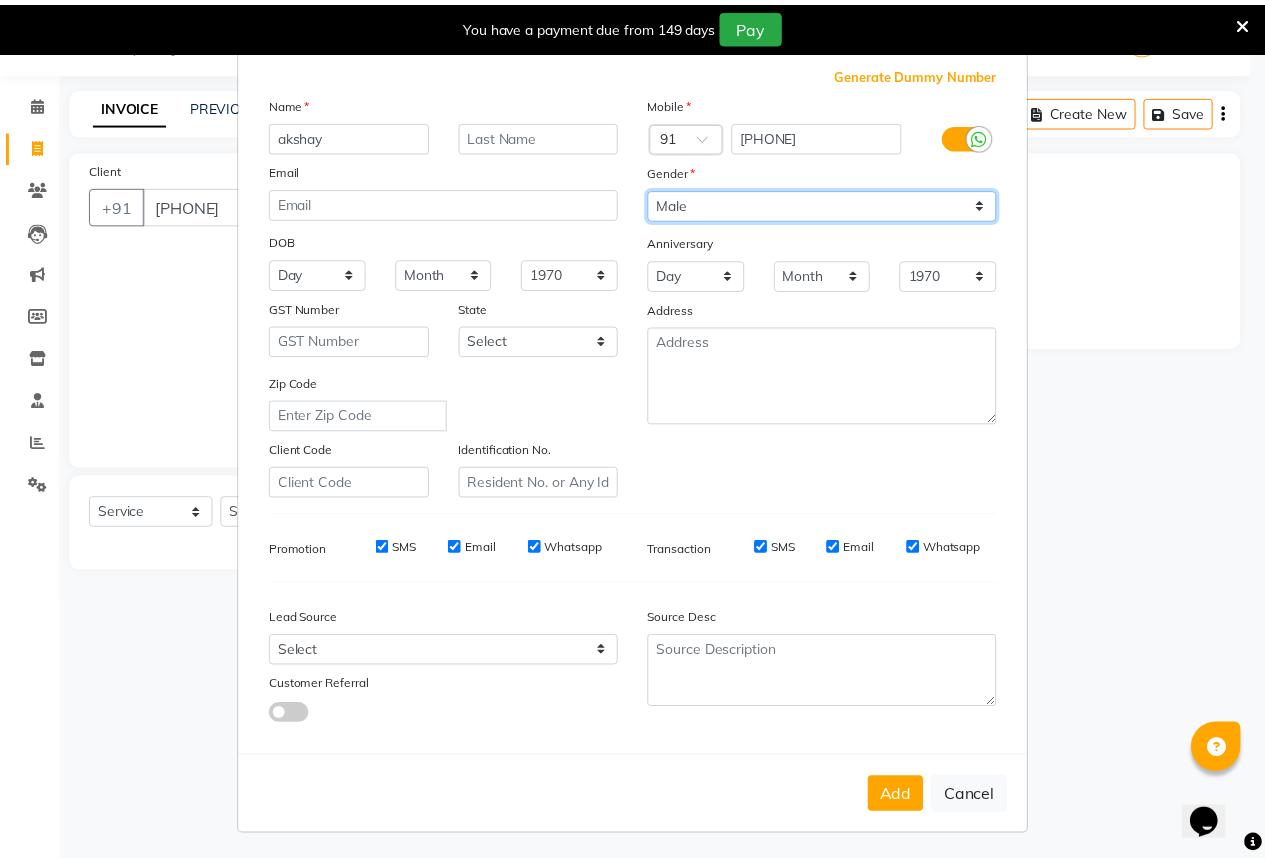 scroll, scrollTop: 60, scrollLeft: 0, axis: vertical 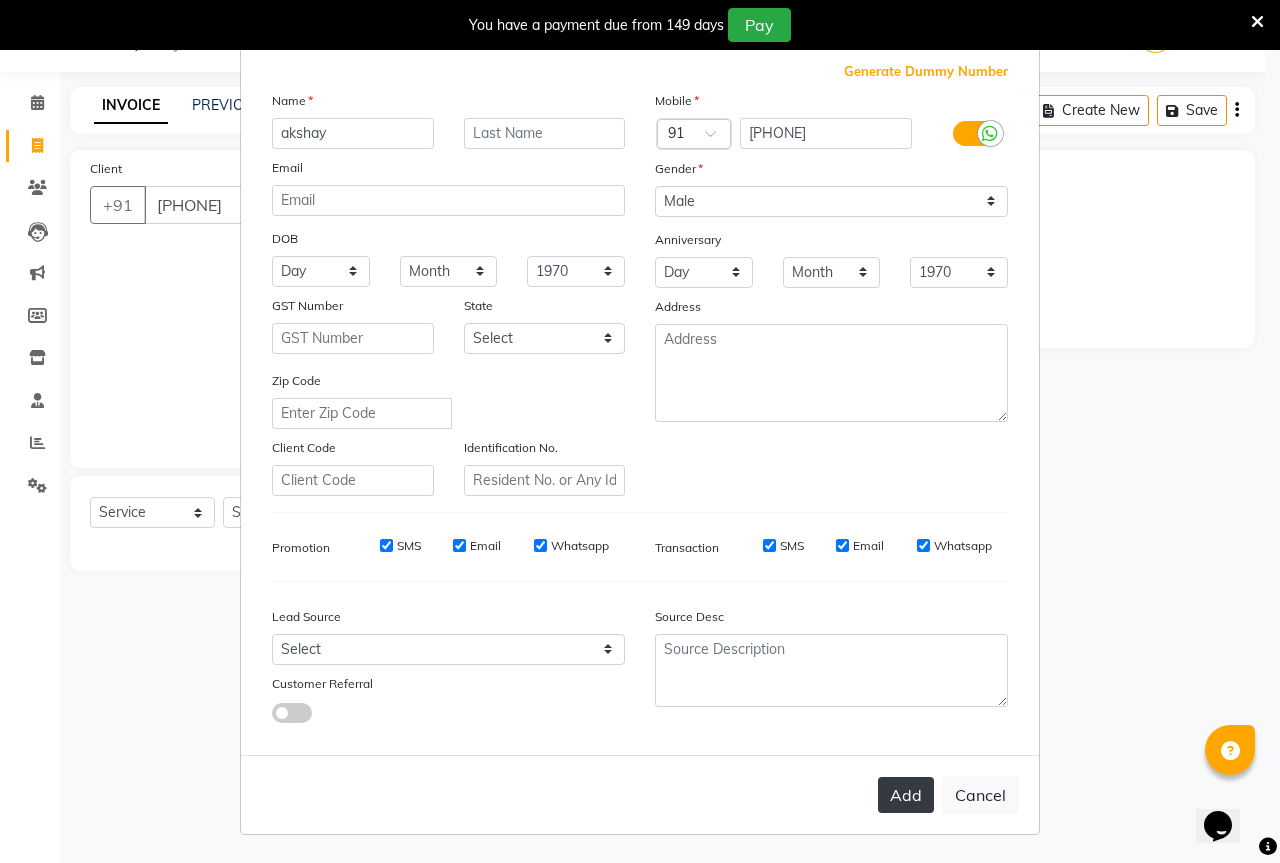 click on "Add" at bounding box center (906, 795) 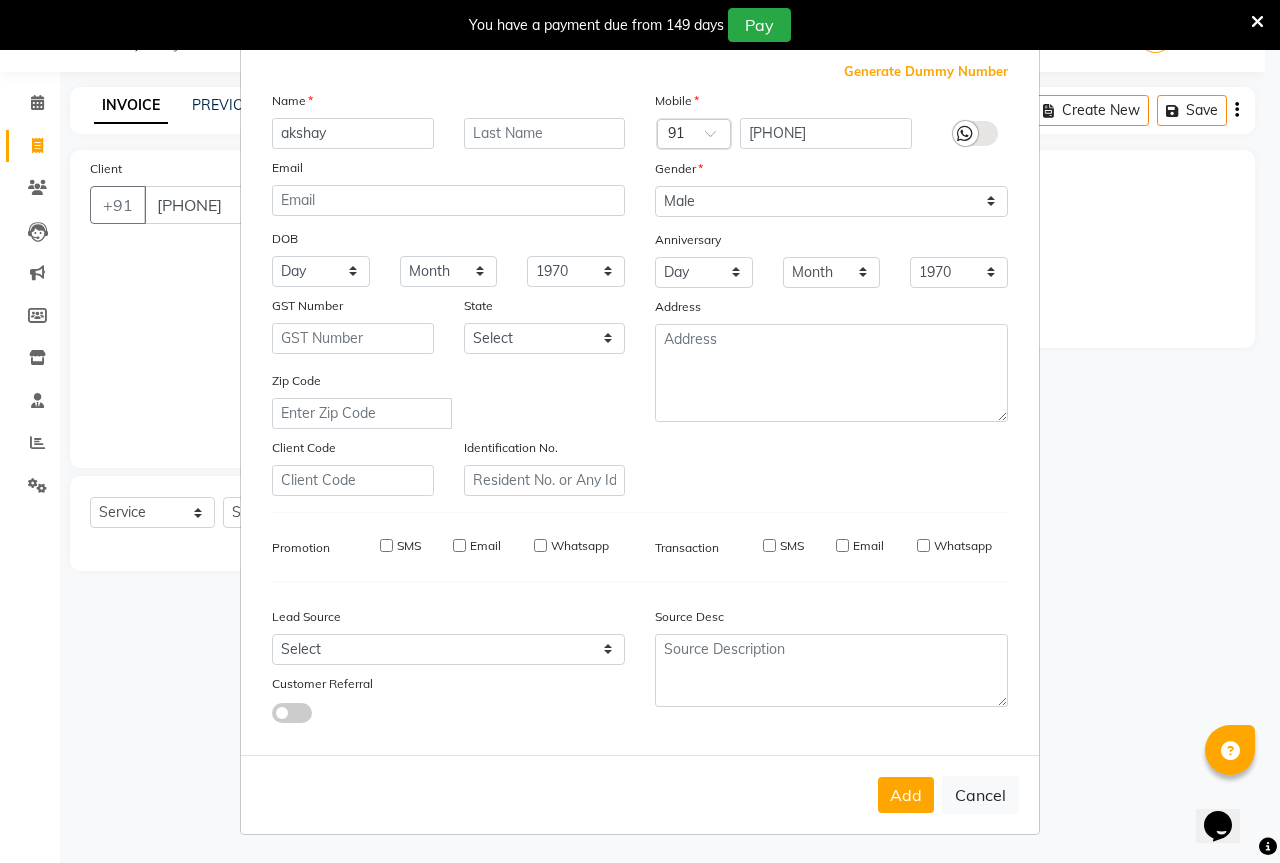 type 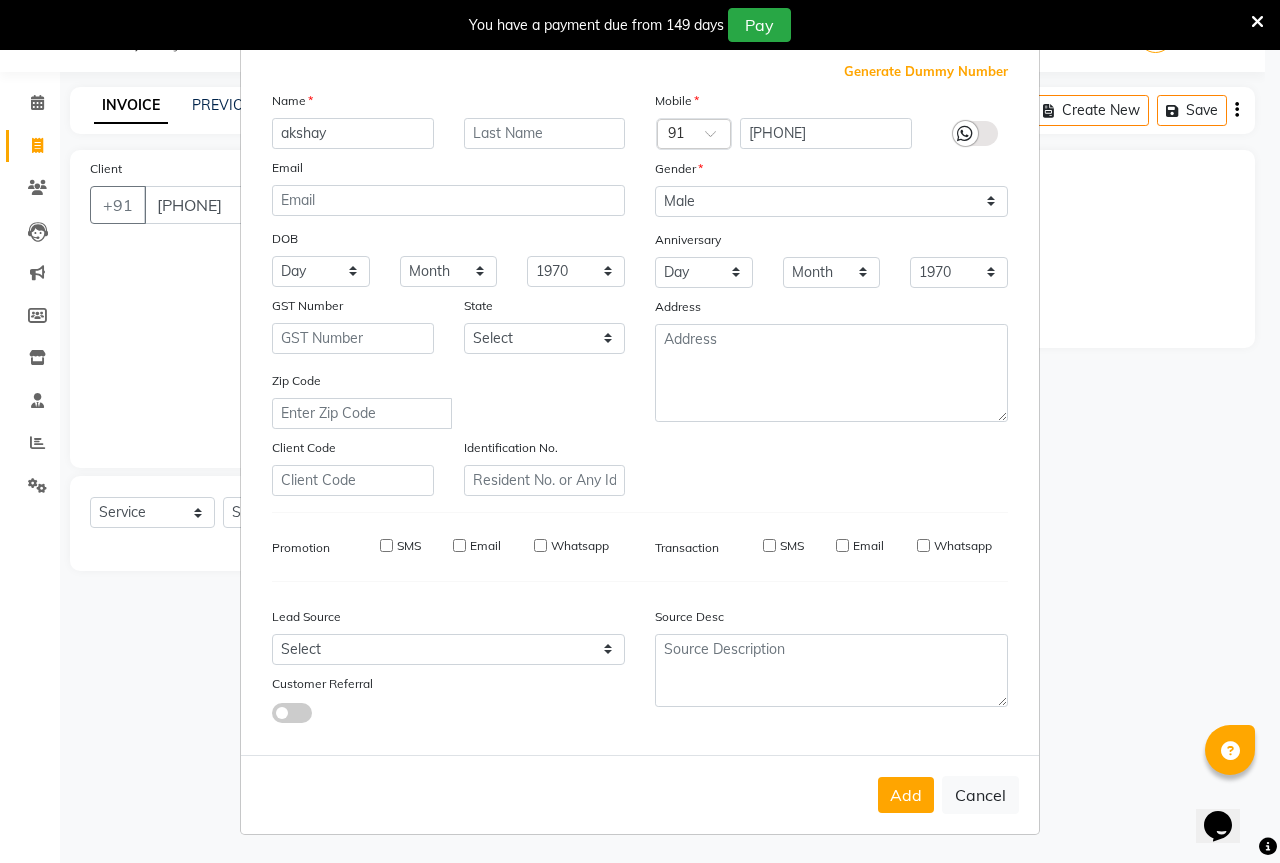 select 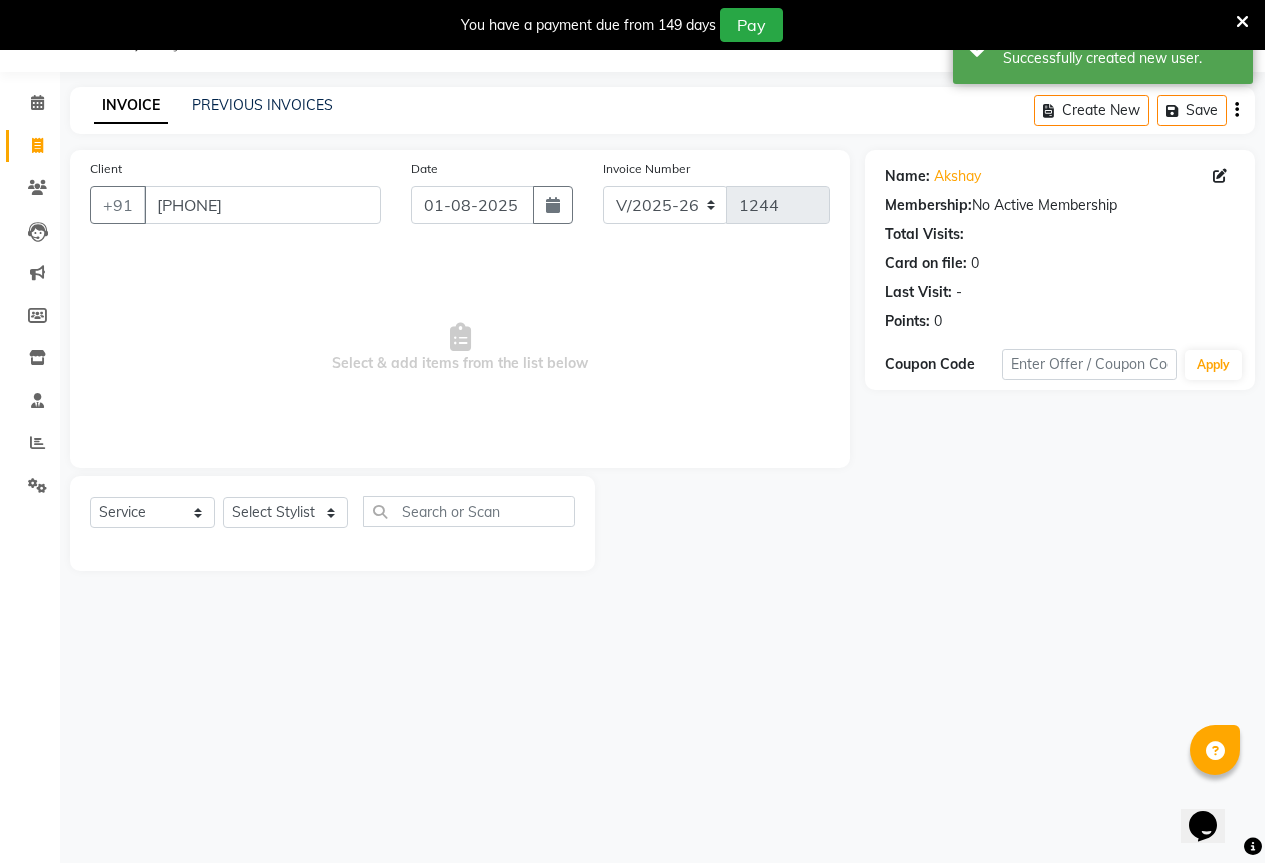 click on "Select Service Product Membership Package Voucher Prepaid Gift Card Select Stylist [FIRST] [FIRST] [FIRST] [FIRST] [FIRST] [FIRST]" 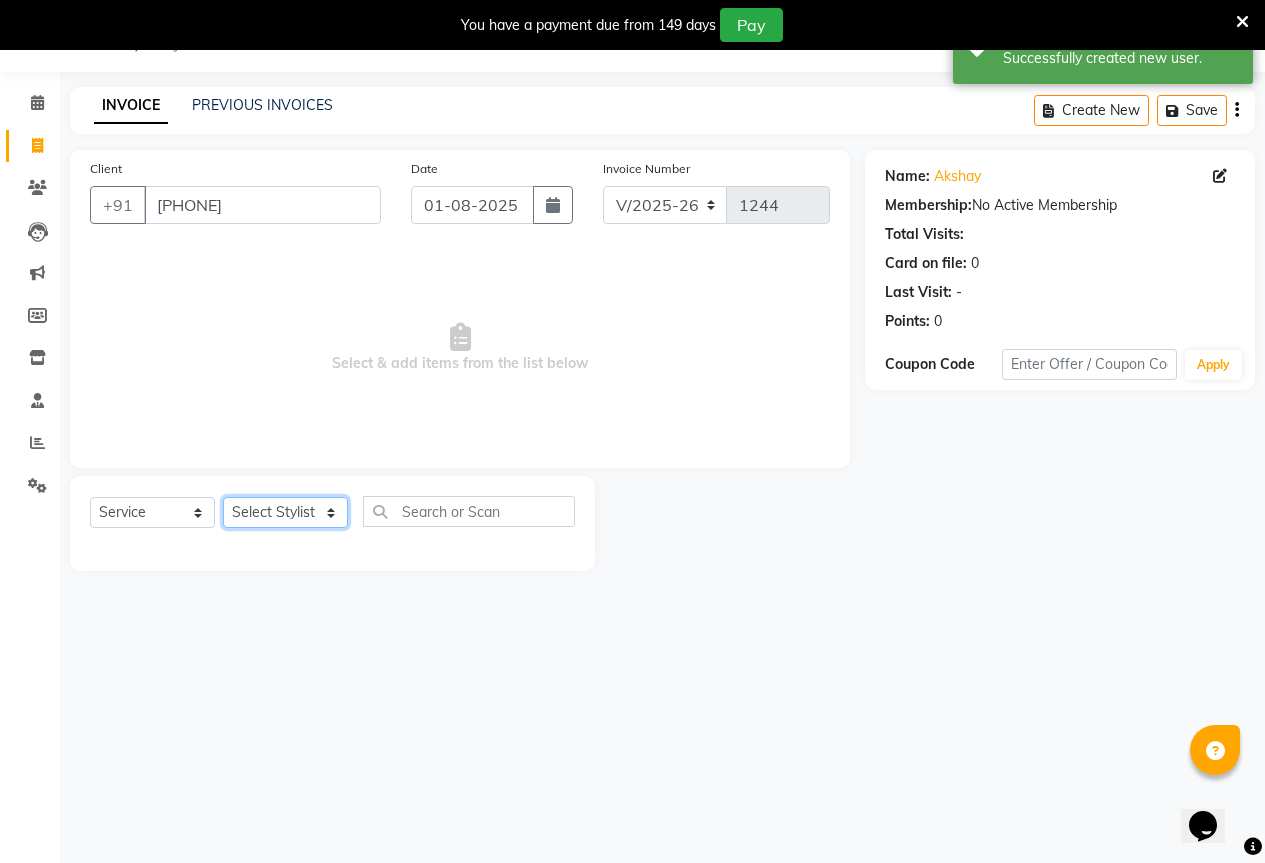 drag, startPoint x: 265, startPoint y: 525, endPoint x: 286, endPoint y: 524, distance: 21.023796 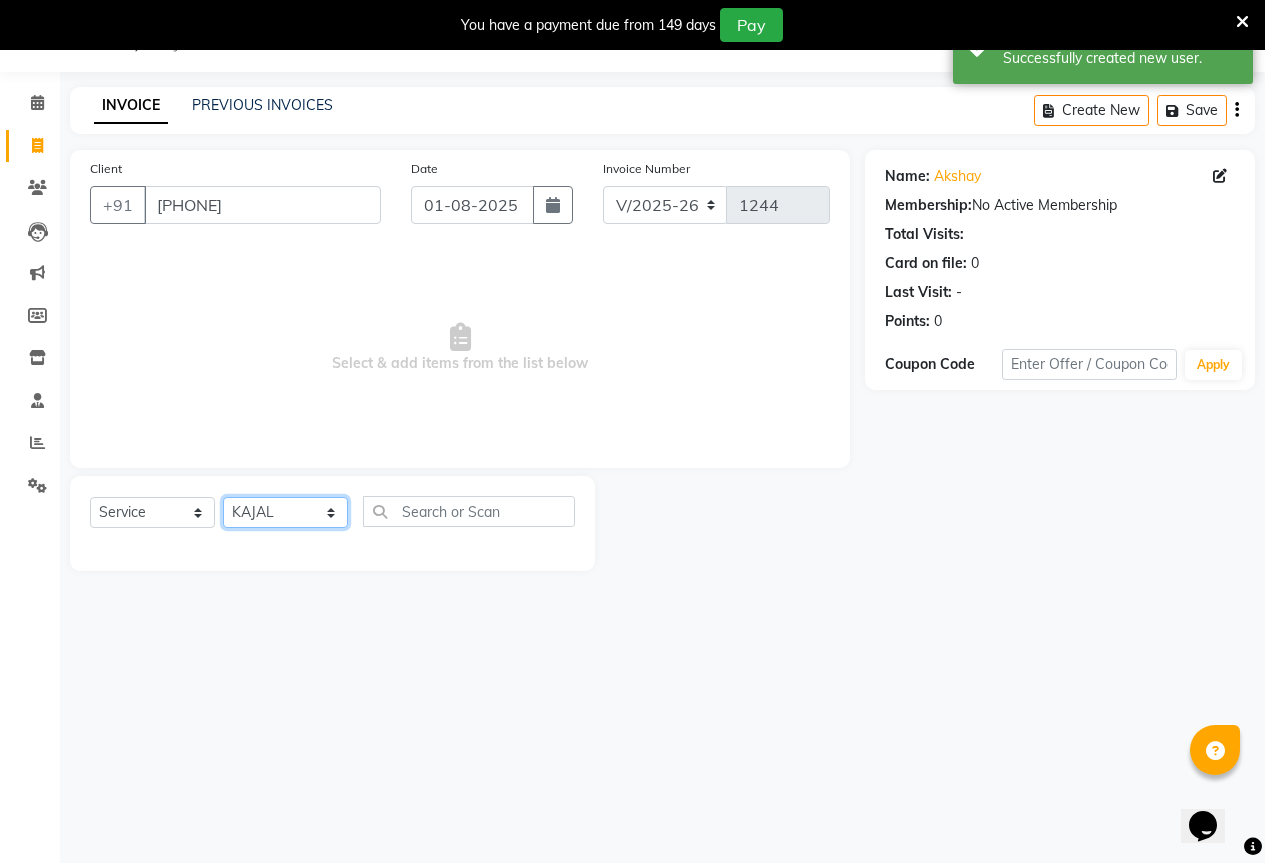 click on "Select Stylist [FIRST] [FIRST] [FIRST] [FIRST] [FIRST] [FIRST]" 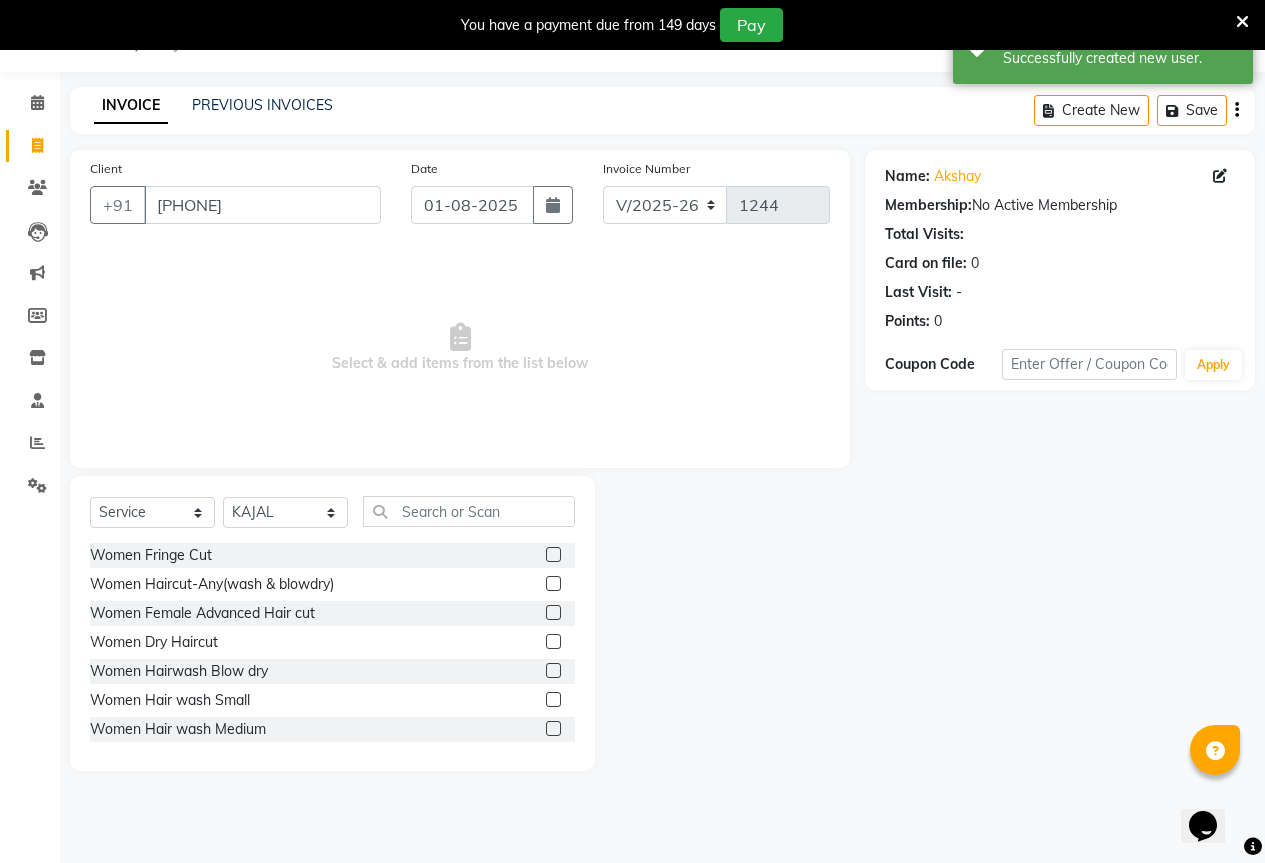drag, startPoint x: 449, startPoint y: 529, endPoint x: 486, endPoint y: 510, distance: 41.59327 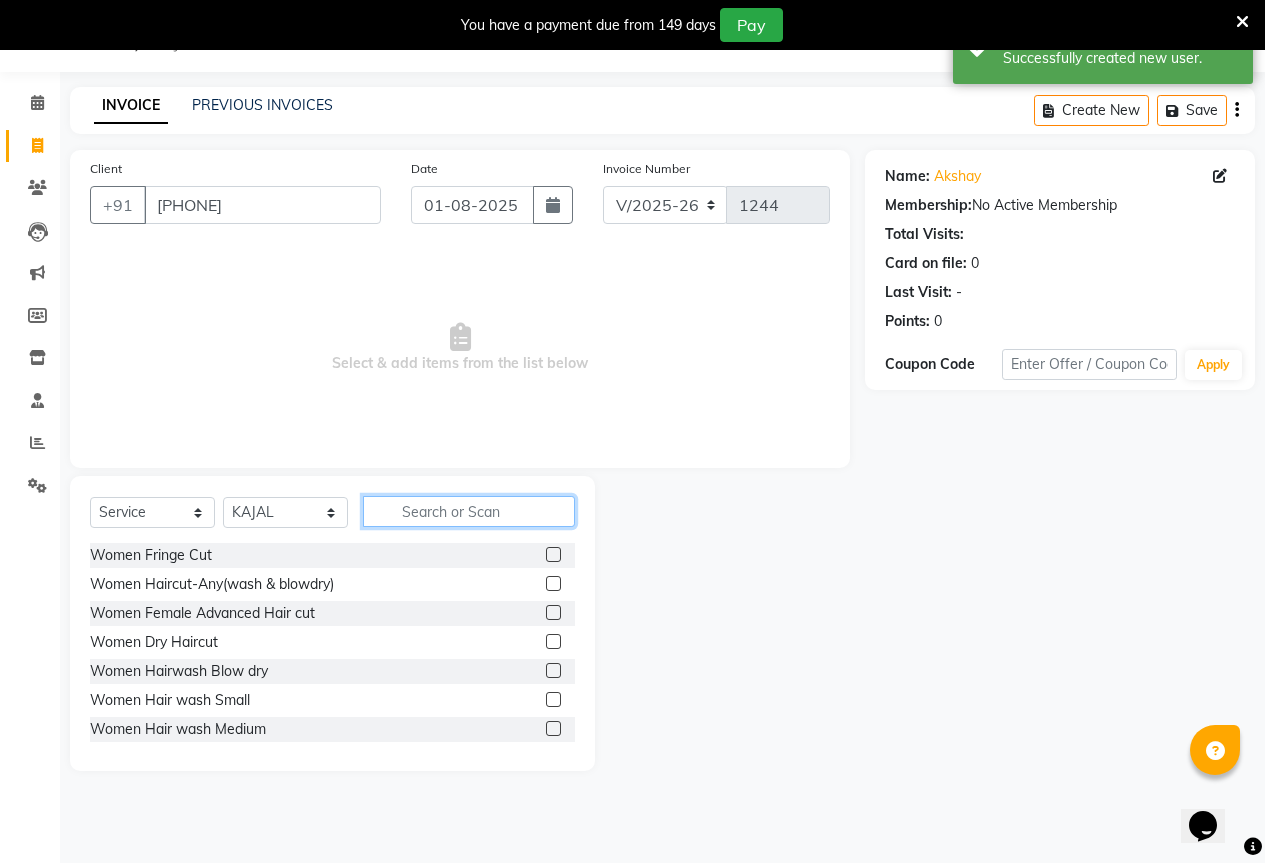 click 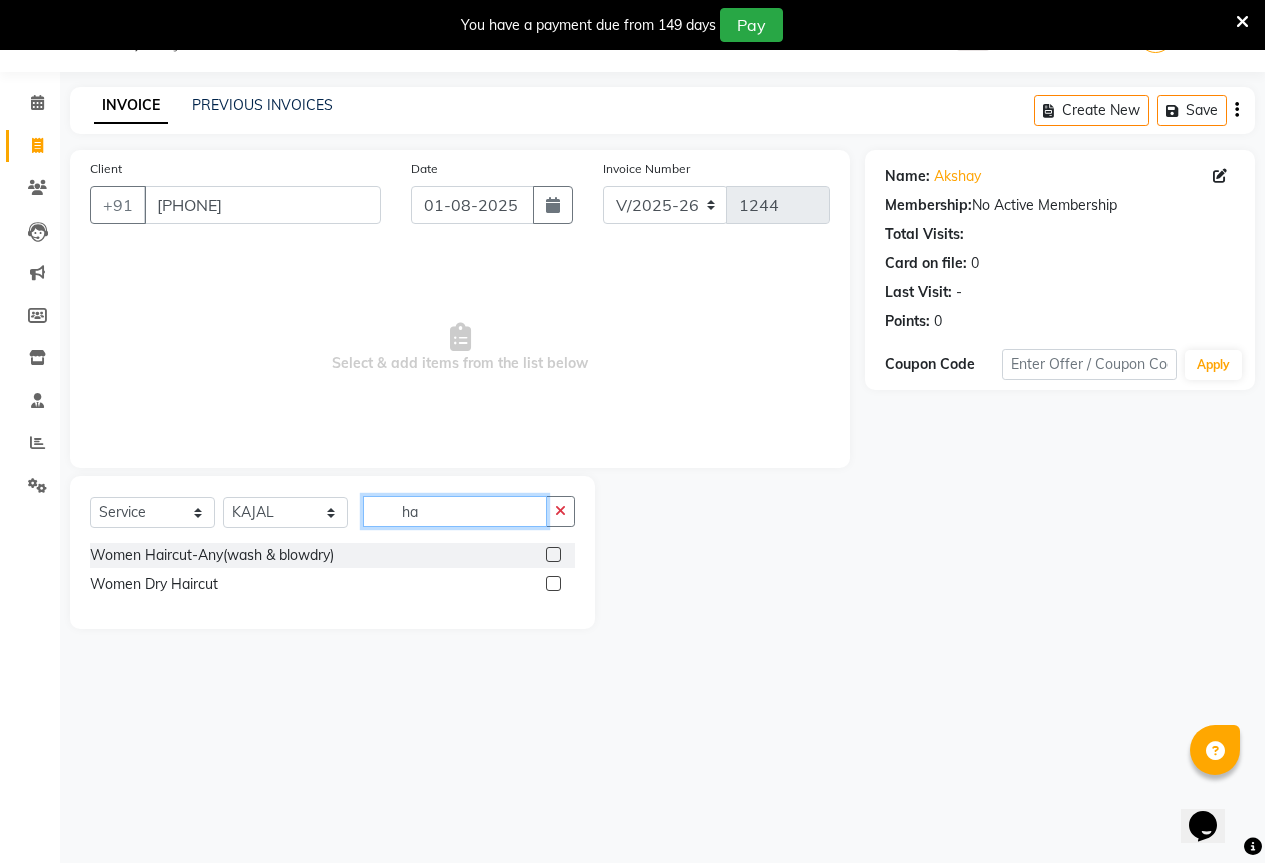 type on "h" 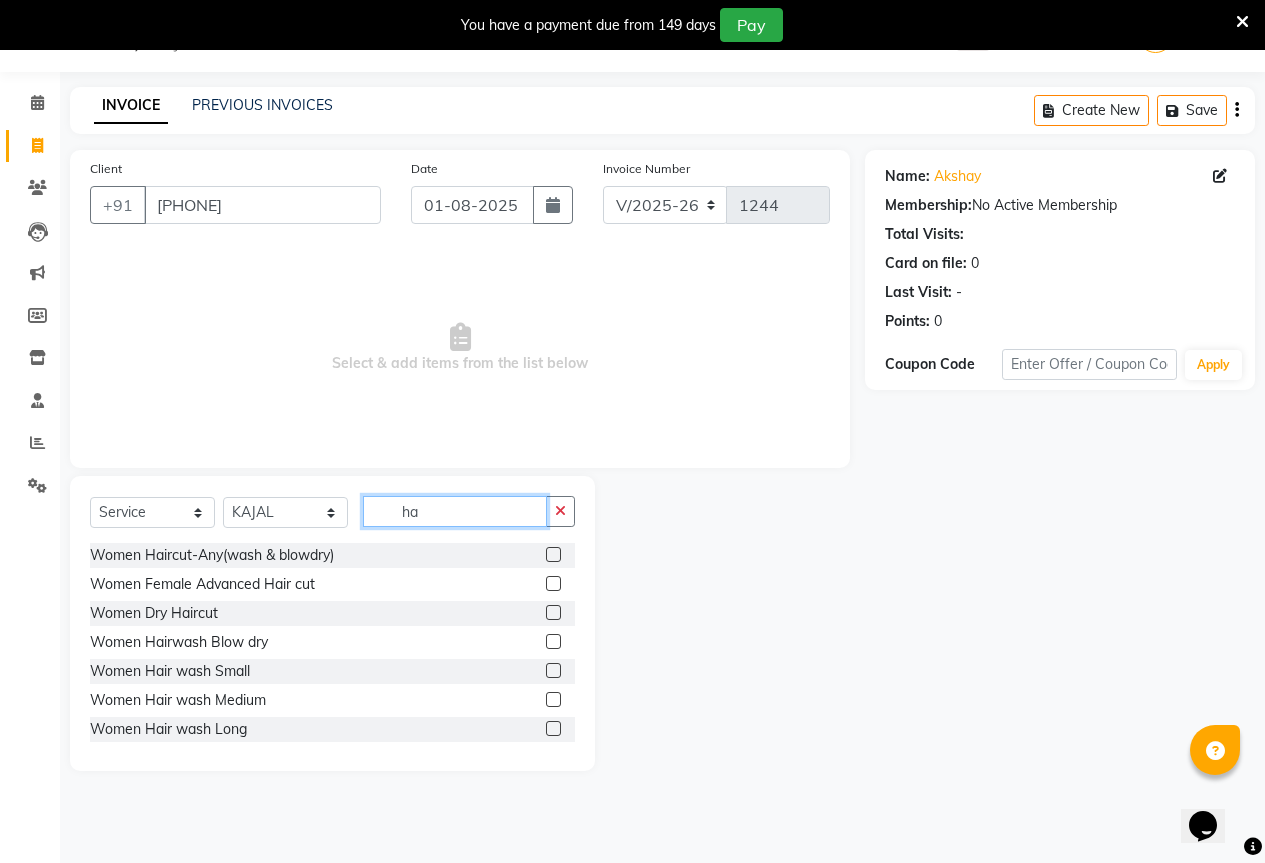 type on "h" 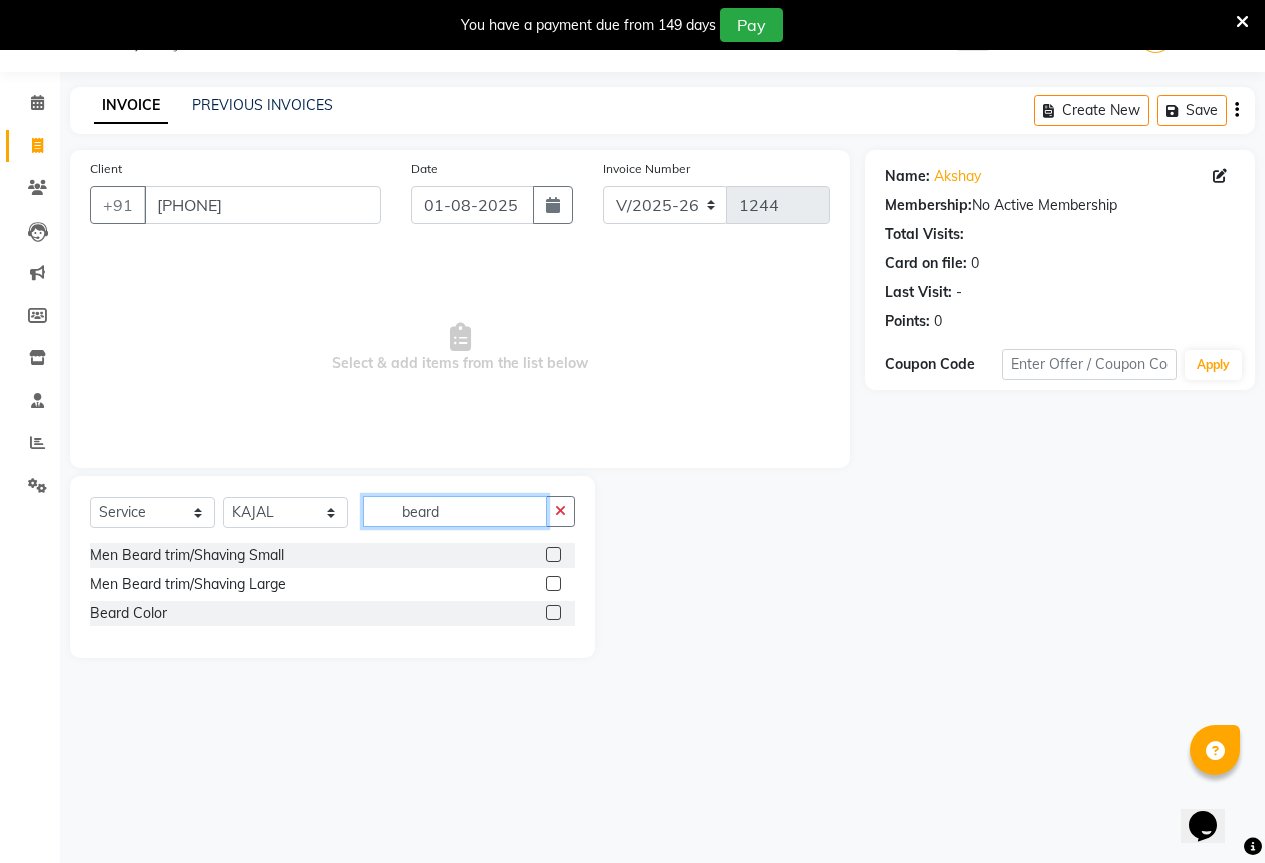 click on "beard" 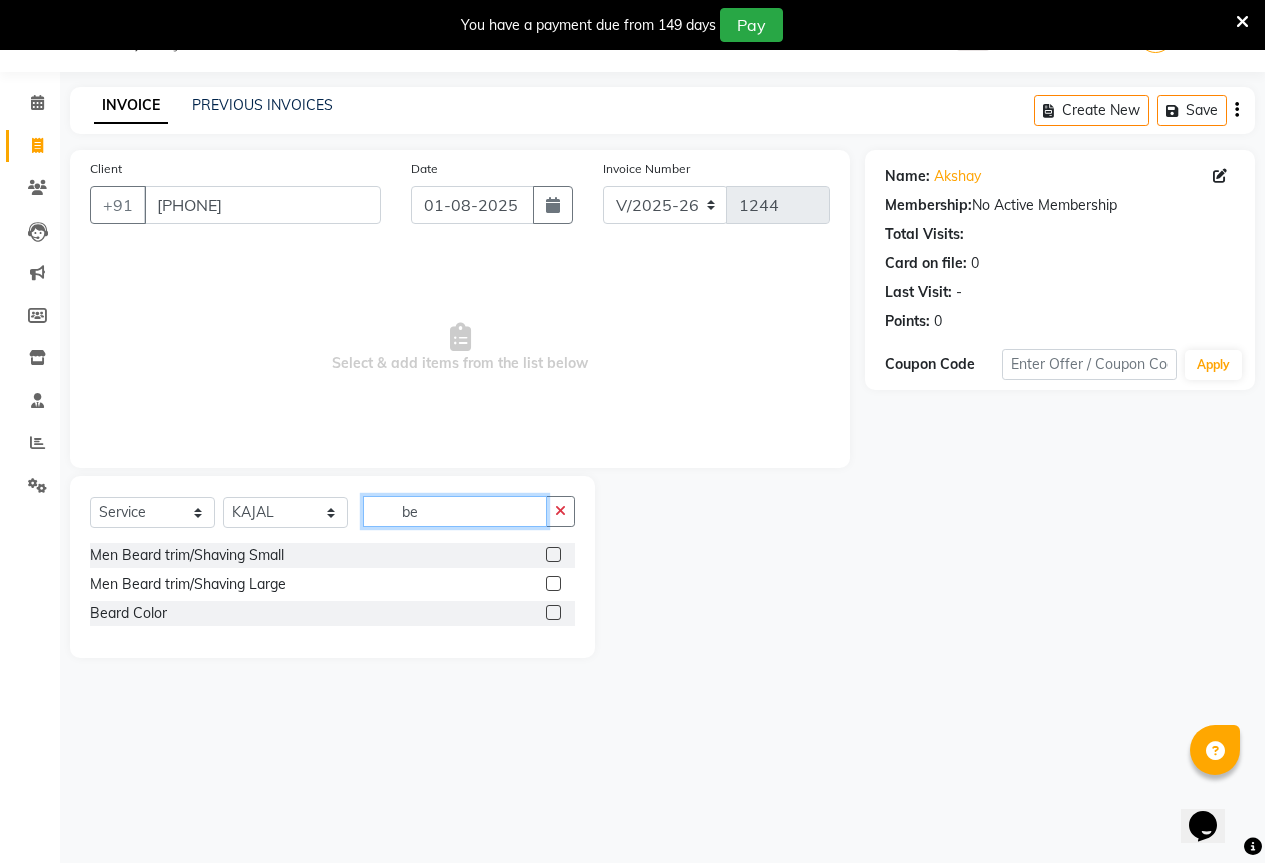 type on "b" 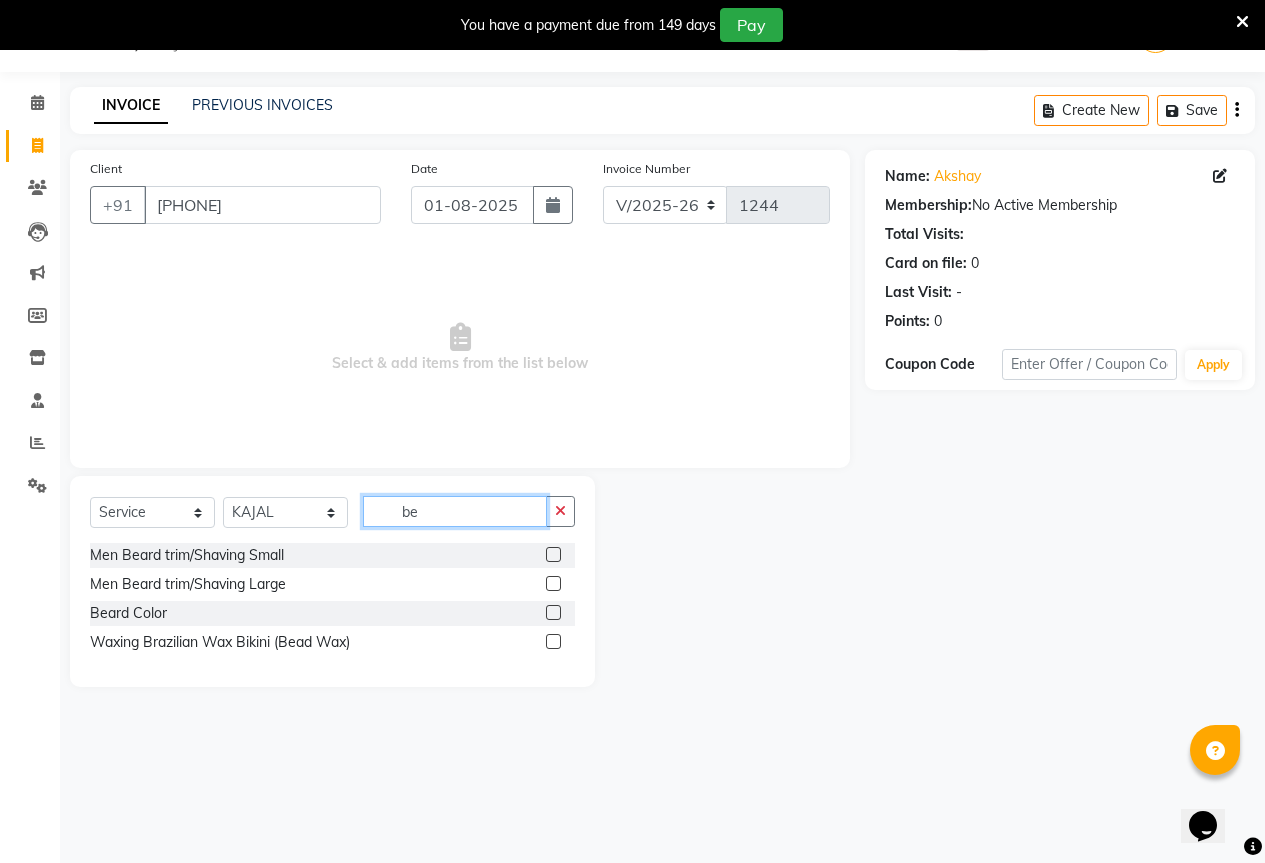 type on "b" 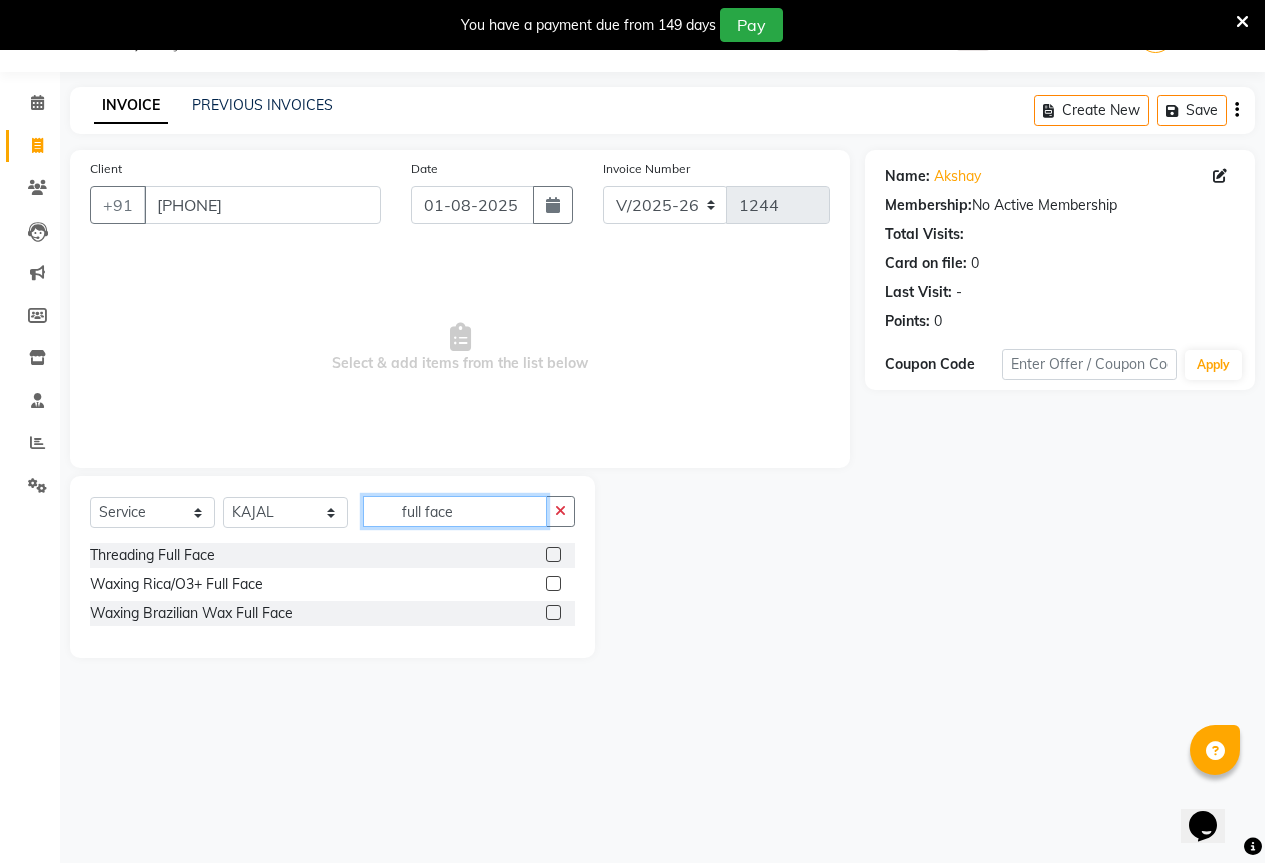 type on "full face" 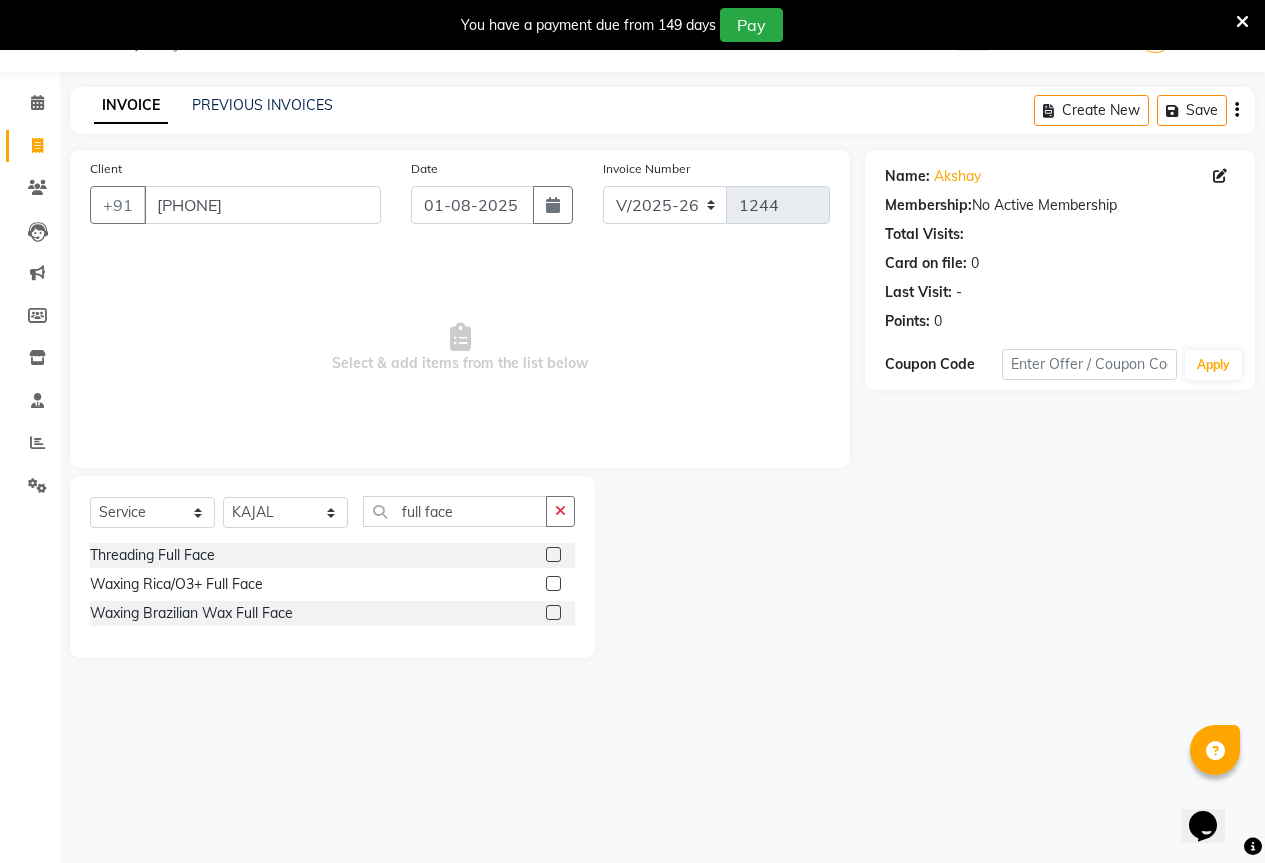 click 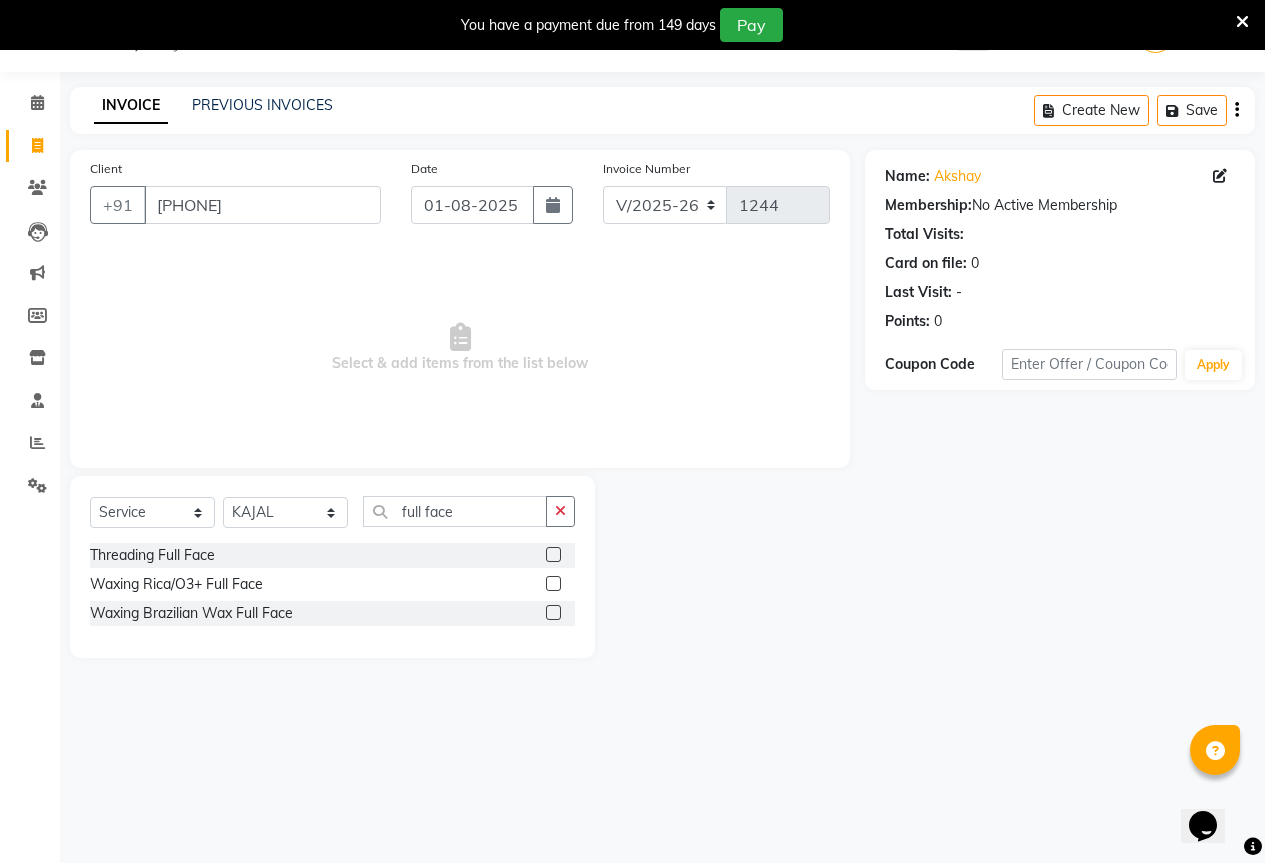 click at bounding box center [552, 584] 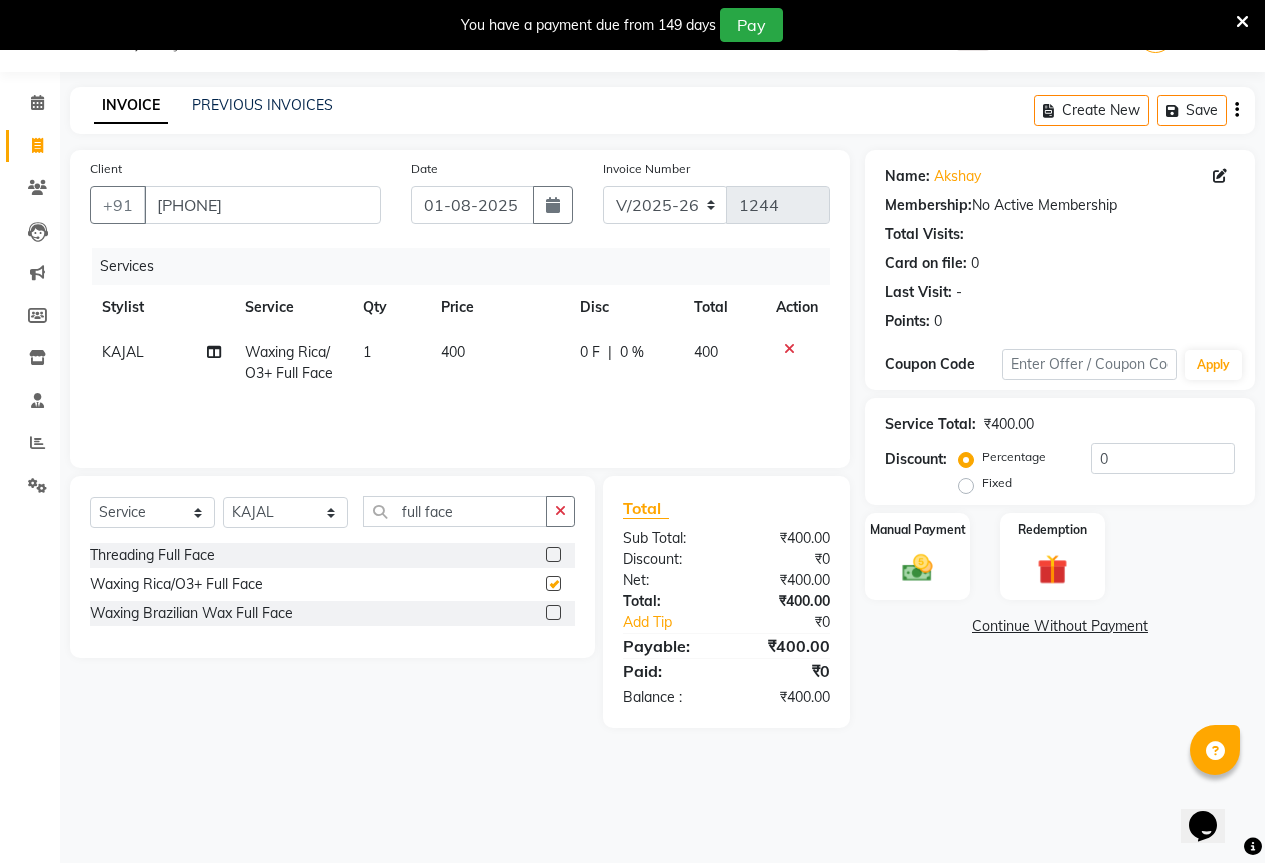 checkbox on "false" 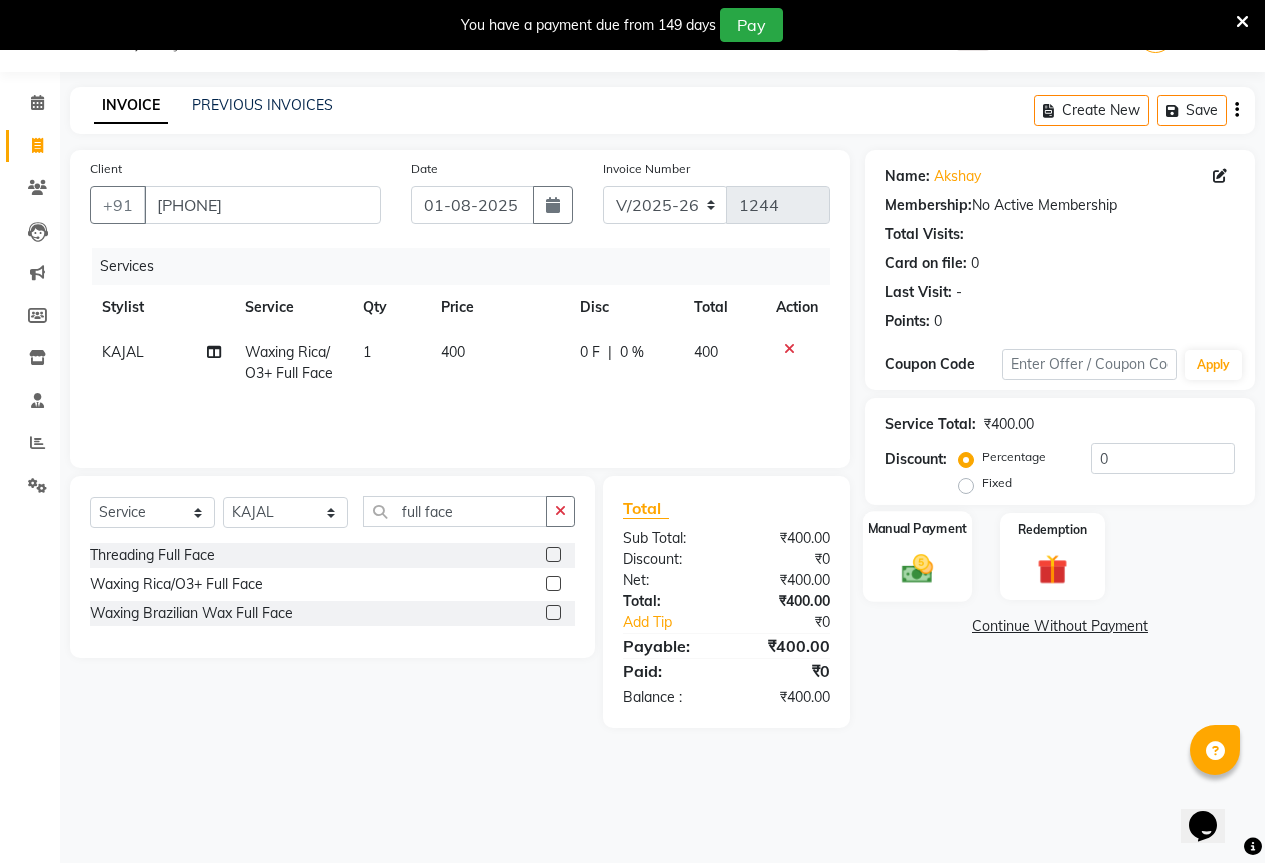 click 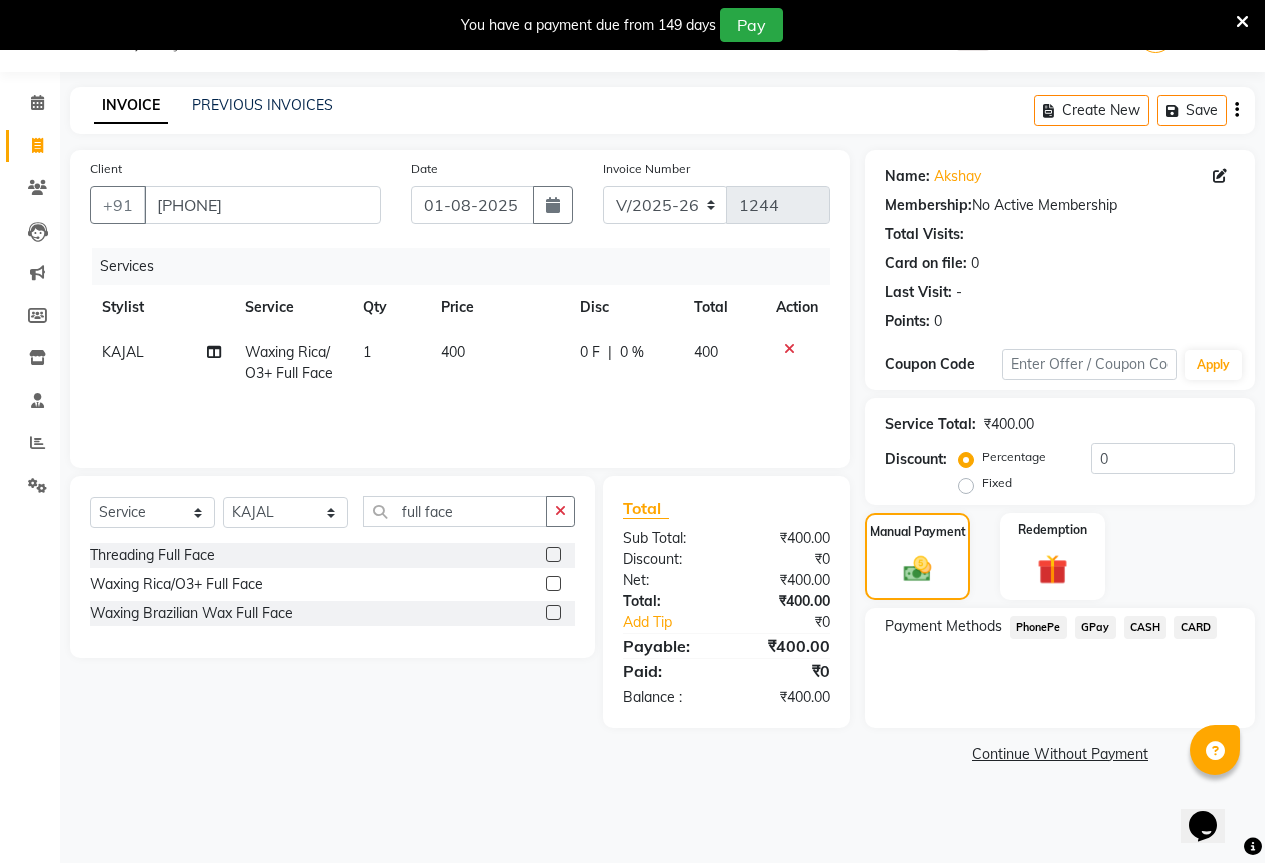 click on "GPay" 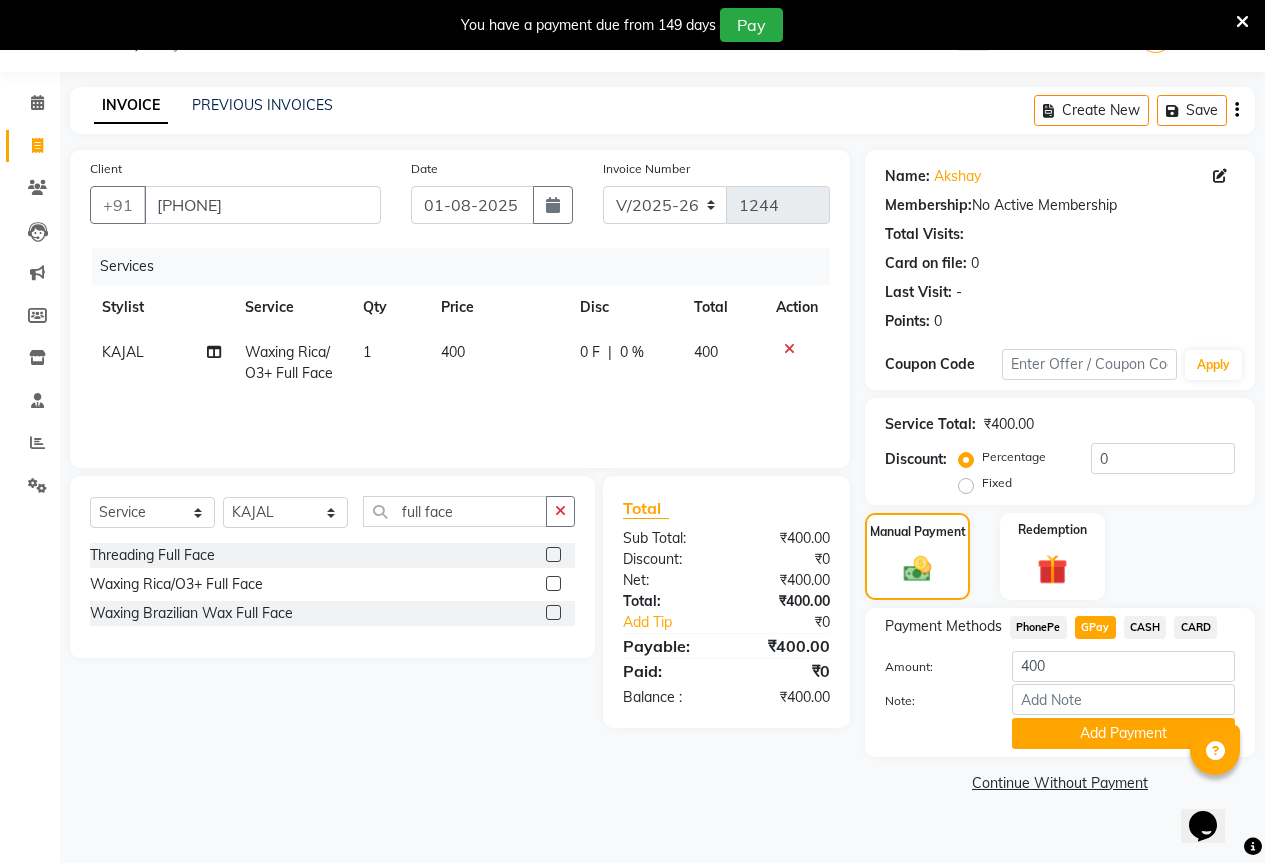 click on "400" 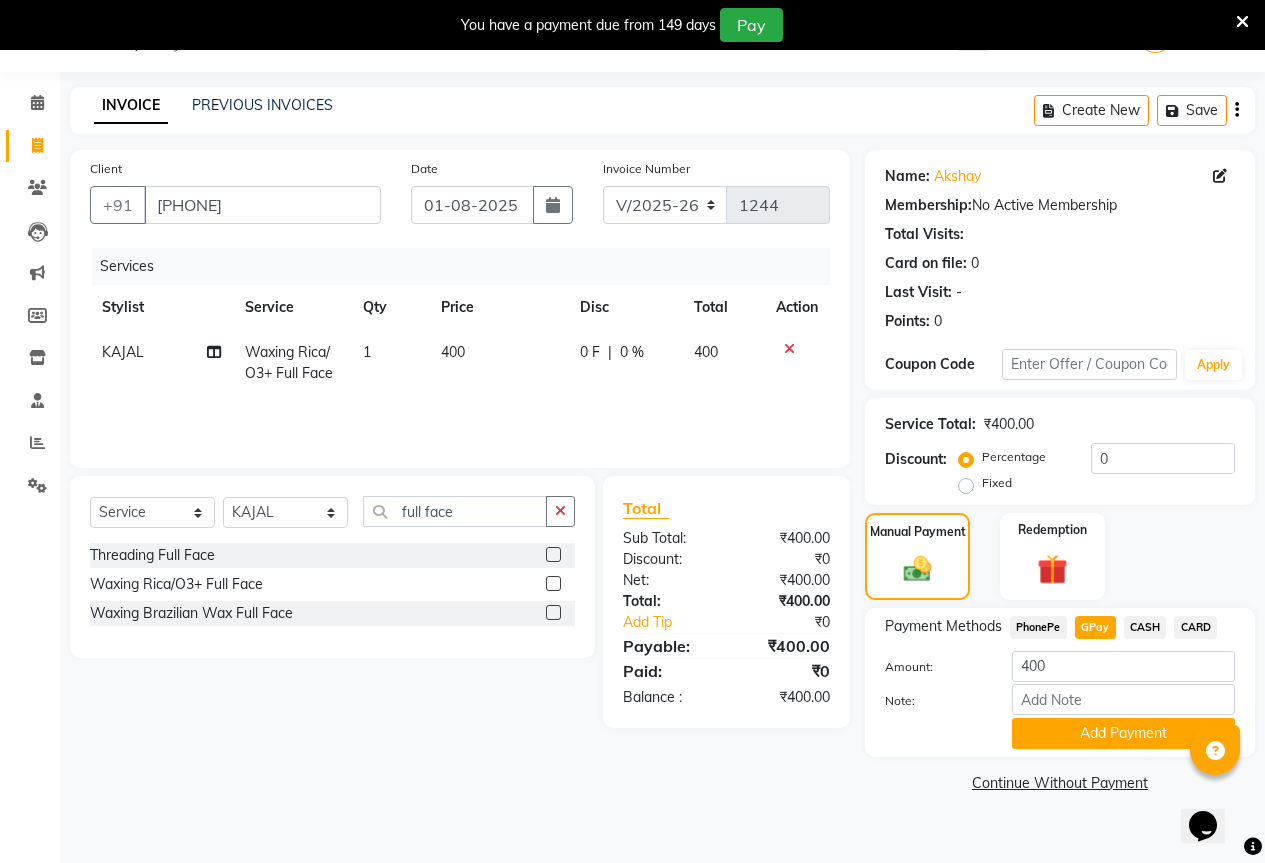 select on "61550" 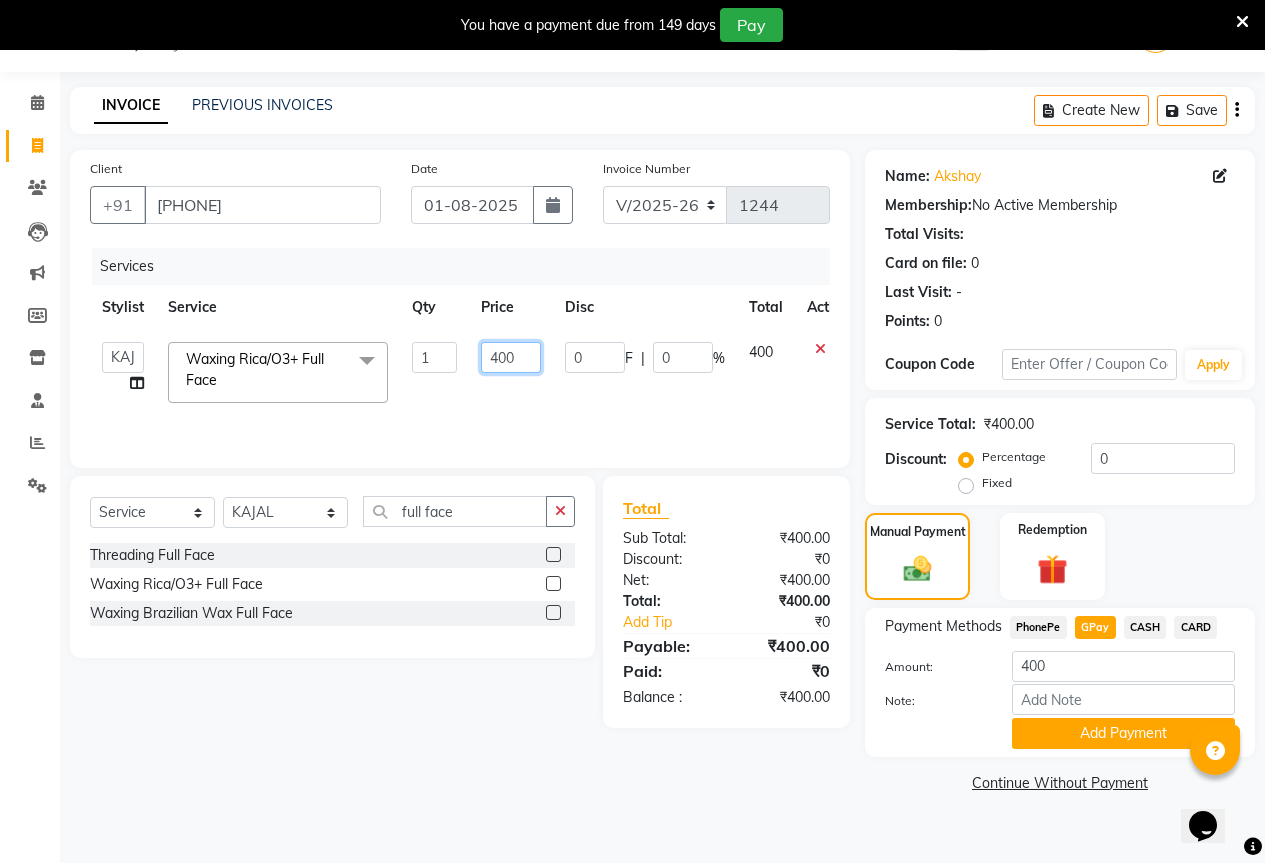 click on "400" 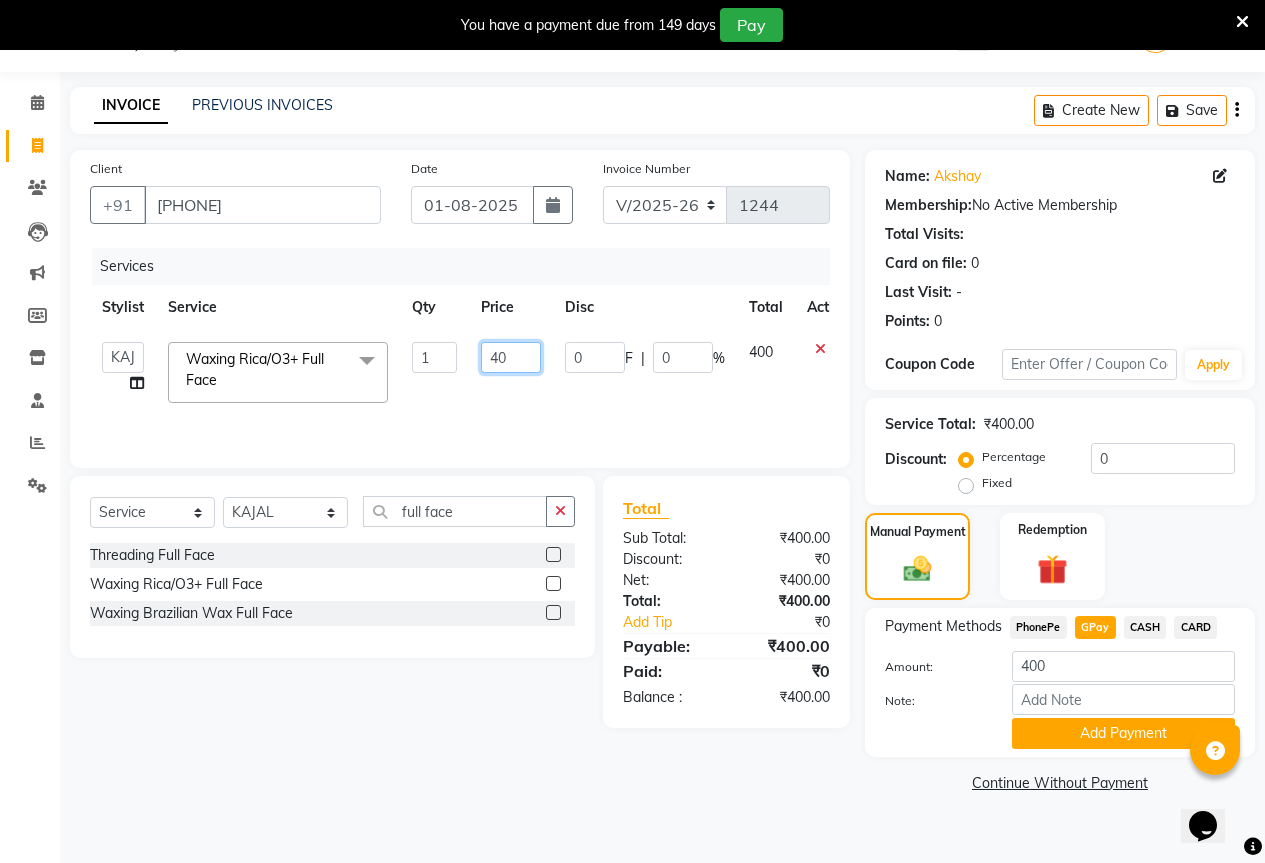 type on "4" 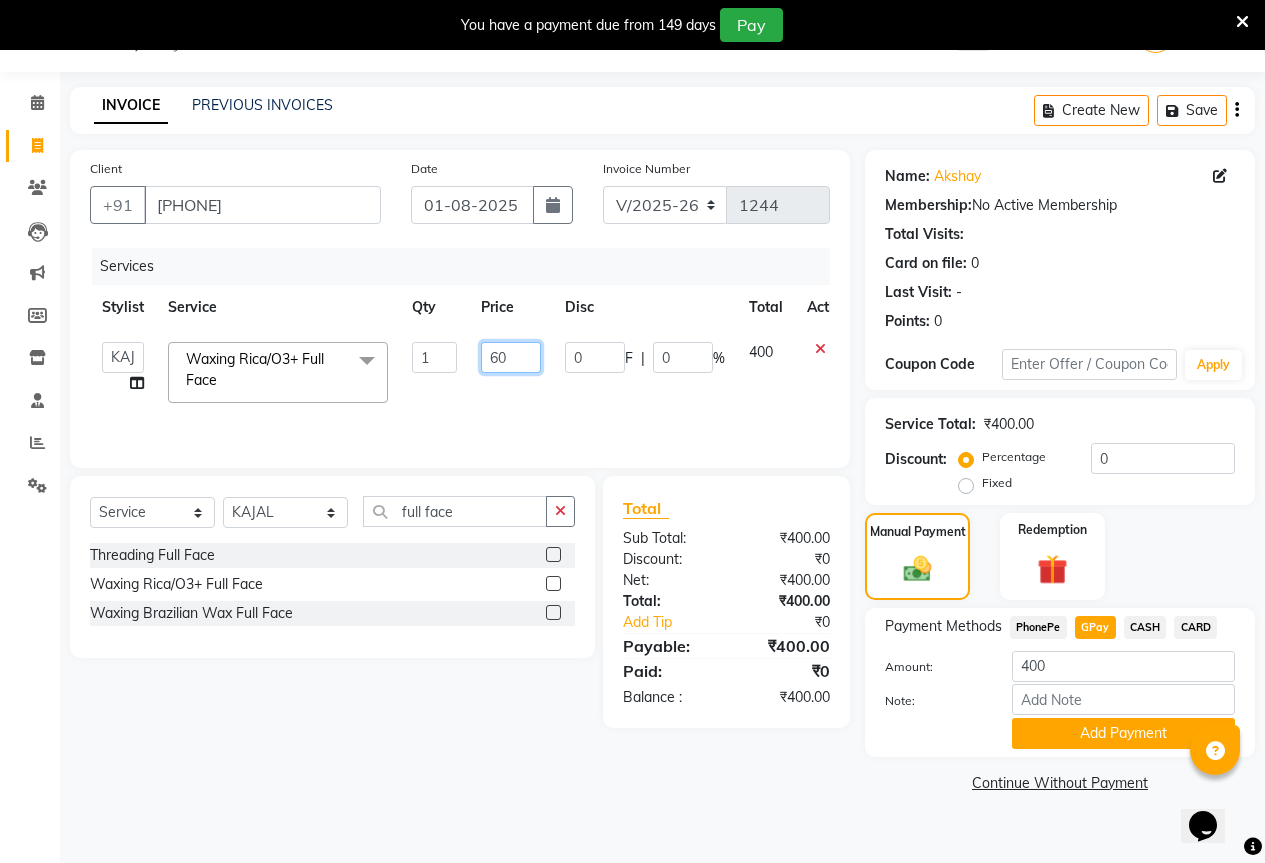 type on "600" 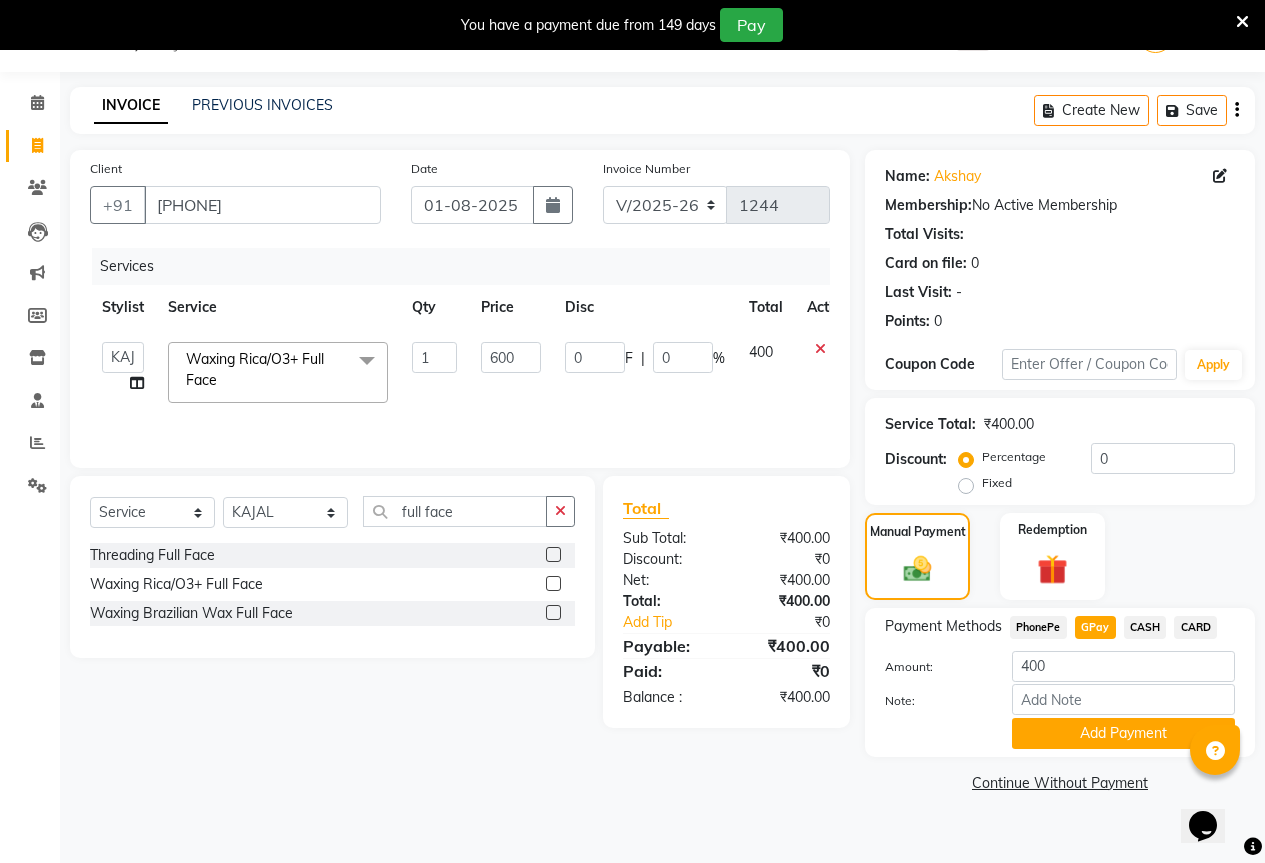 click on "Services" 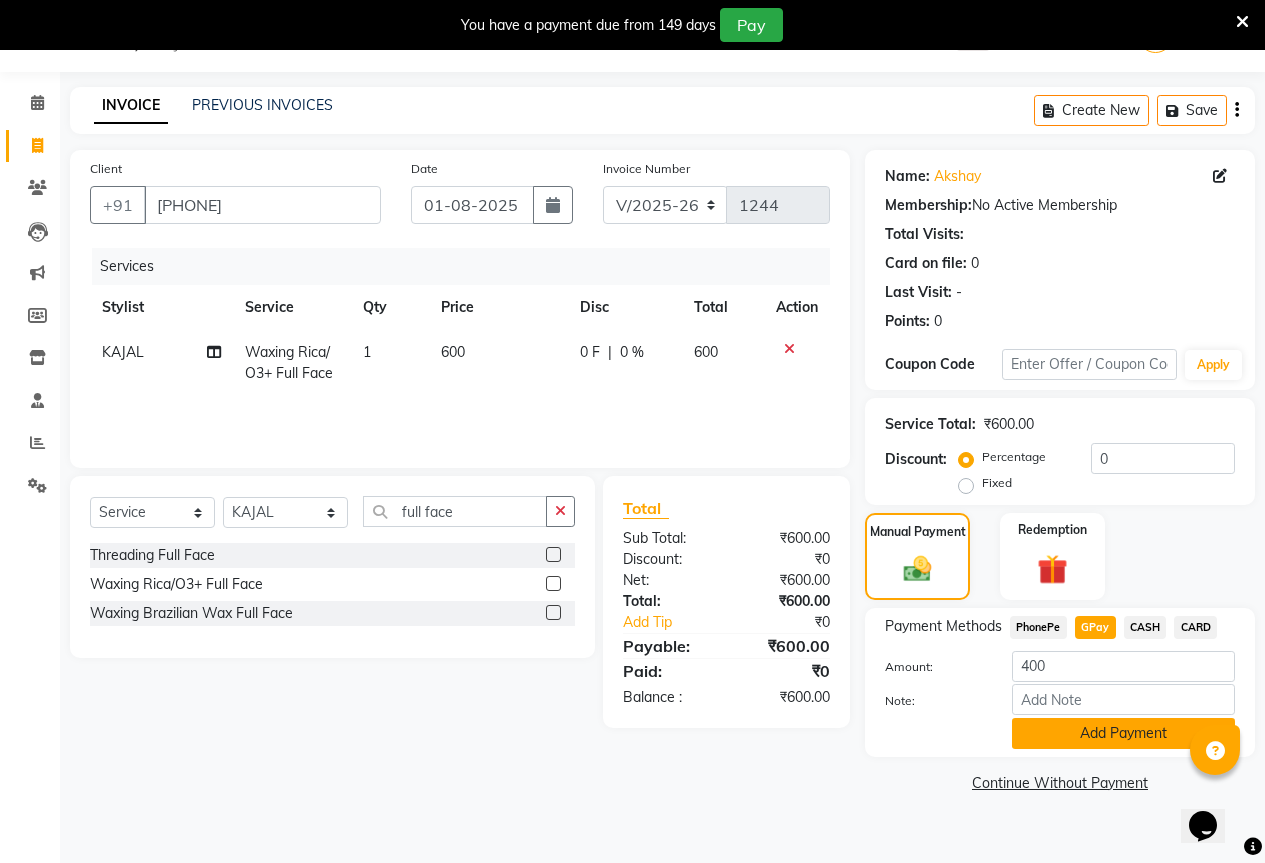 click on "Add Payment" 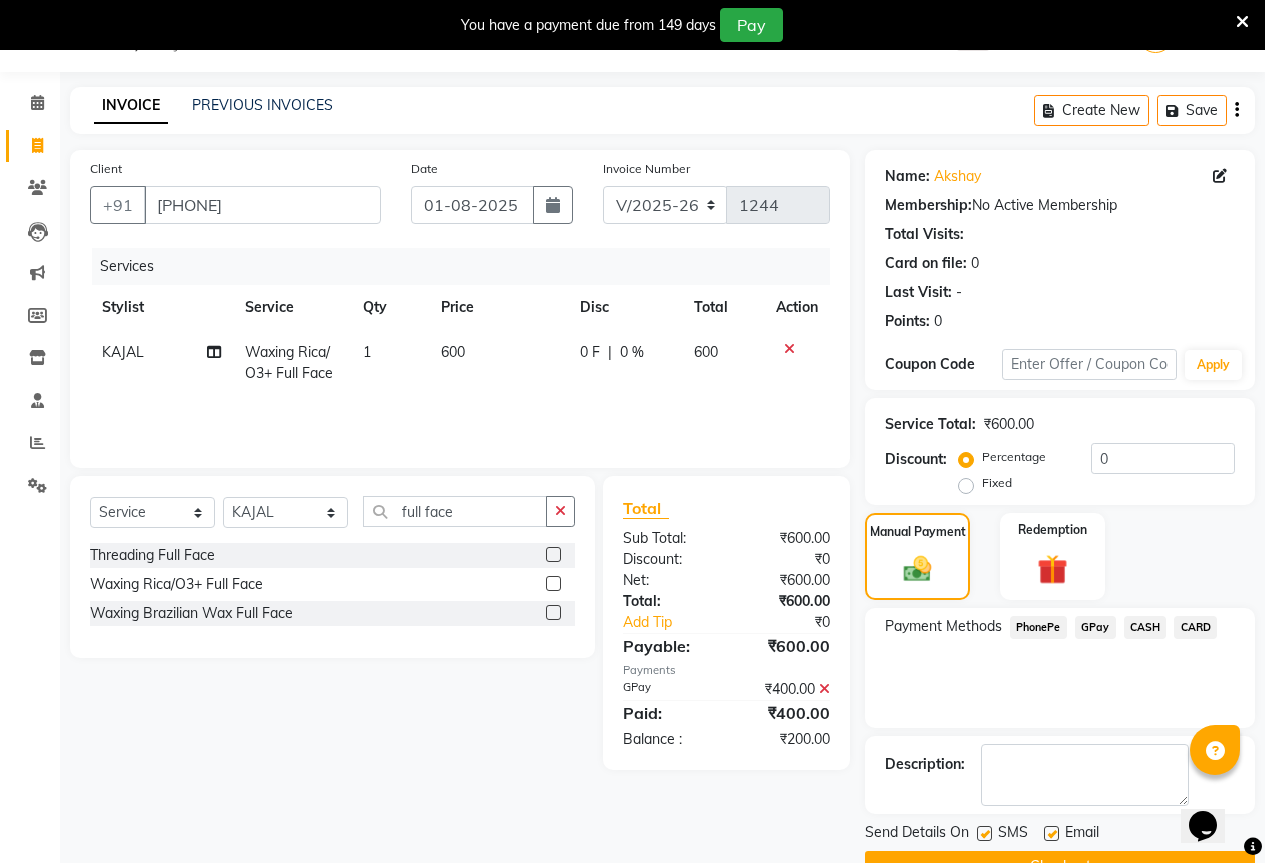 scroll, scrollTop: 99, scrollLeft: 0, axis: vertical 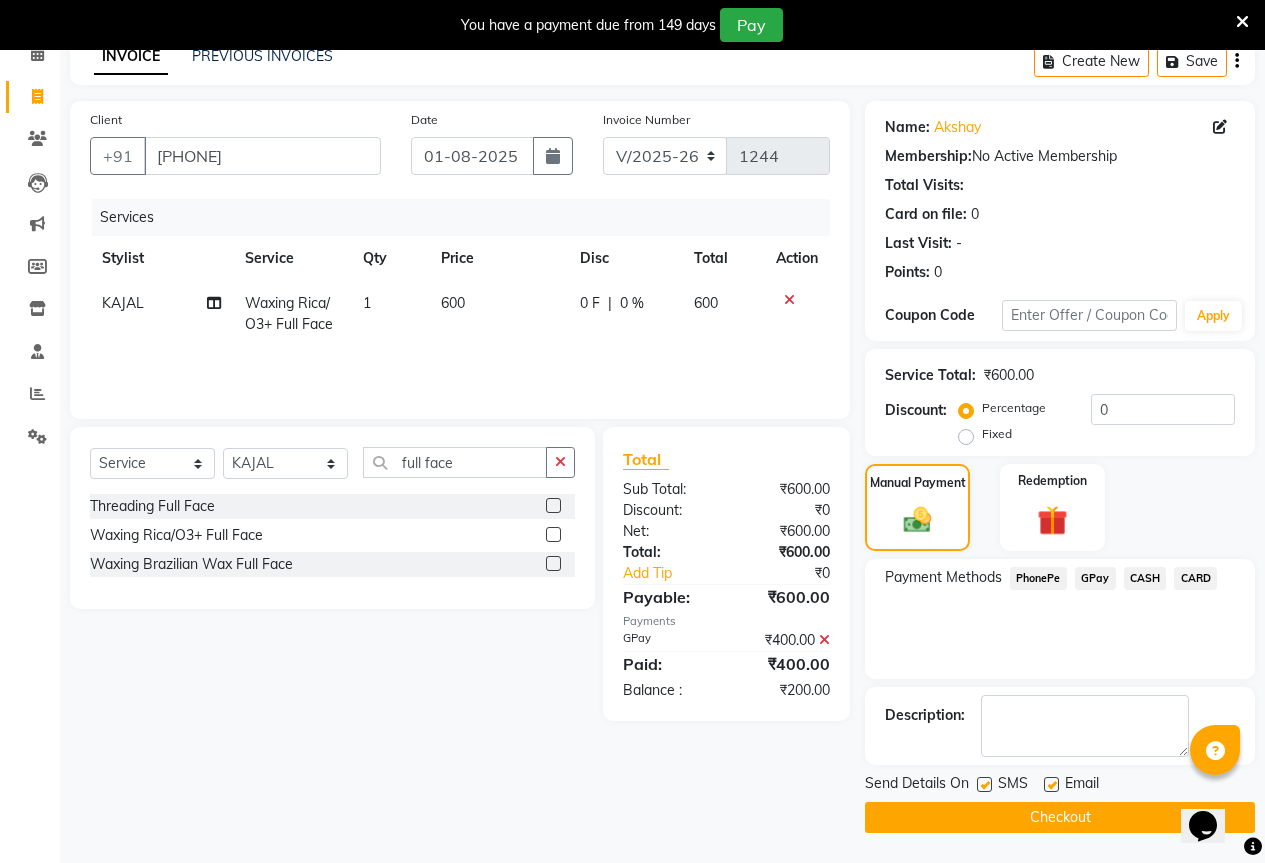click on "Checkout" 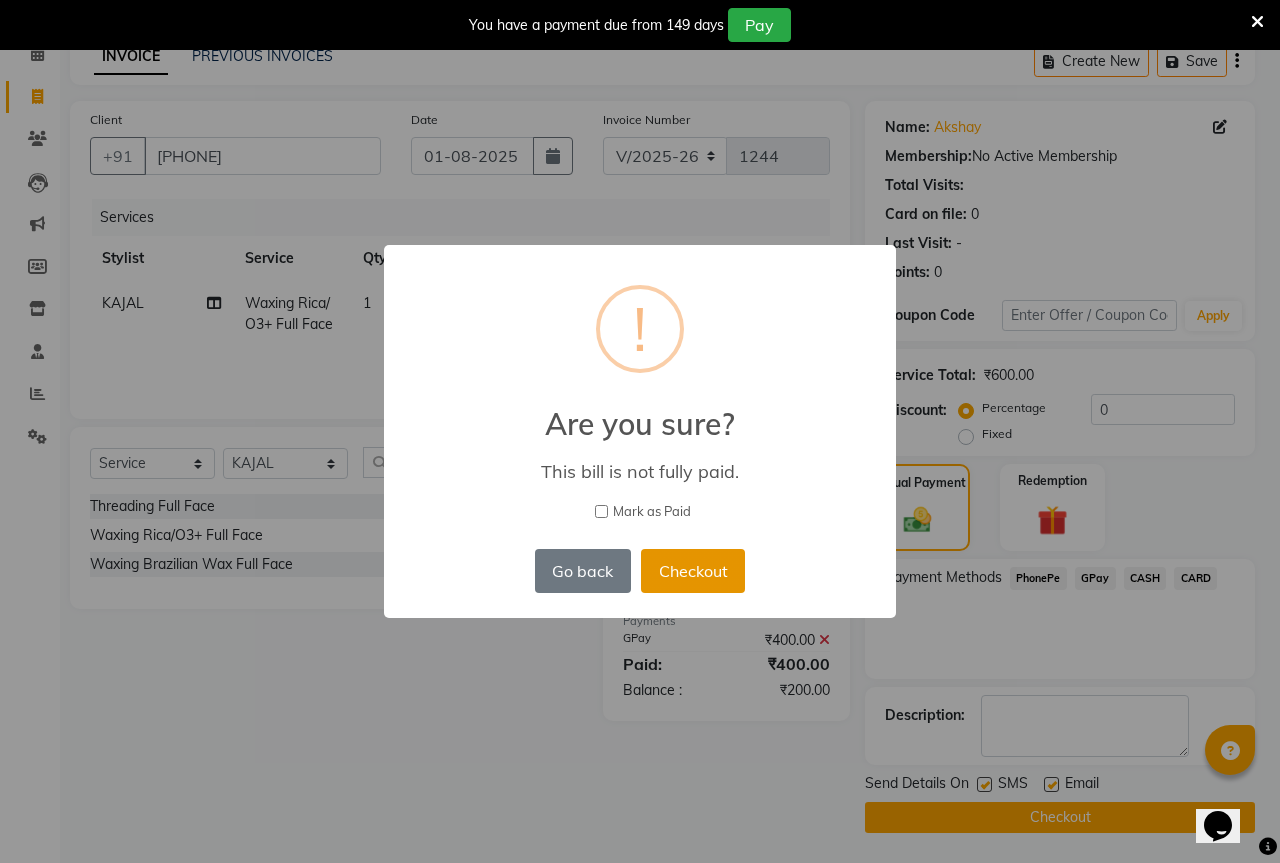 click on "Checkout" at bounding box center [693, 571] 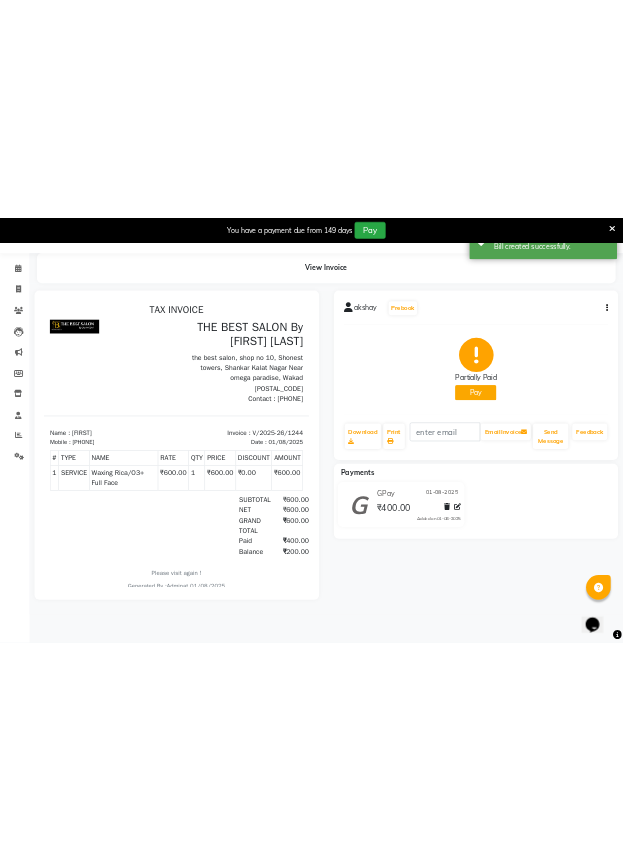 scroll, scrollTop: 0, scrollLeft: 0, axis: both 